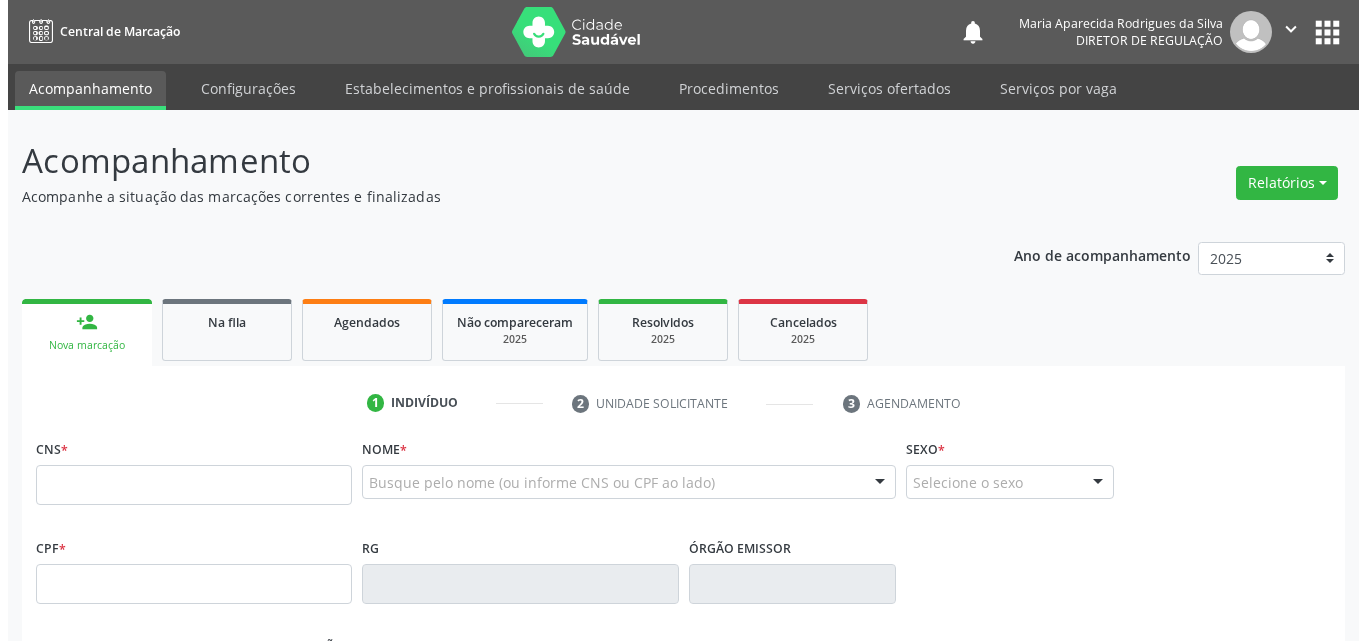 scroll, scrollTop: 0, scrollLeft: 0, axis: both 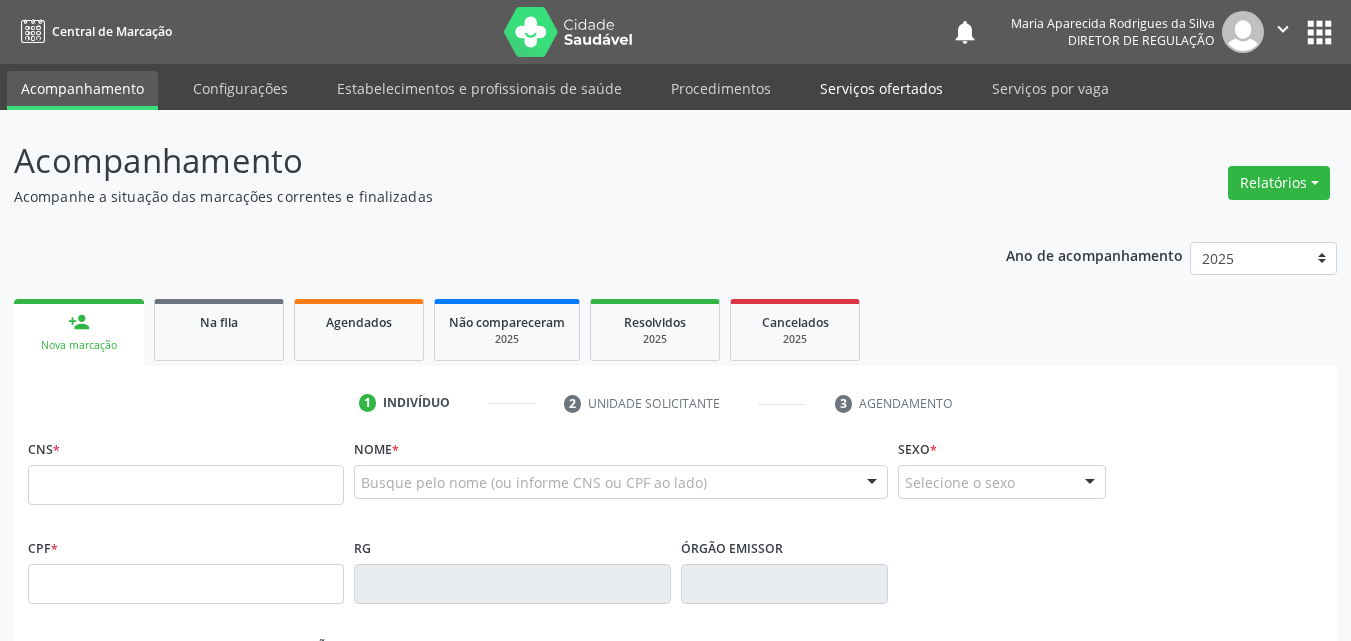 click on "Serviços ofertados" at bounding box center (881, 88) 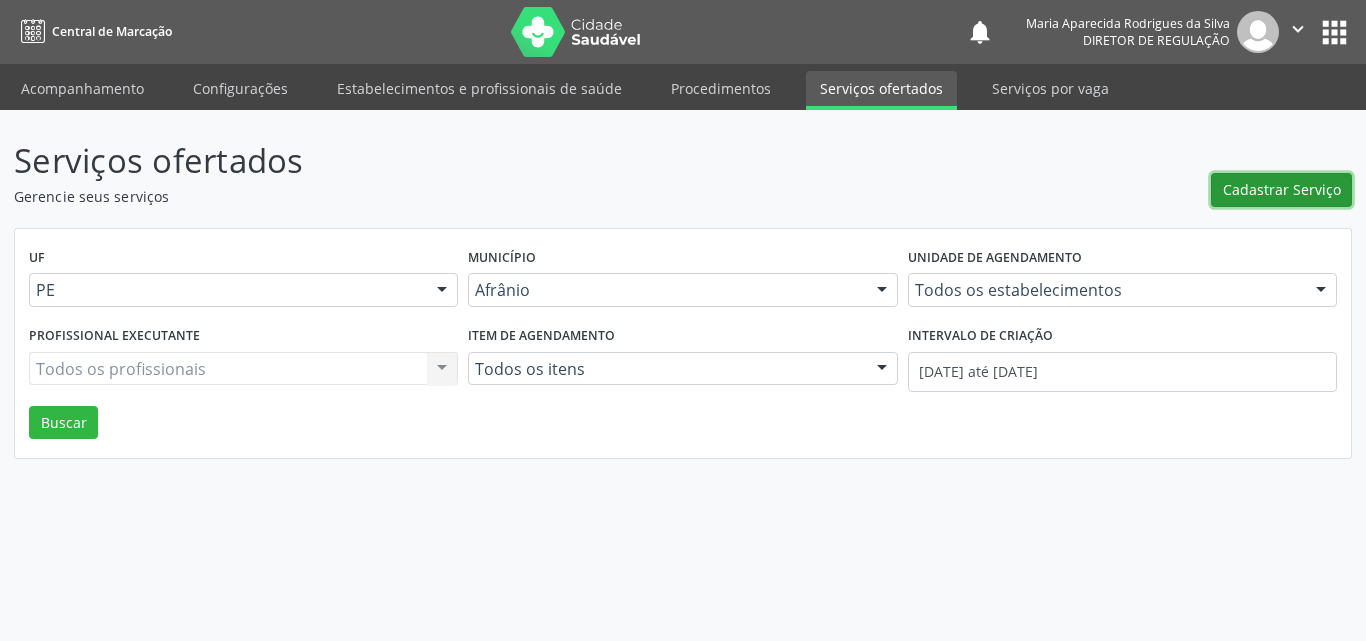 click on "Cadastrar Serviço" at bounding box center [1282, 189] 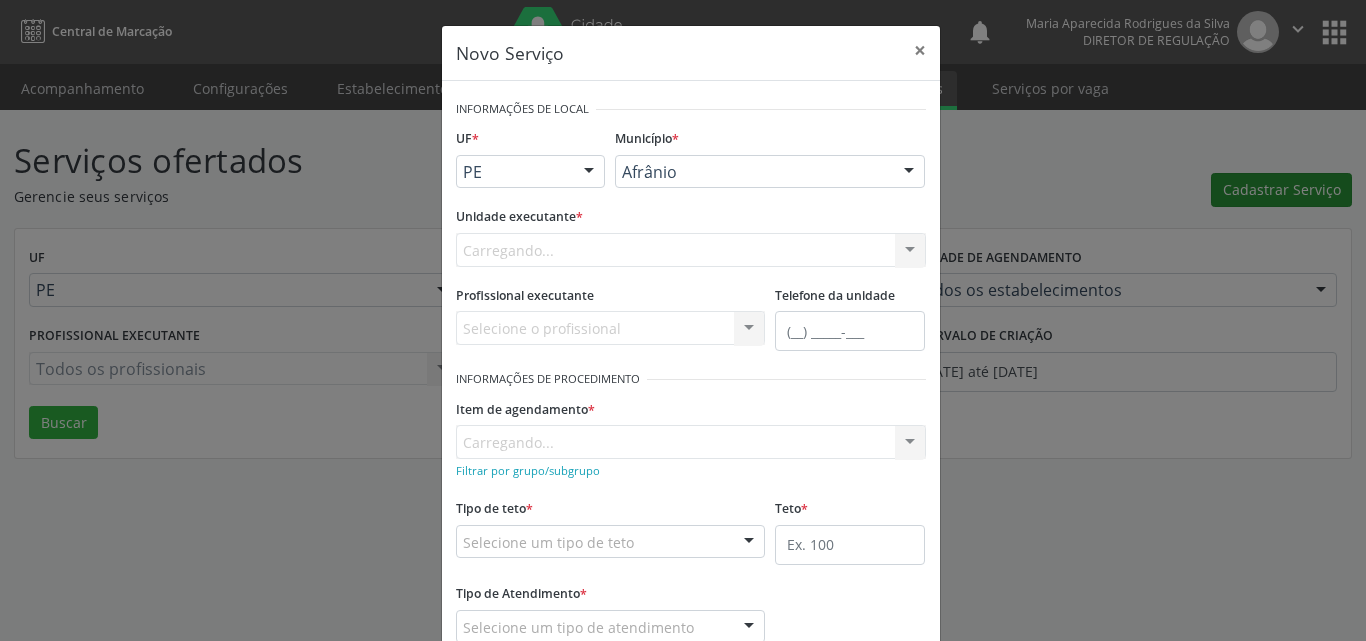 scroll, scrollTop: 0, scrollLeft: 0, axis: both 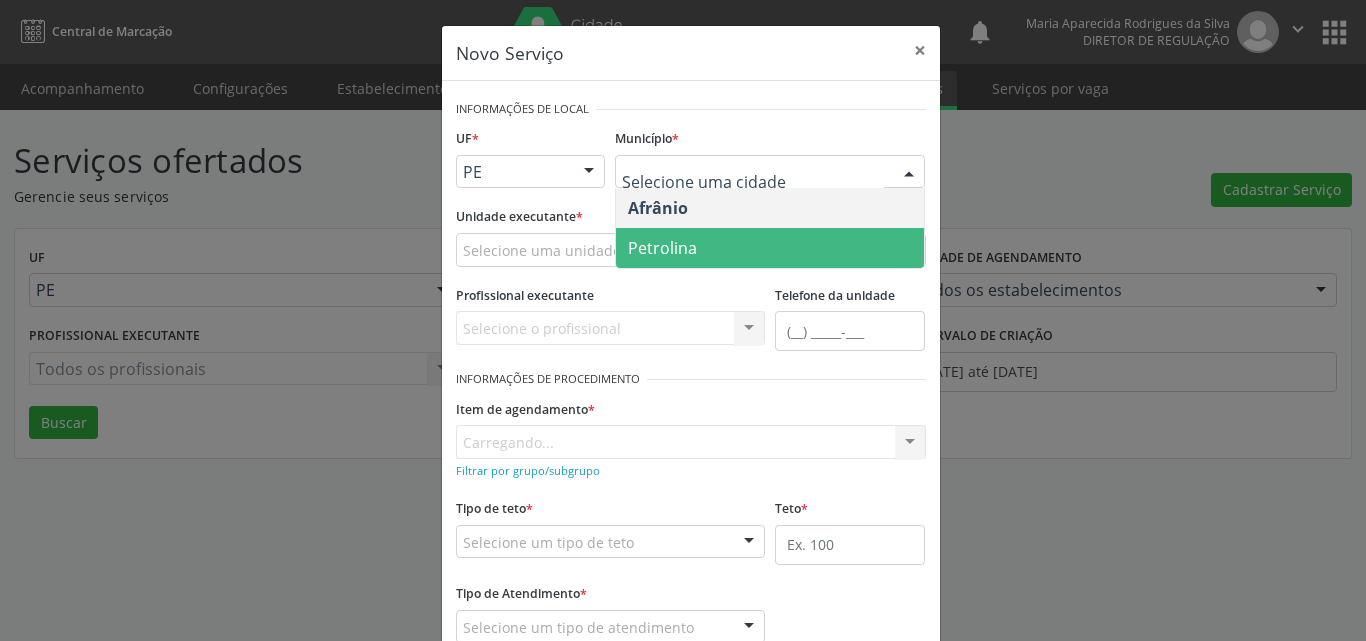 click on "Petrolina" at bounding box center (770, 248) 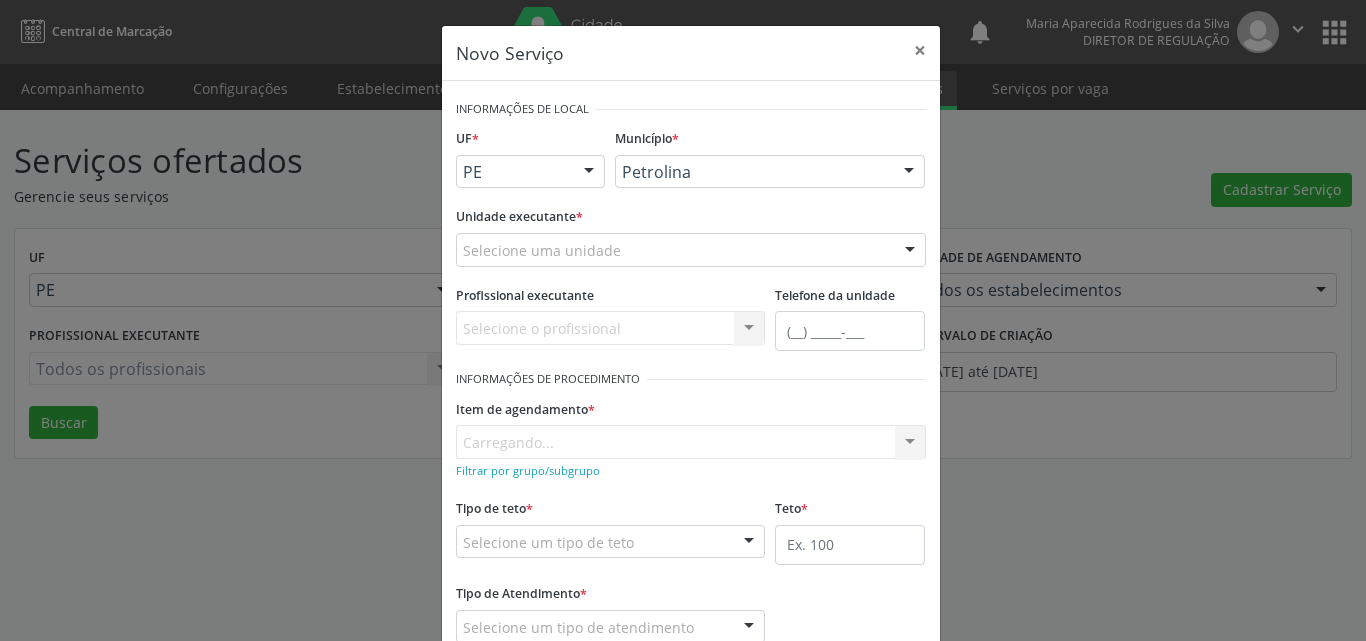 click on "Selecione uma unidade" at bounding box center (691, 250) 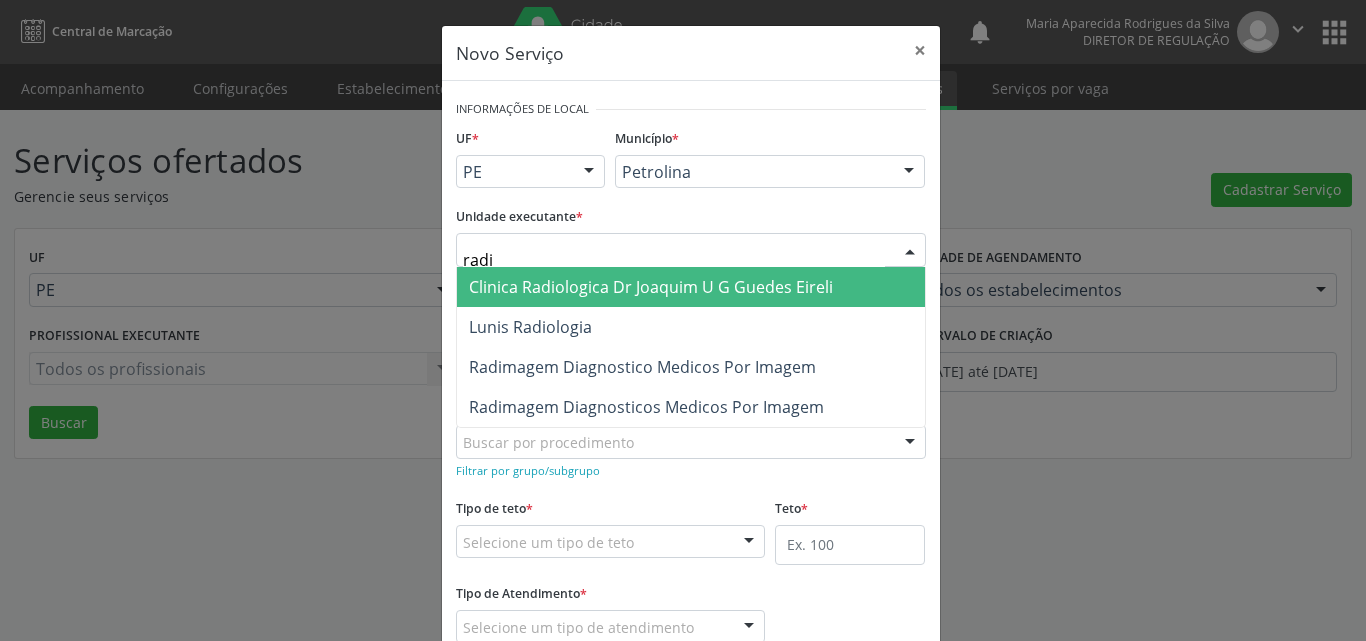 type on "[NAME]" 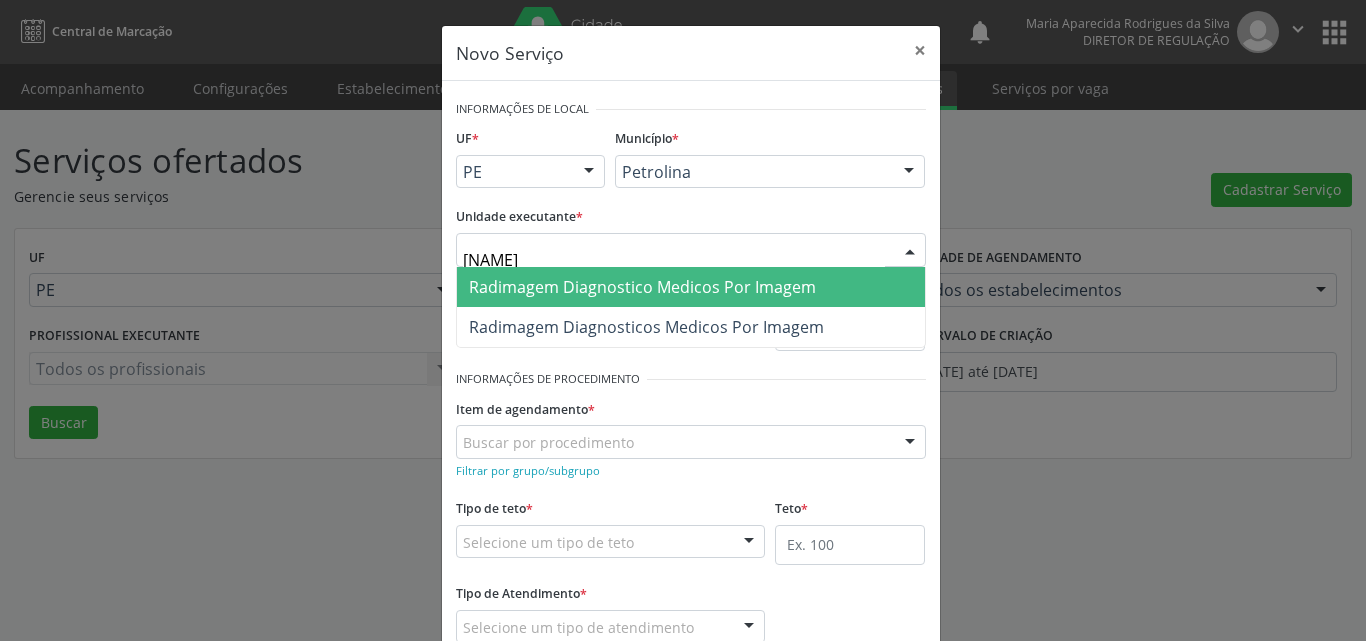 click on "Radimagem Diagnostico Medicos Por Imagem" at bounding box center [642, 287] 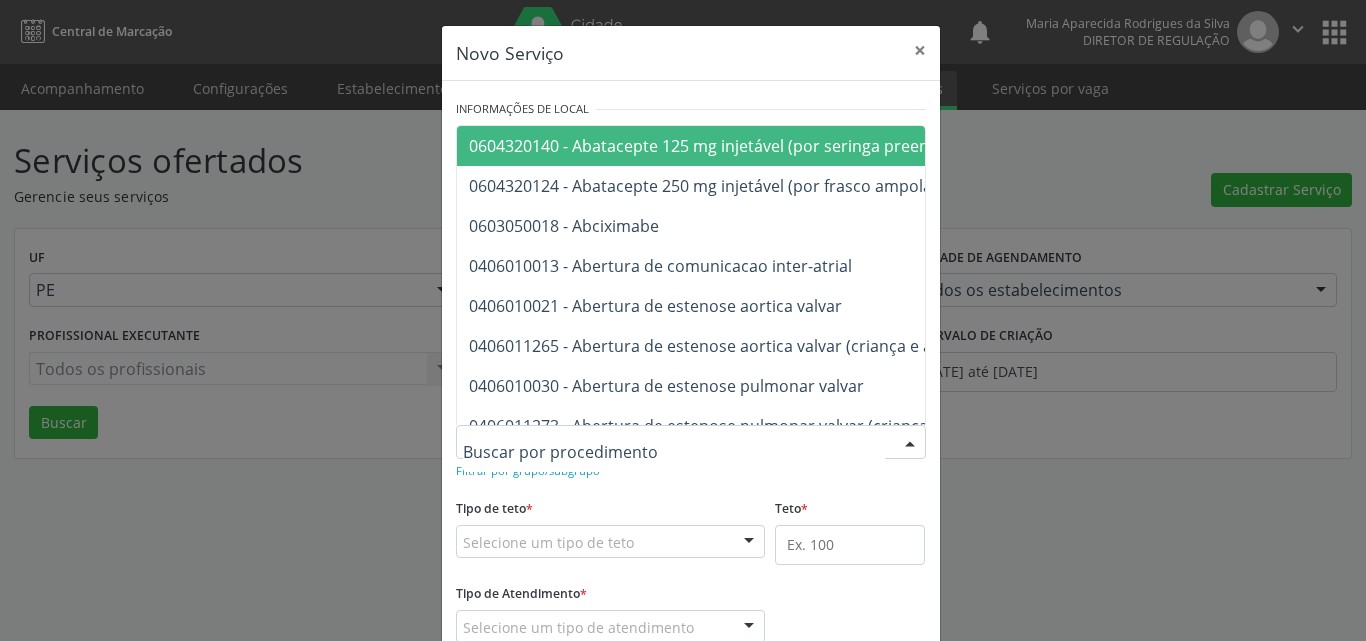 click at bounding box center [691, 442] 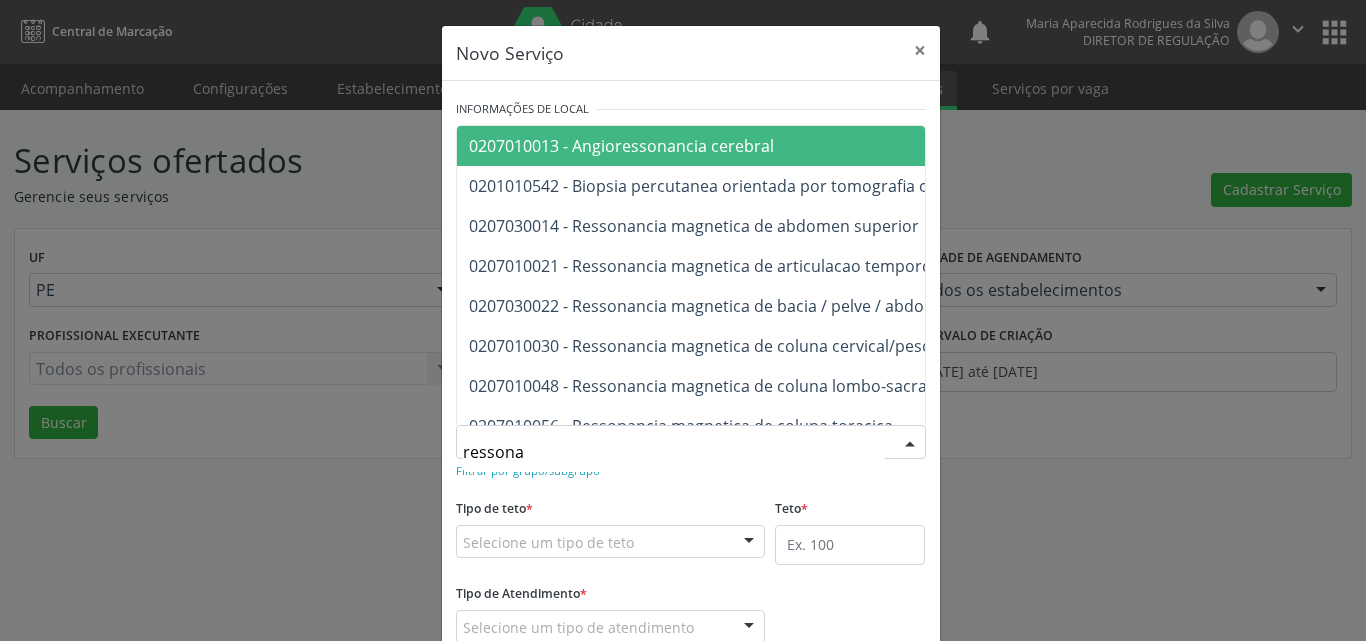 type on "ressonan" 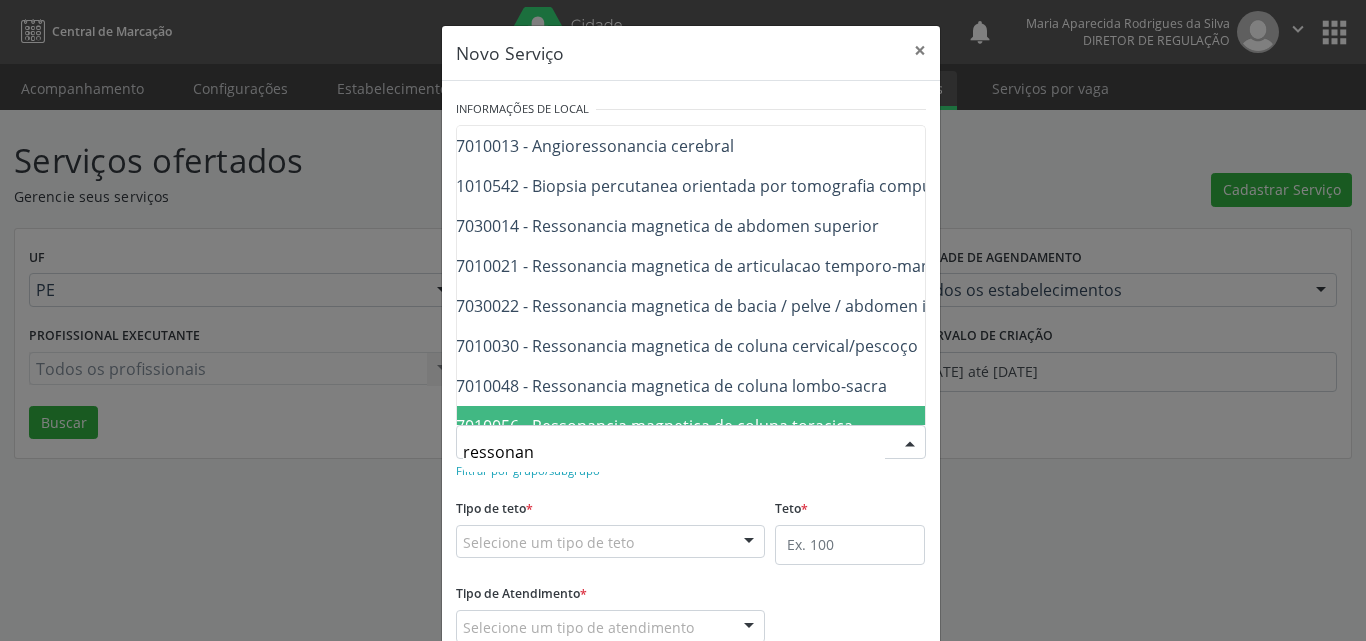 scroll, scrollTop: 0, scrollLeft: 80, axis: horizontal 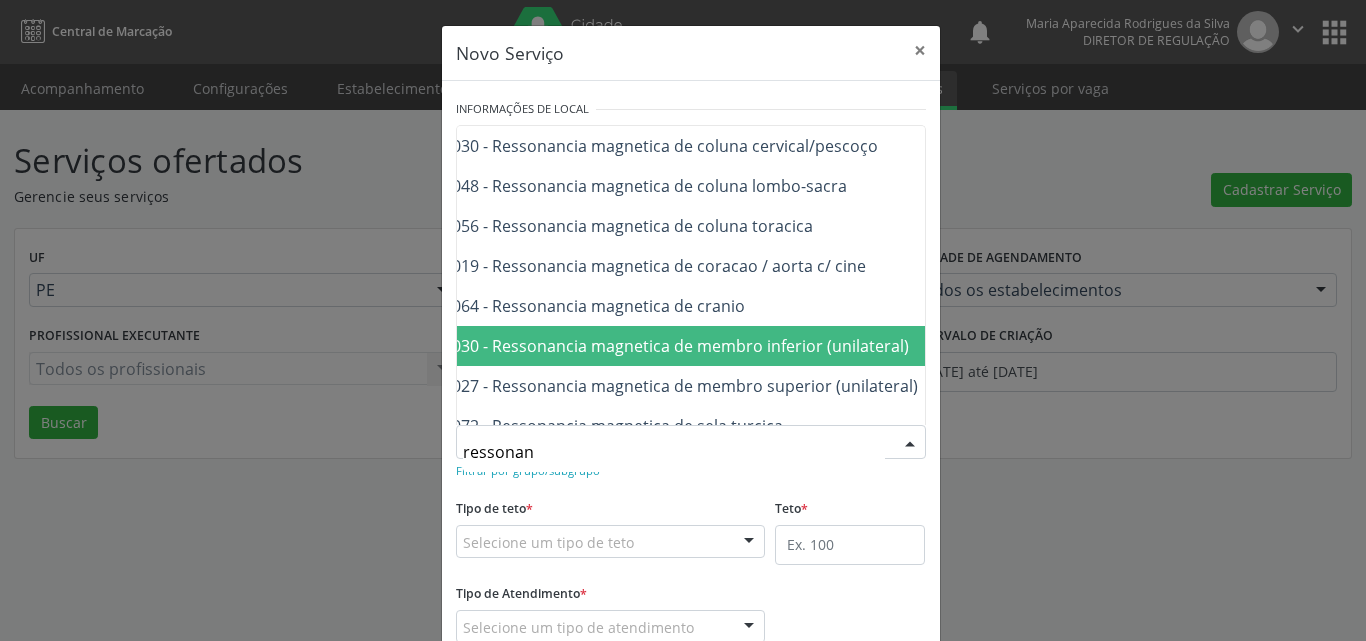 click on "0207030030 - Ressonancia magnetica de membro inferior (unilateral)" at bounding box center [649, 346] 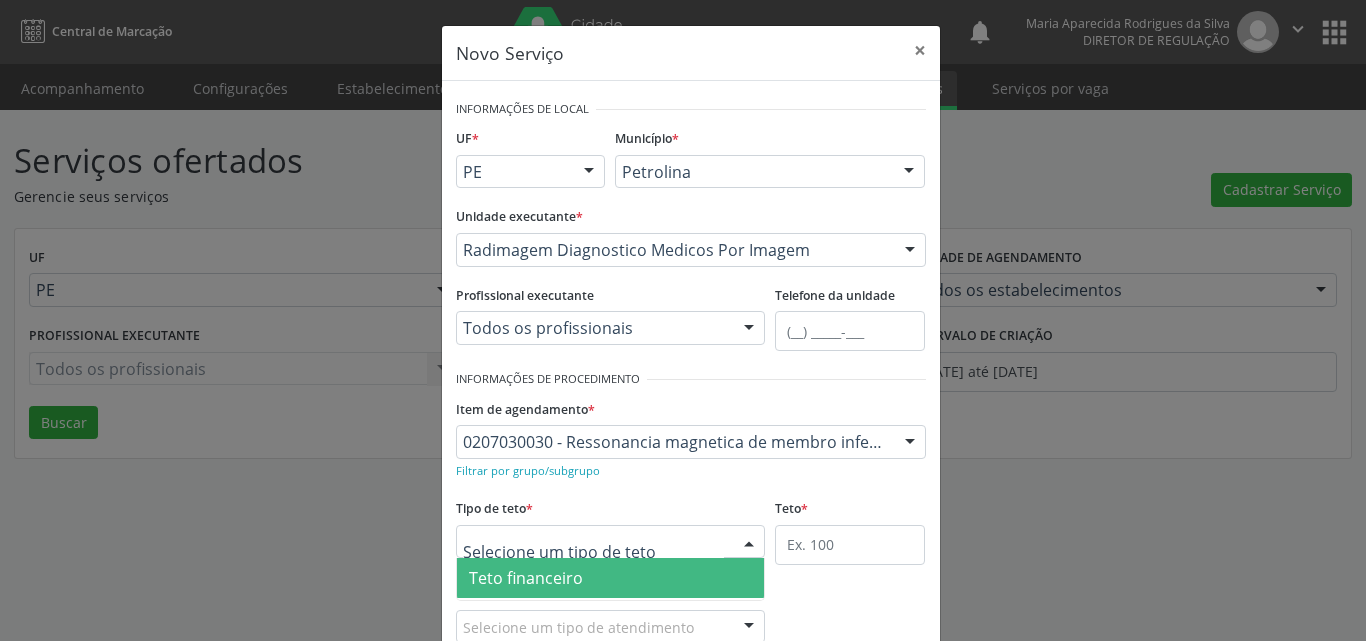 click at bounding box center (611, 542) 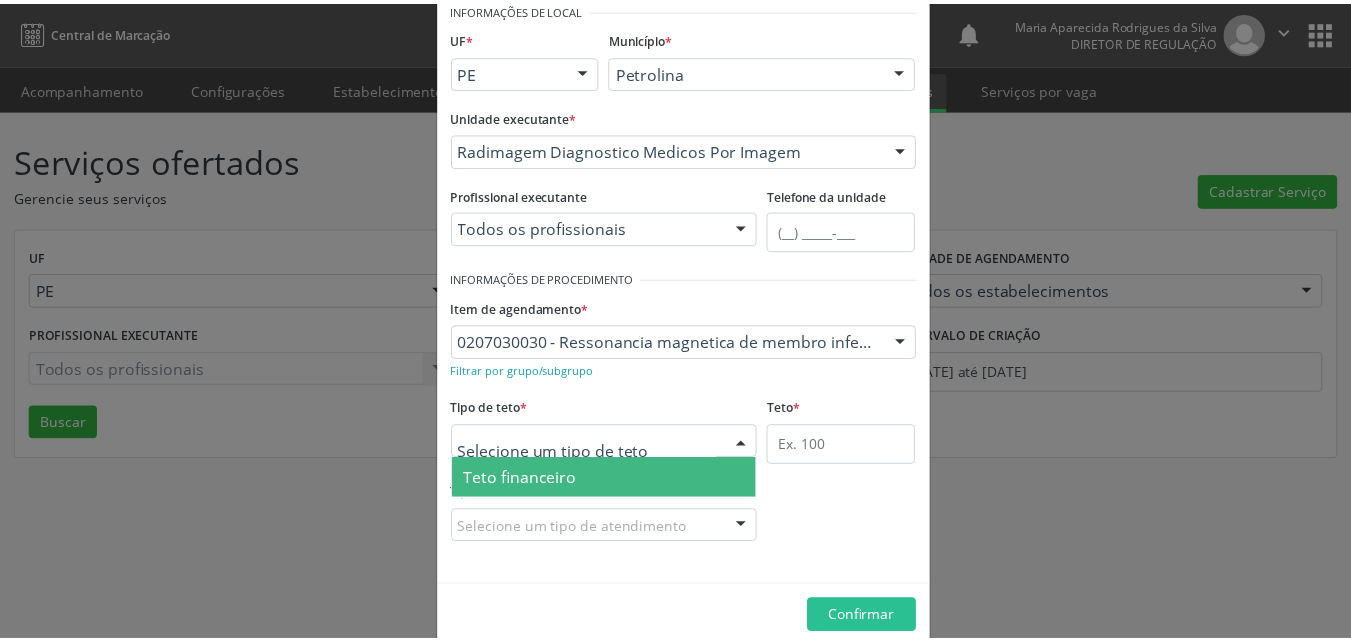 scroll, scrollTop: 38, scrollLeft: 0, axis: vertical 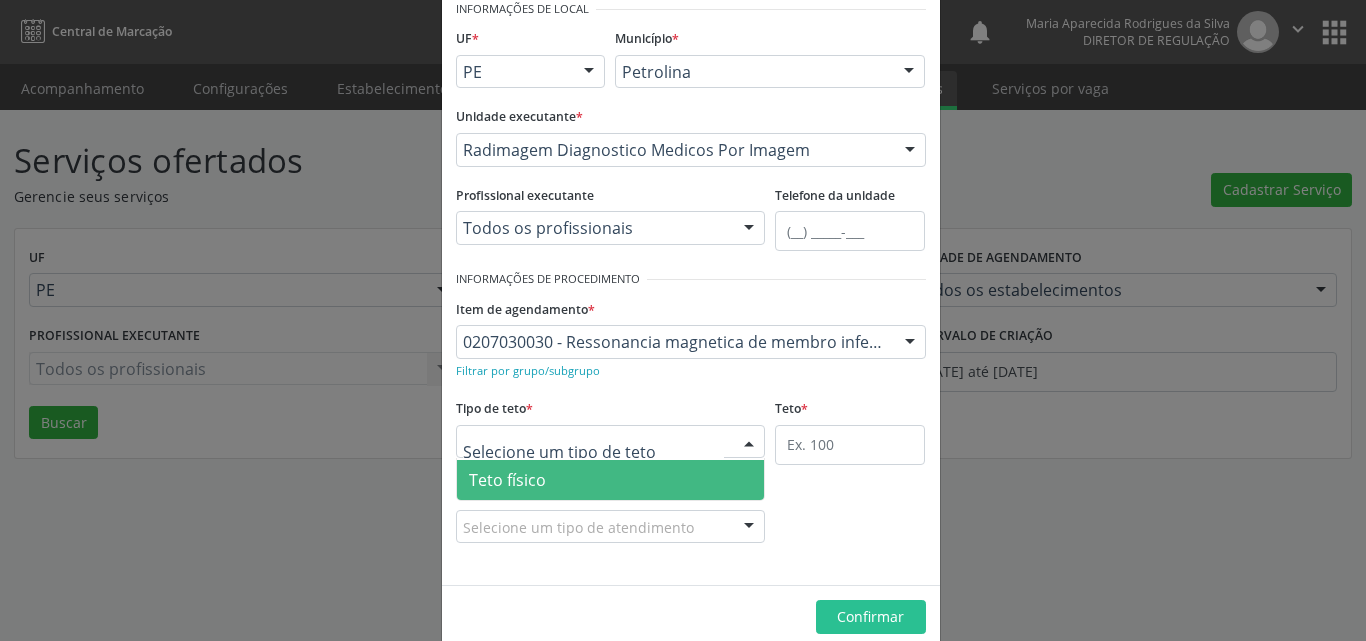 click on "Teto físico" at bounding box center (611, 480) 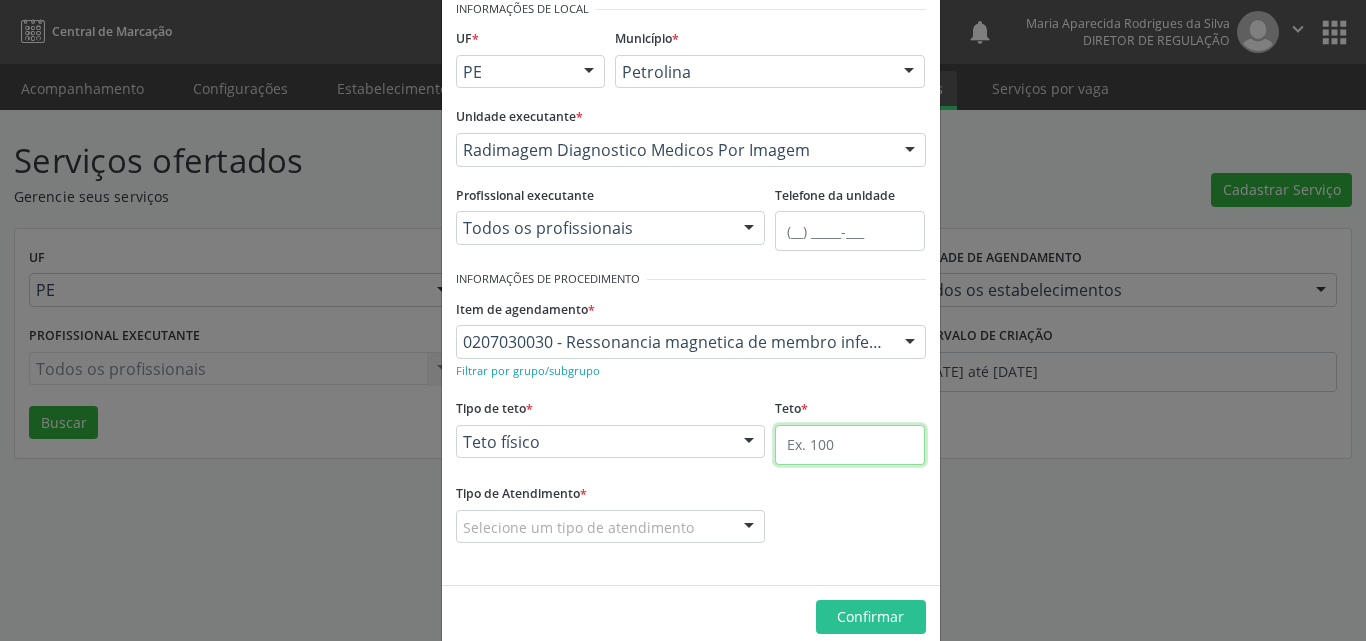 click at bounding box center [850, 445] 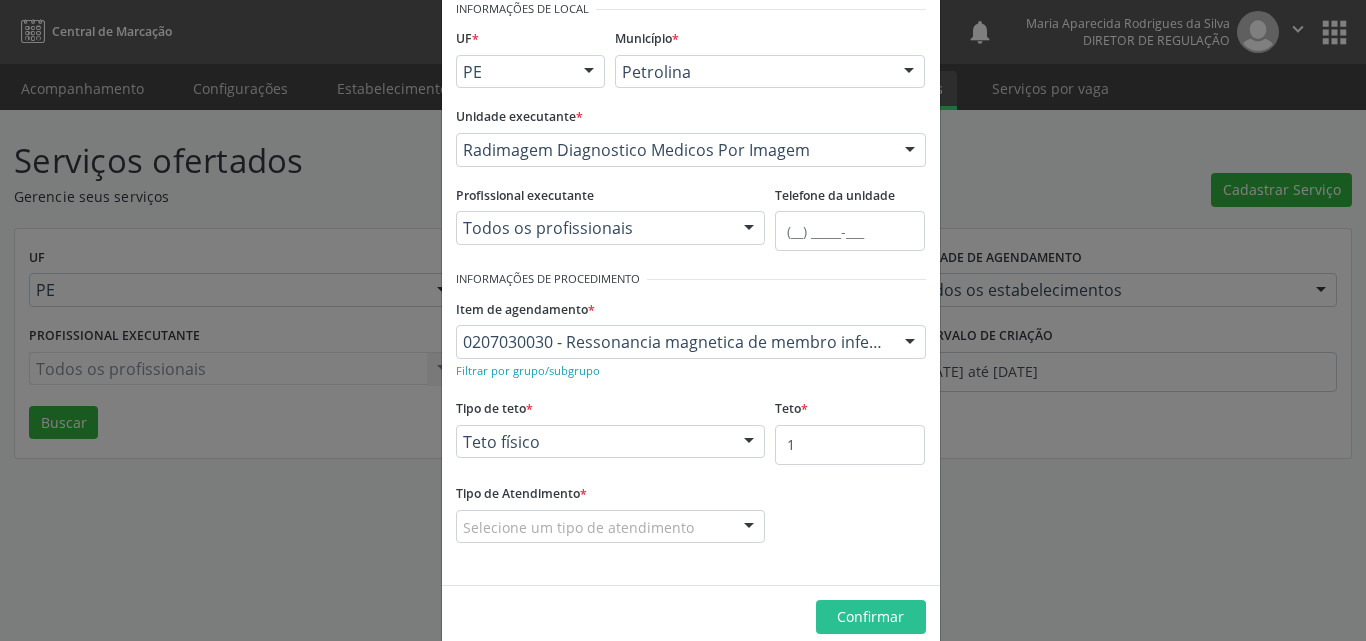 click on "Selecione um tipo de atendimento" at bounding box center (611, 527) 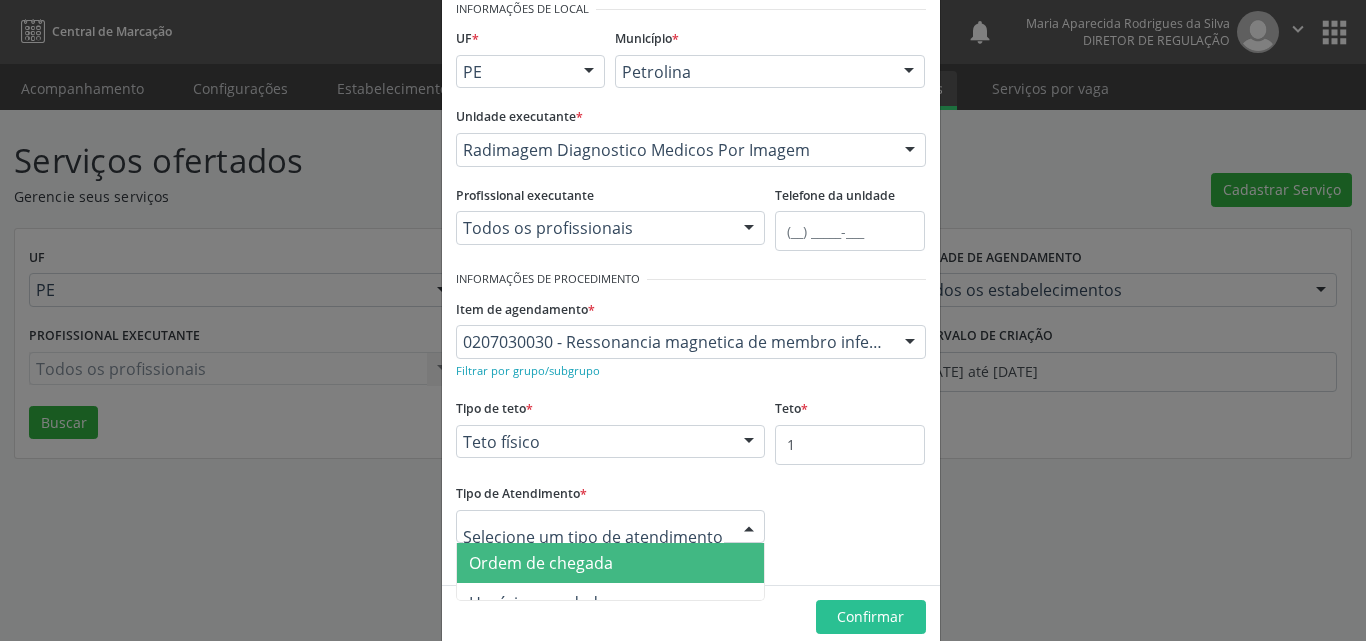 click on "Ordem de chegada" at bounding box center (611, 563) 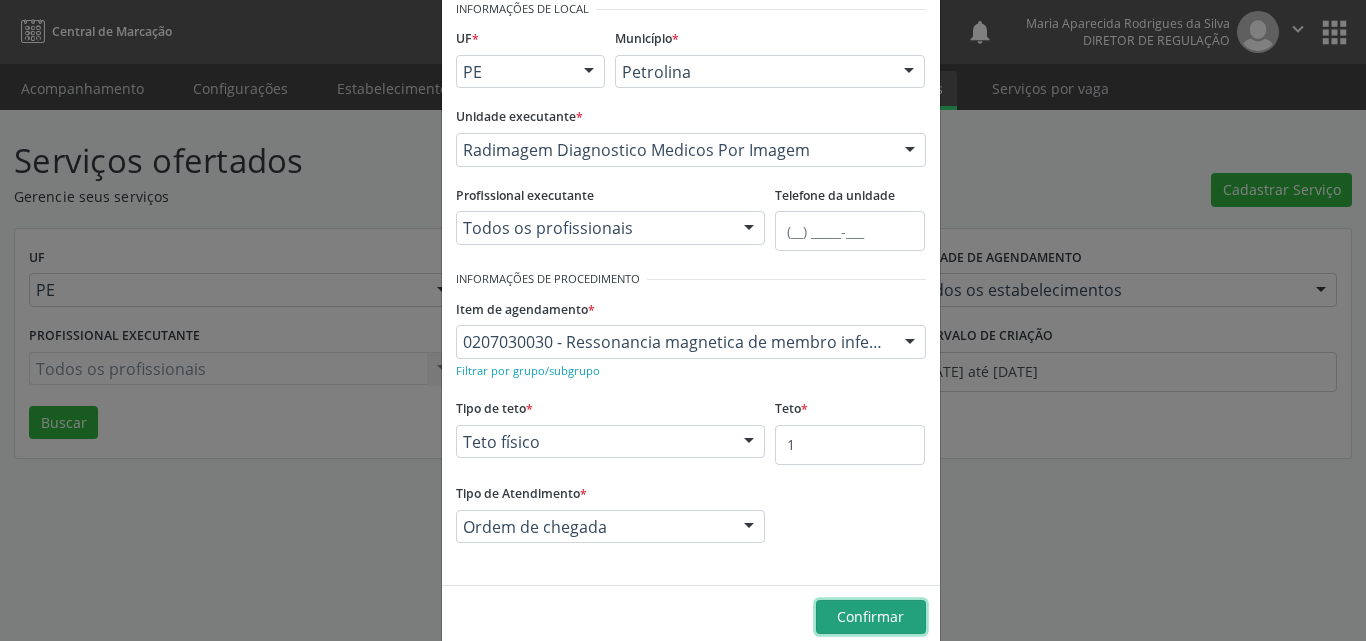 click on "Confirmar" at bounding box center (870, 616) 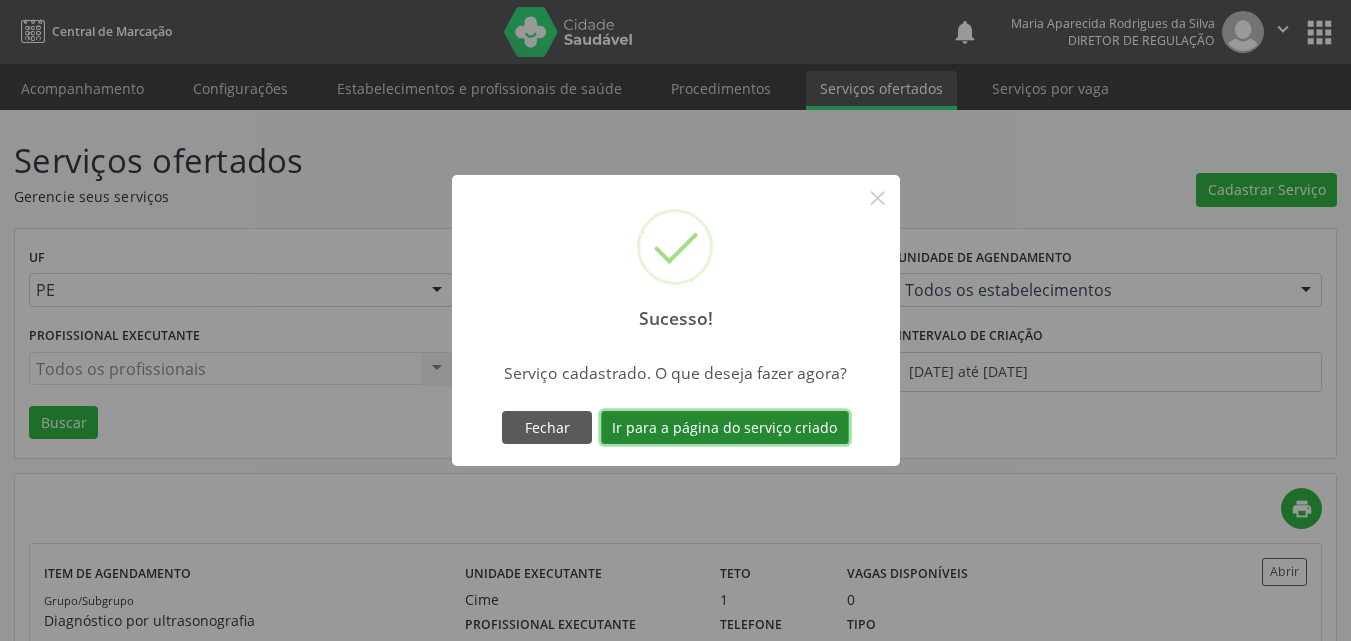 click on "Ir para a página do serviço criado" at bounding box center [725, 428] 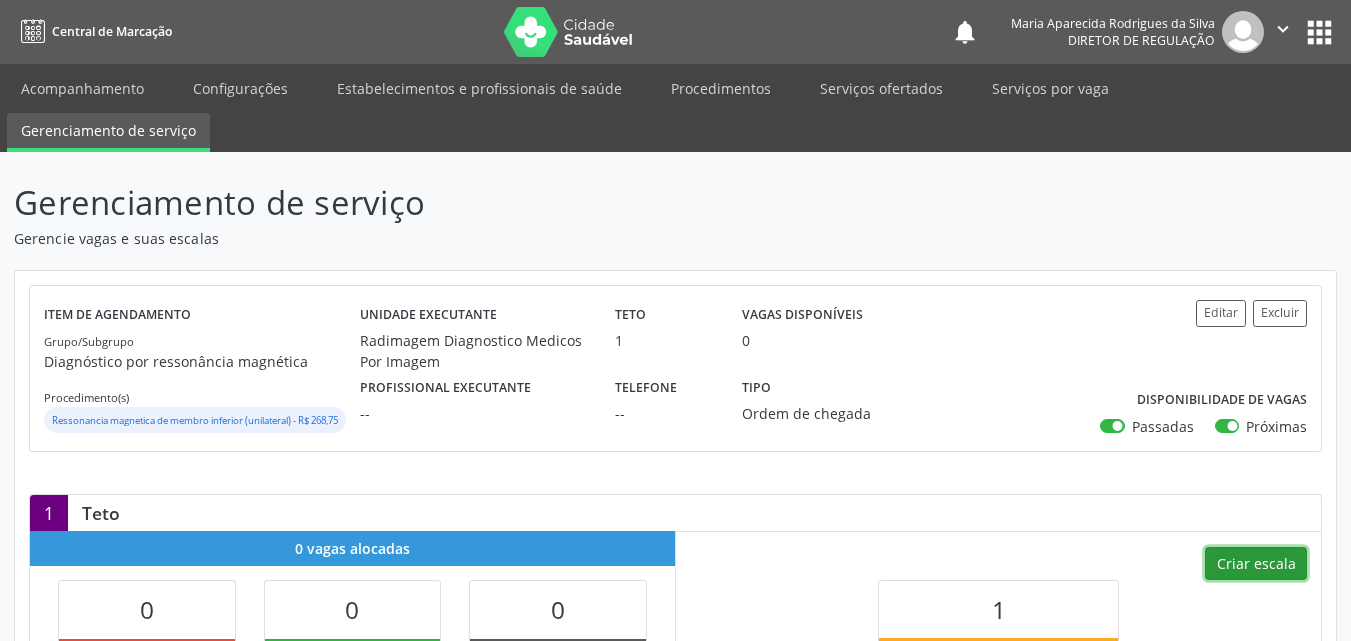 click on "Criar escala" at bounding box center [1256, 564] 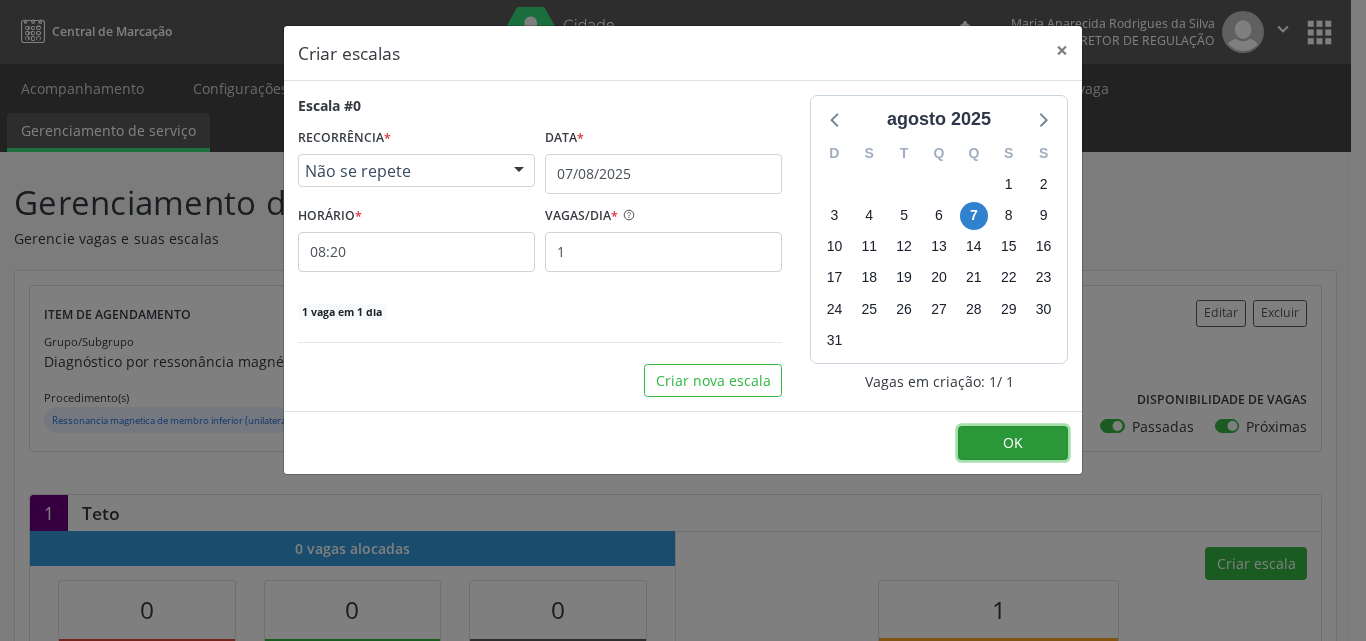 click on "OK" at bounding box center [1013, 443] 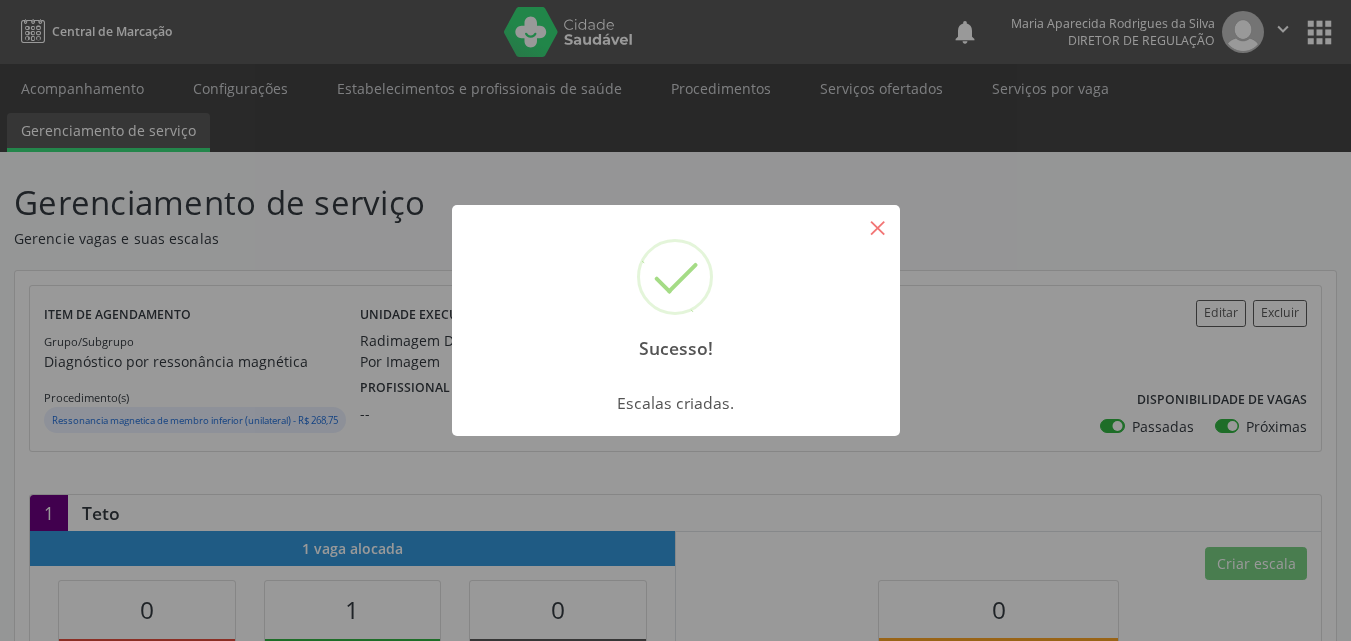 click on "×" at bounding box center (878, 227) 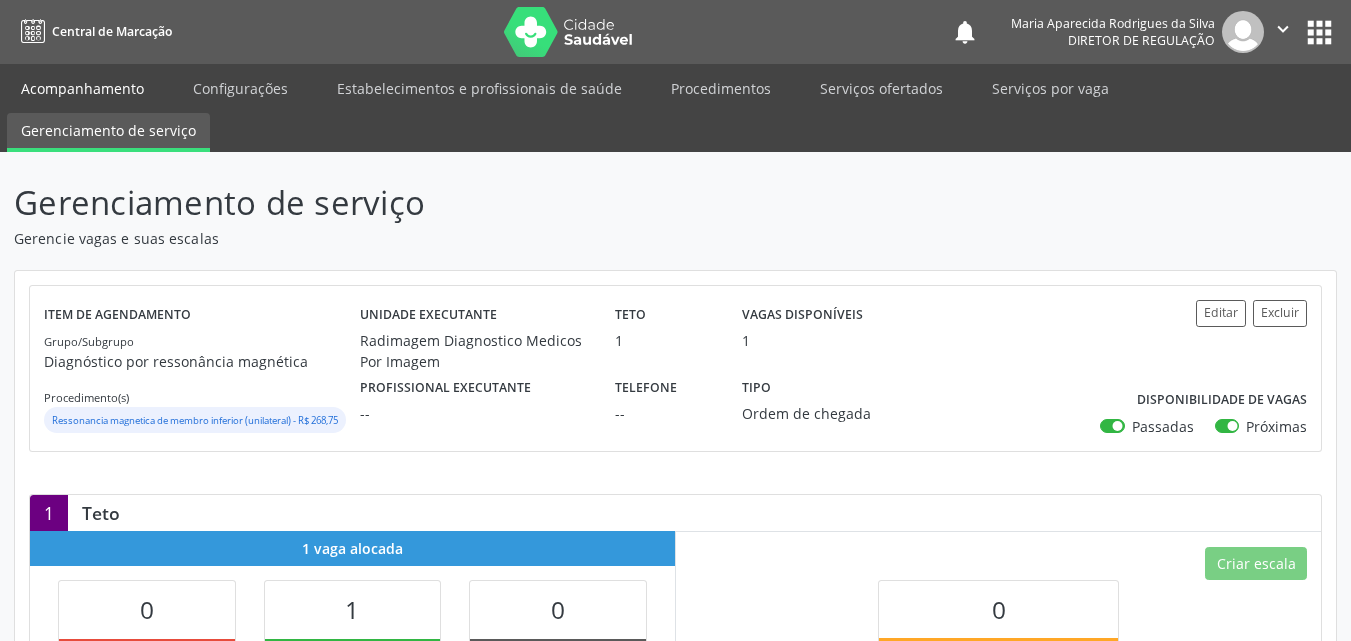 click on "Acompanhamento" at bounding box center [82, 88] 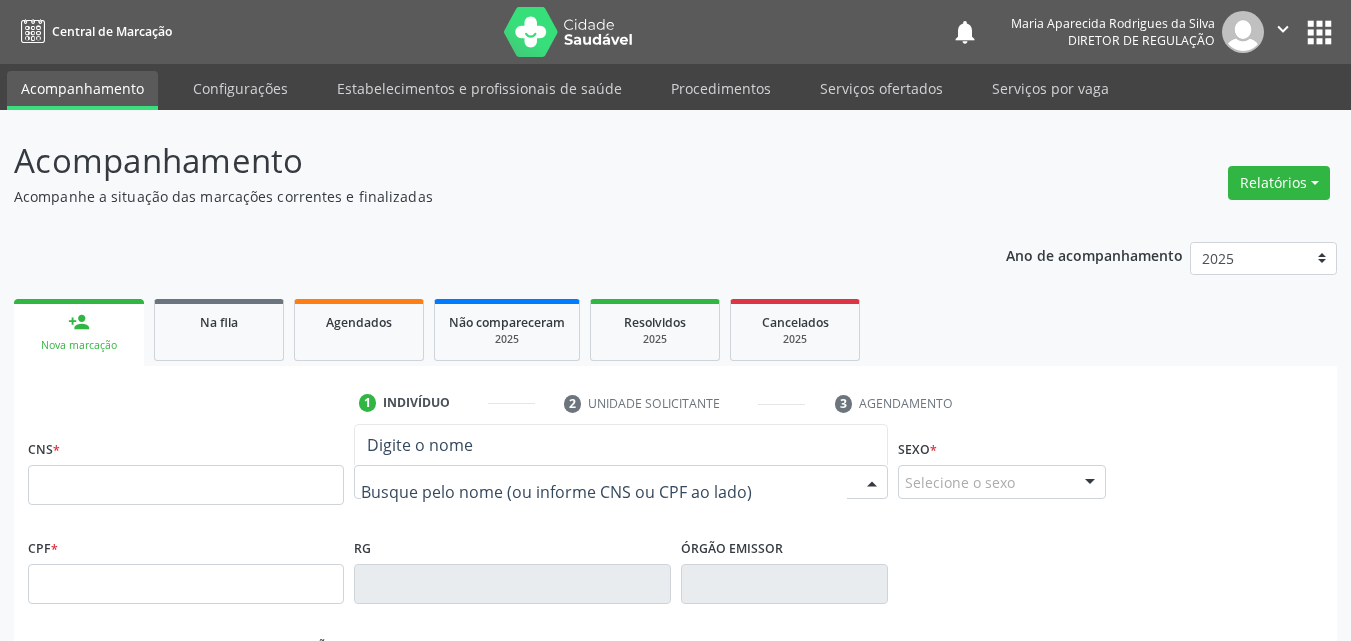 type on "7" 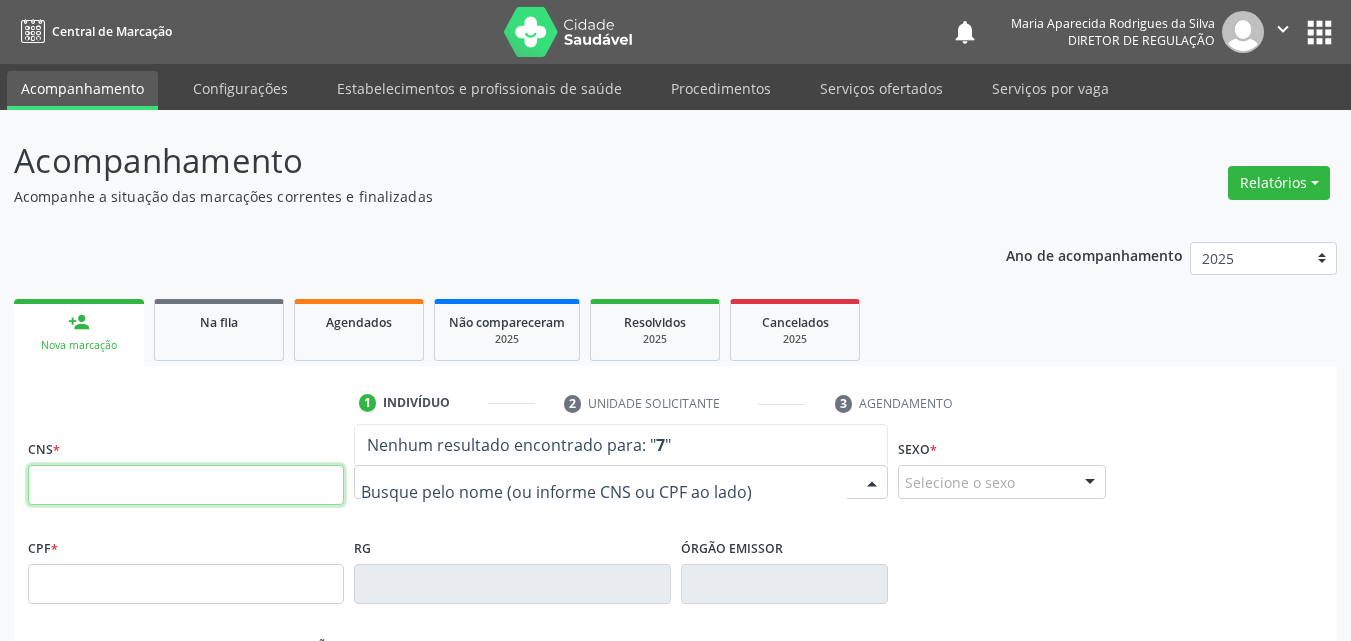 click at bounding box center (186, 485) 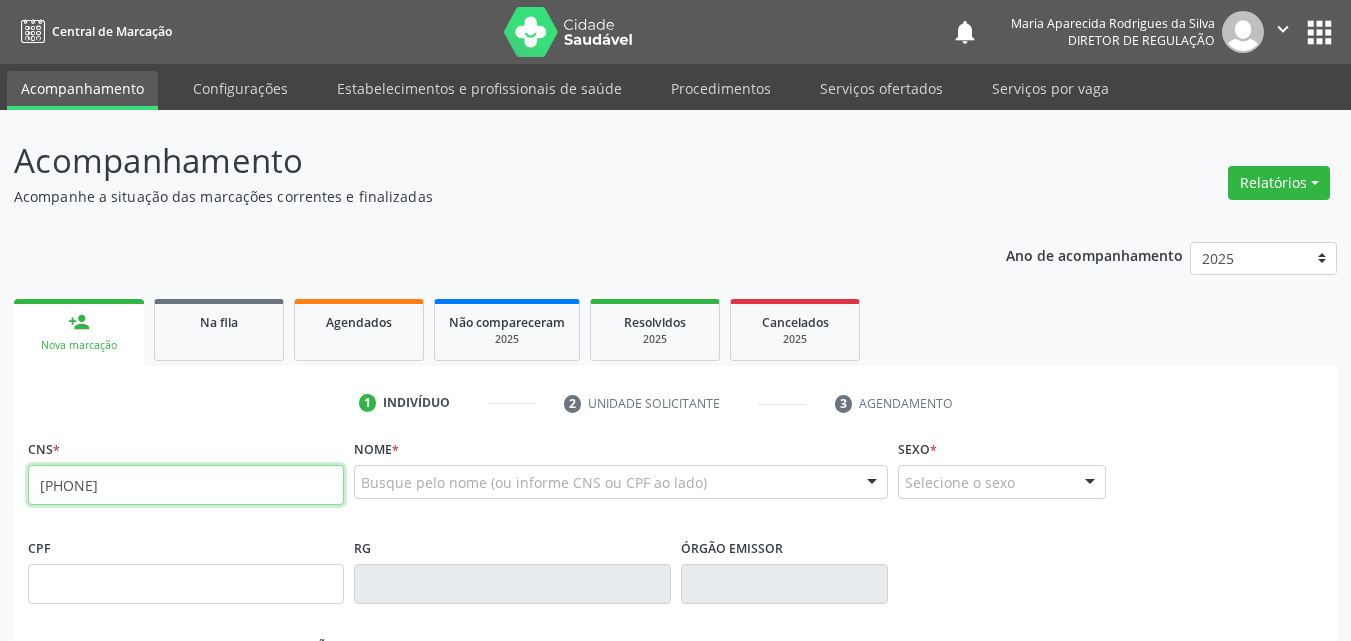 type on "[PHONE]" 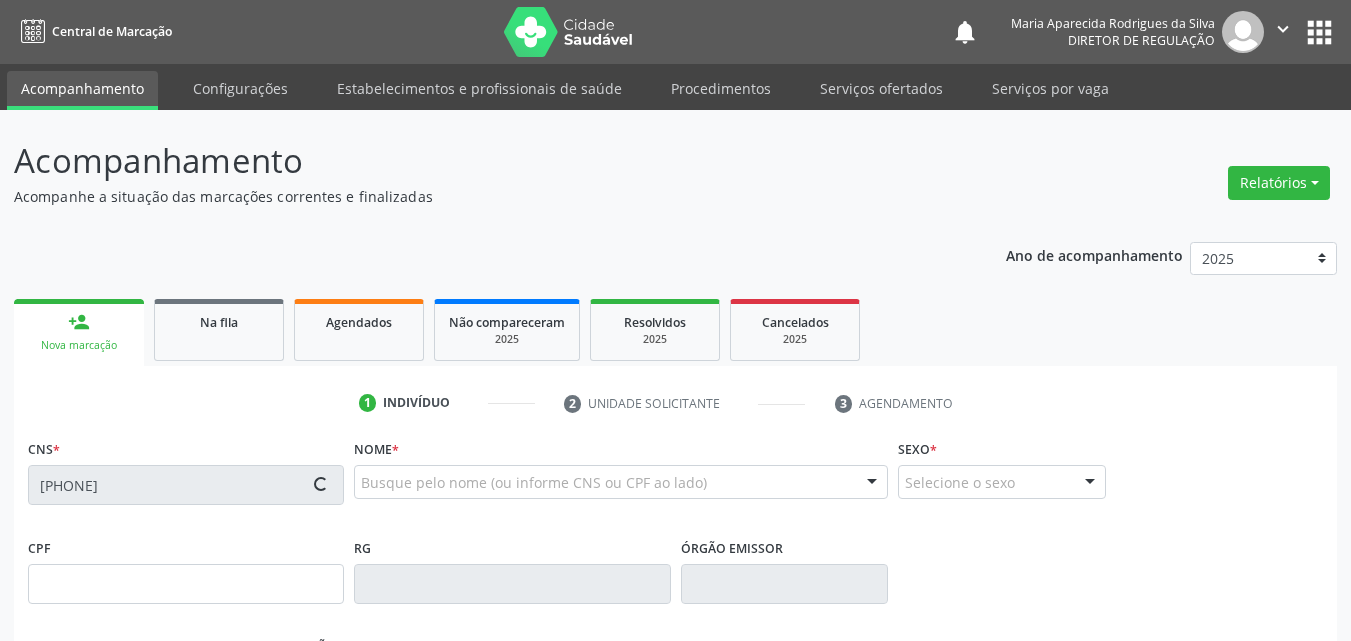type on "[DATE]" 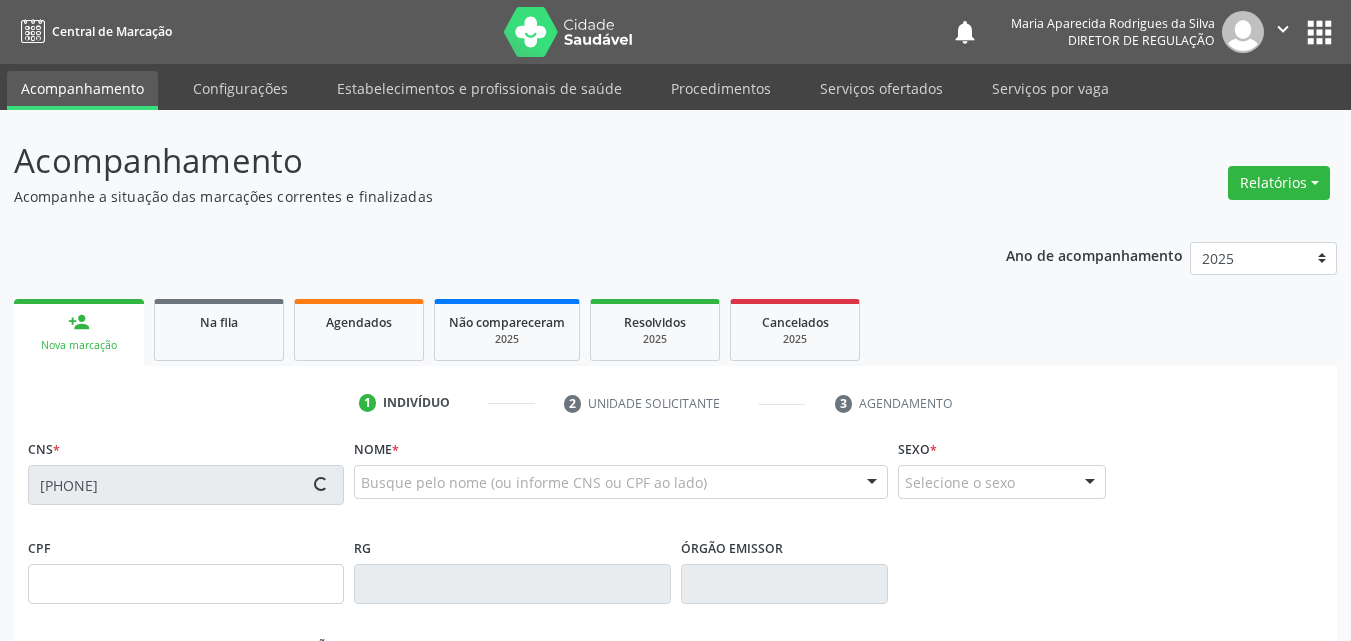 type on "[FIRST] [LAST] [LAST]" 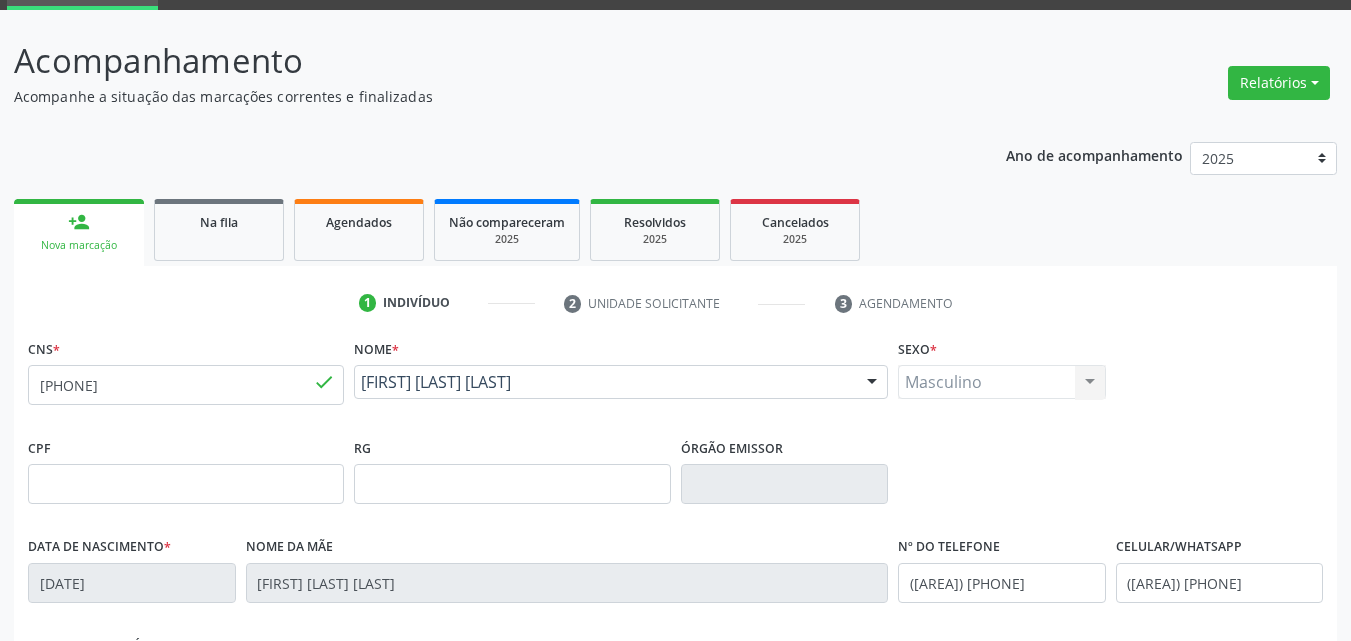 scroll, scrollTop: 443, scrollLeft: 0, axis: vertical 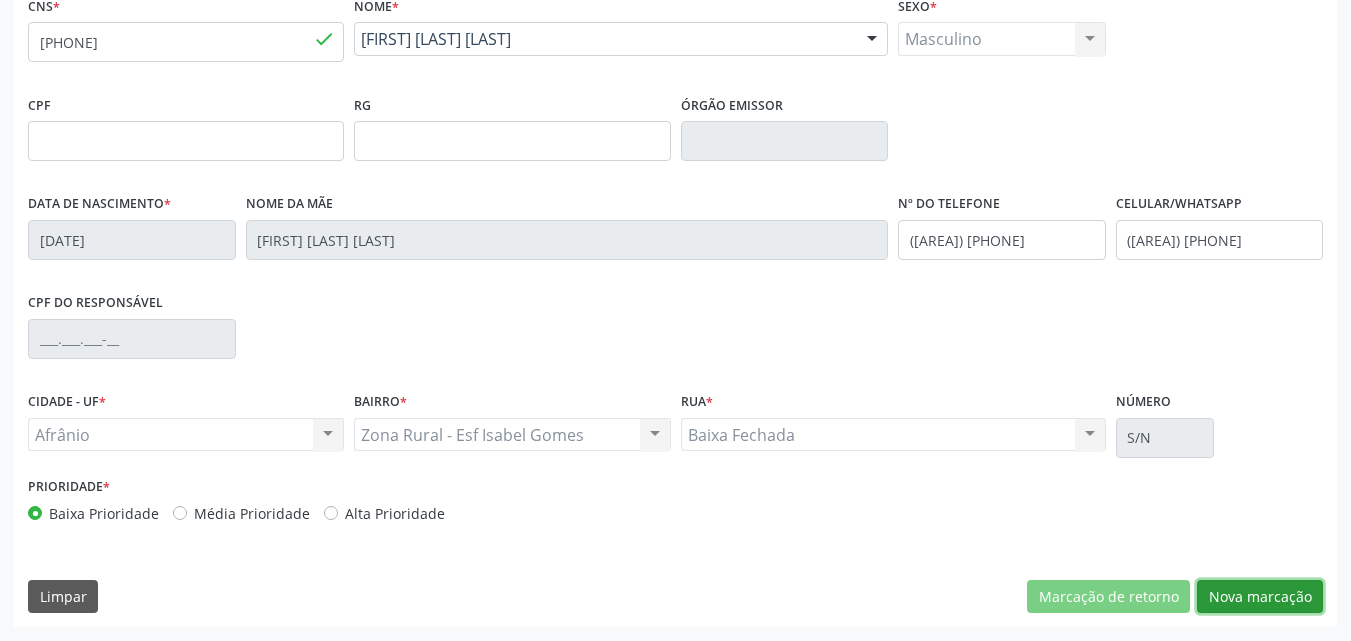 click on "Nova marcação" at bounding box center [1260, 597] 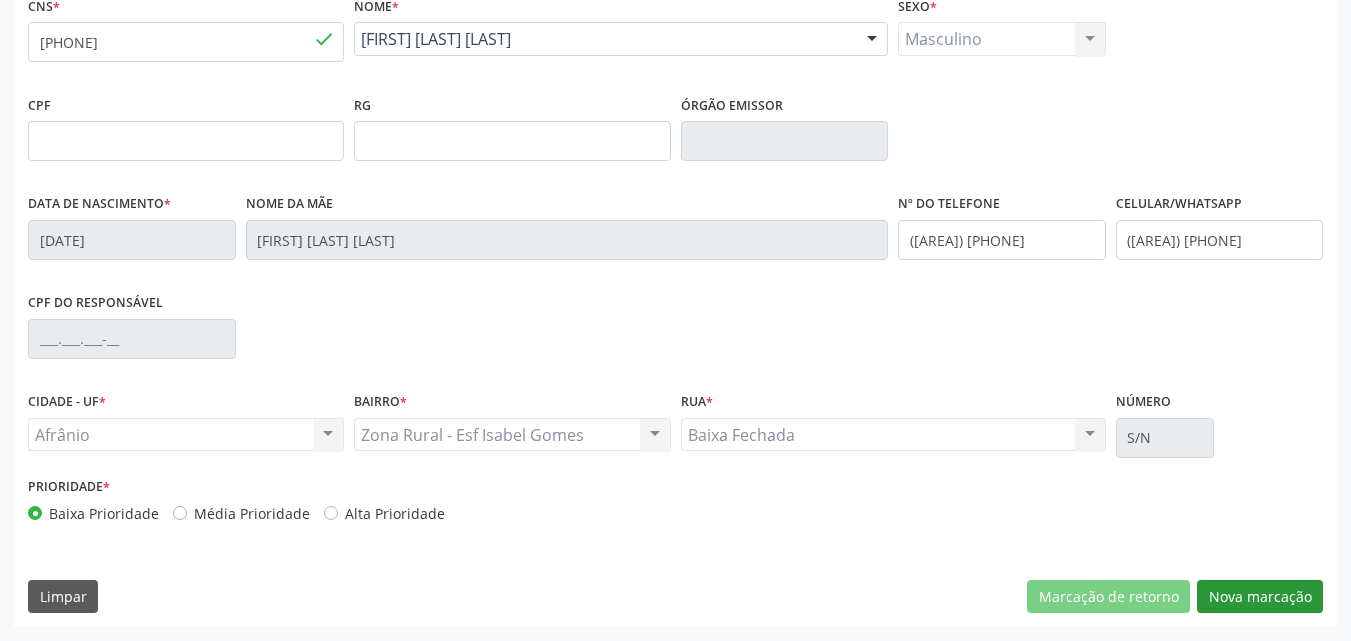 scroll, scrollTop: 265, scrollLeft: 0, axis: vertical 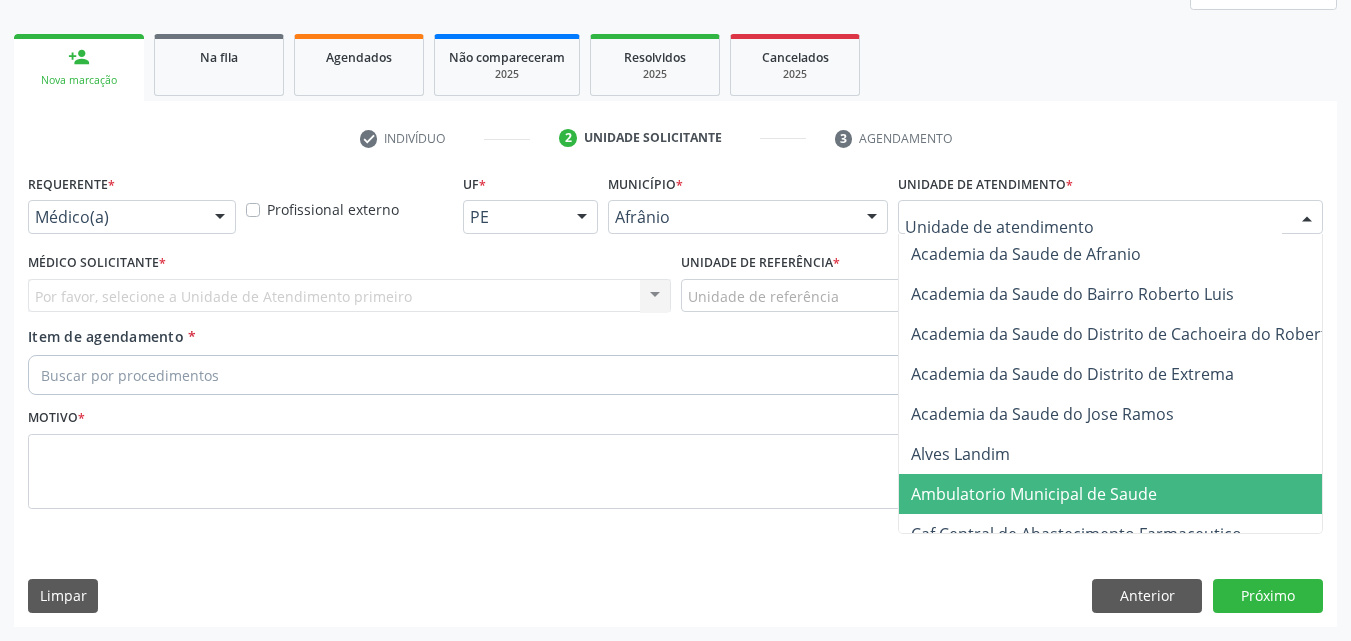 click on "Ambulatorio Municipal de Saude" at bounding box center [1034, 494] 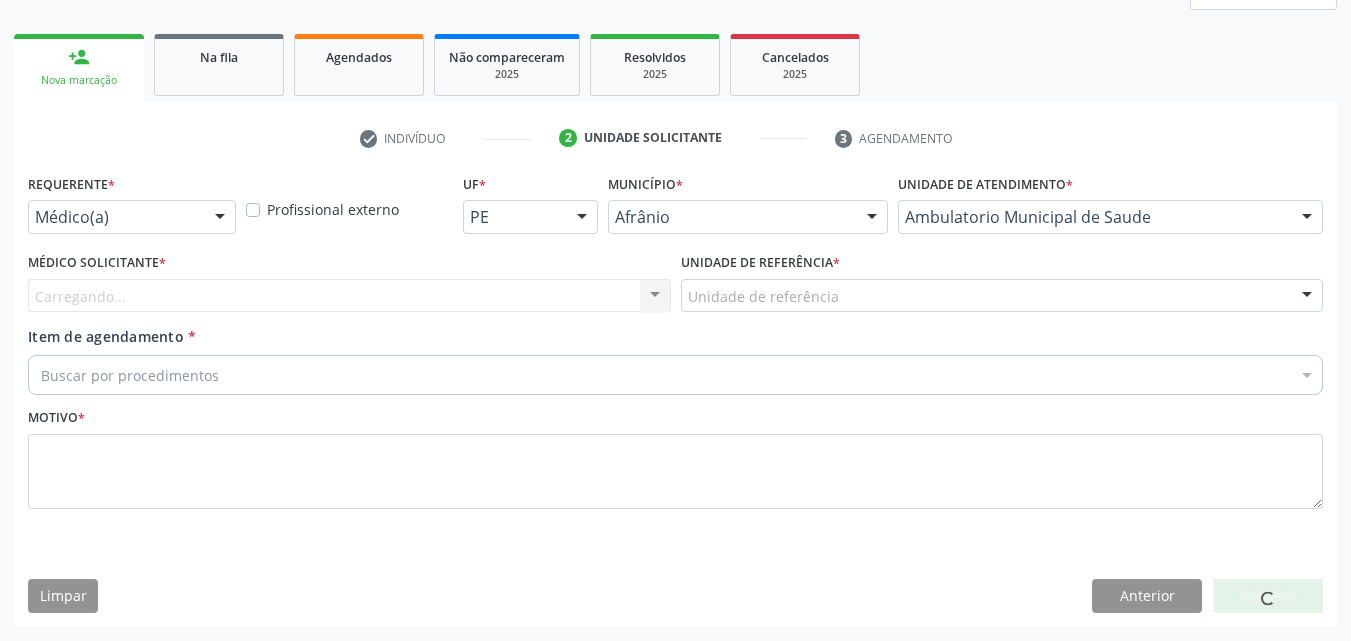 click on "Unidade de referência" at bounding box center [1002, 296] 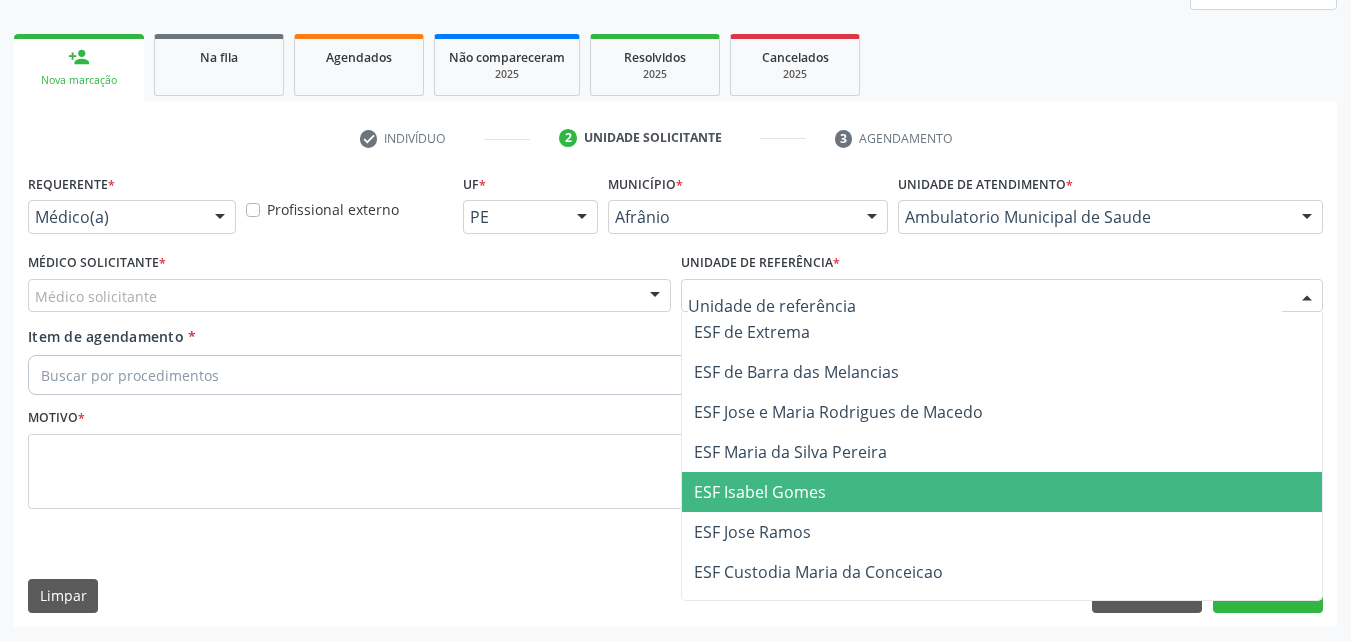 click on "ESF Isabel Gomes" at bounding box center (1002, 492) 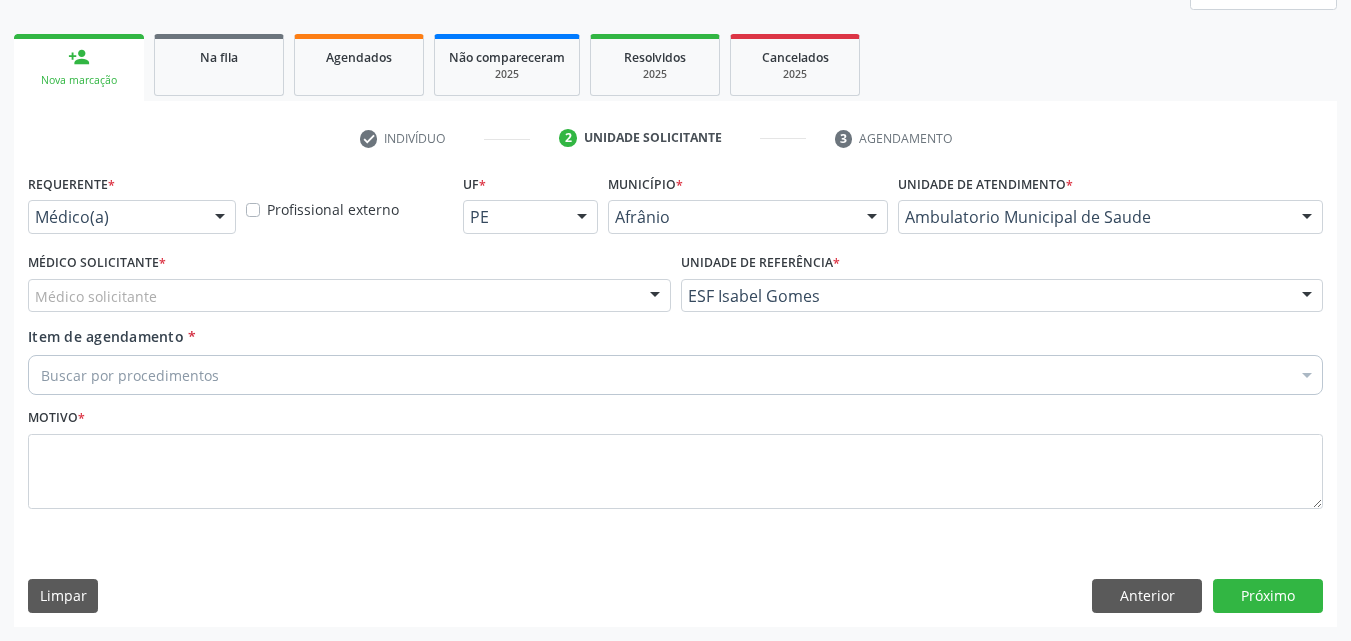 click on "Médico solicitante" at bounding box center [349, 296] 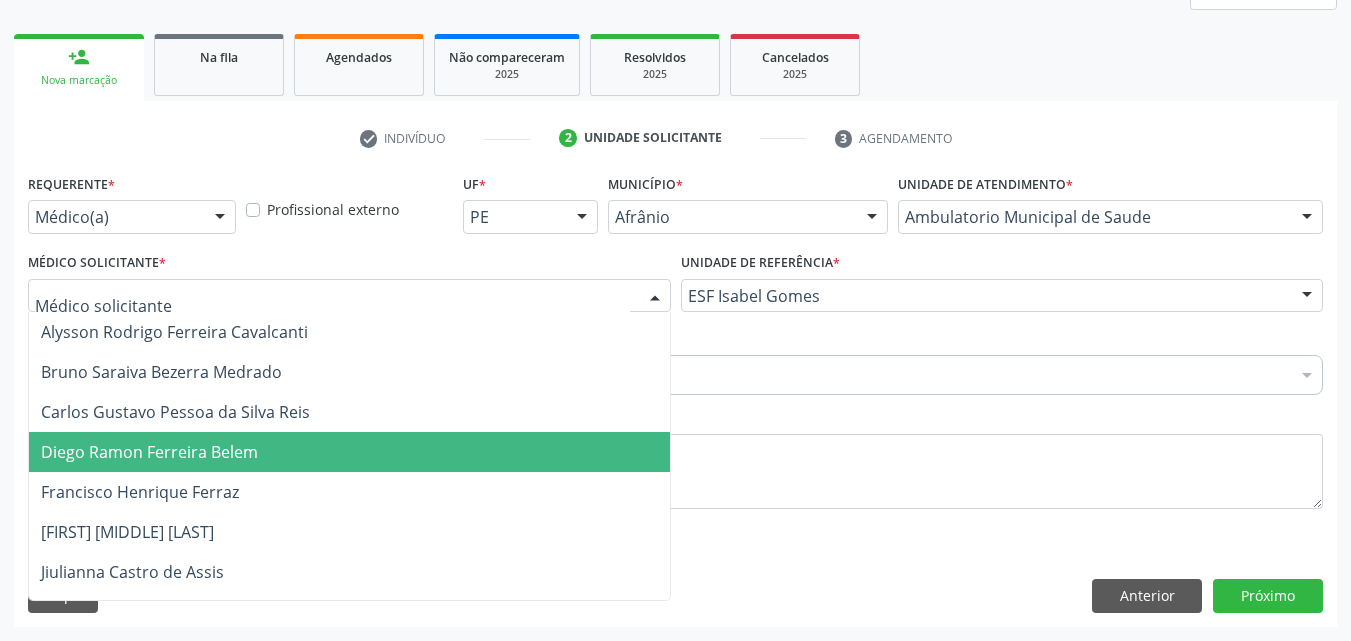 click on "Diego Ramon Ferreira Belem" at bounding box center [349, 452] 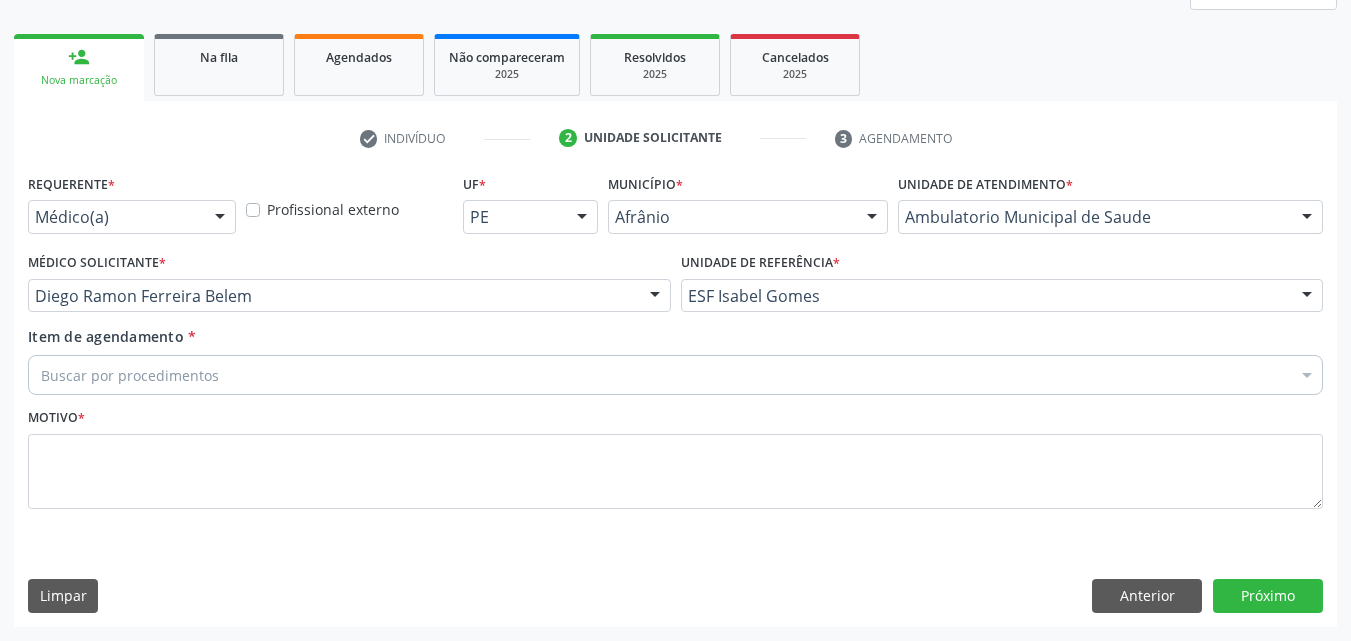 click on "Buscar por procedimentos" at bounding box center (675, 375) 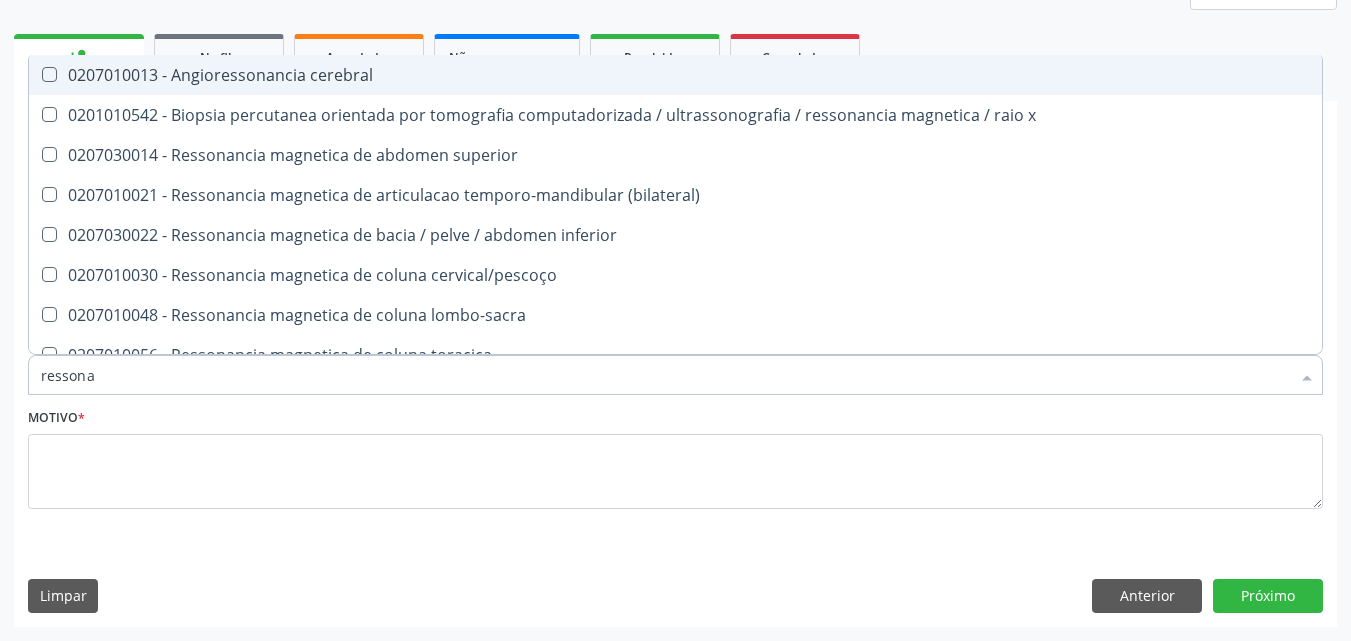 type on "ressonan" 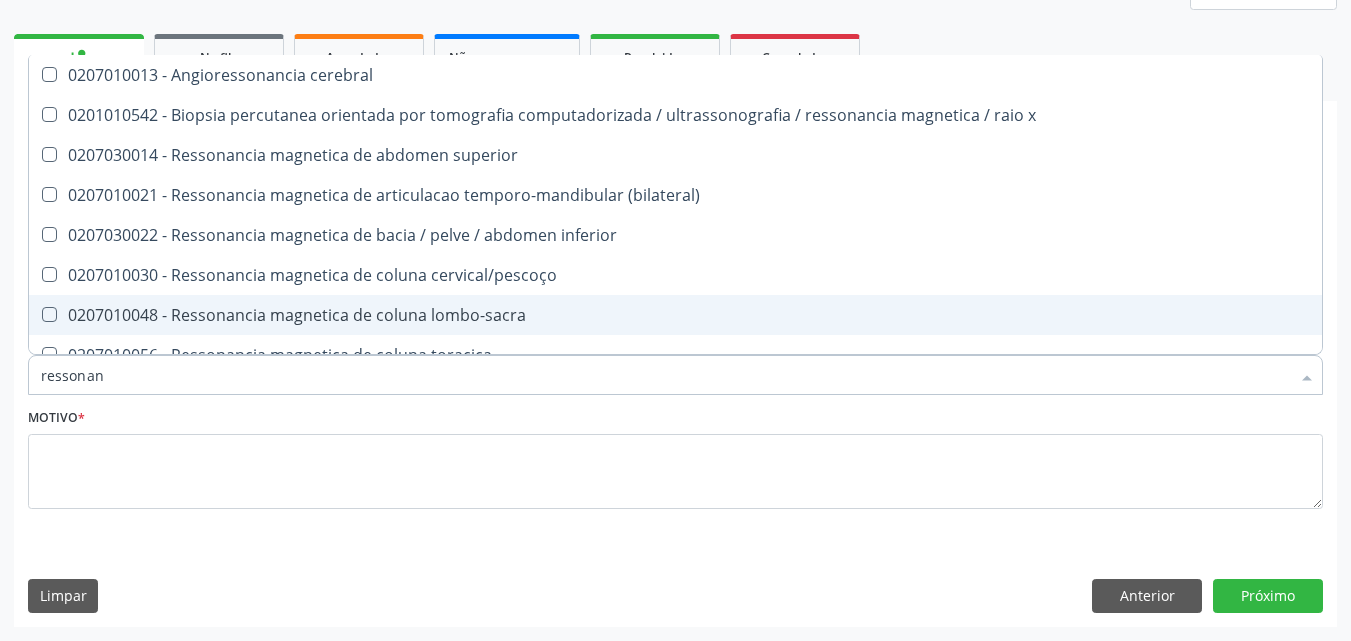 scroll, scrollTop: 200, scrollLeft: 0, axis: vertical 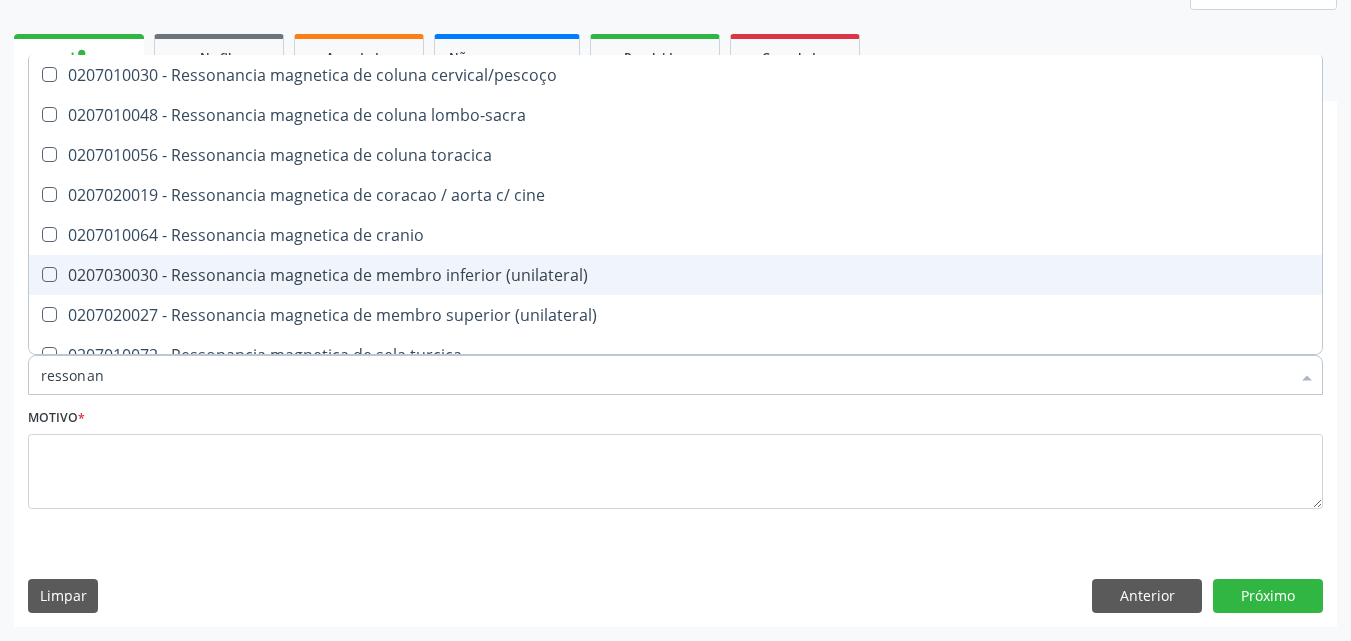 click on "0207030030 - Ressonancia magnetica de membro inferior (unilateral)" at bounding box center (675, 275) 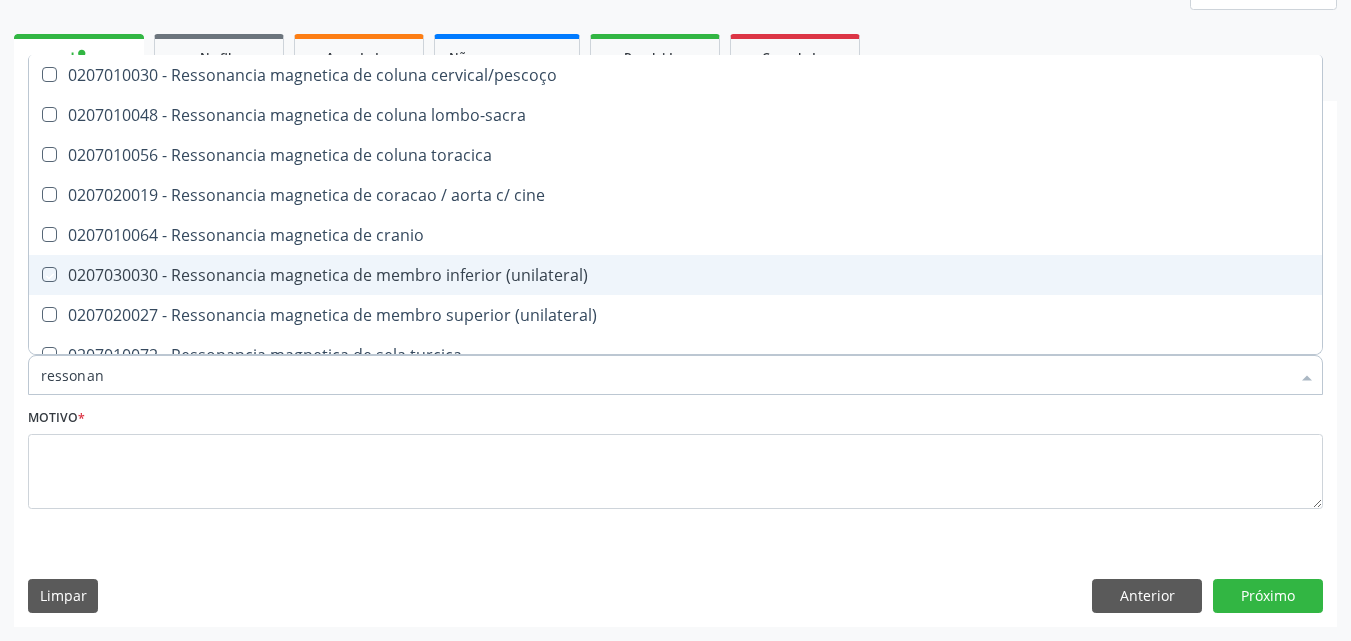 checkbox on "true" 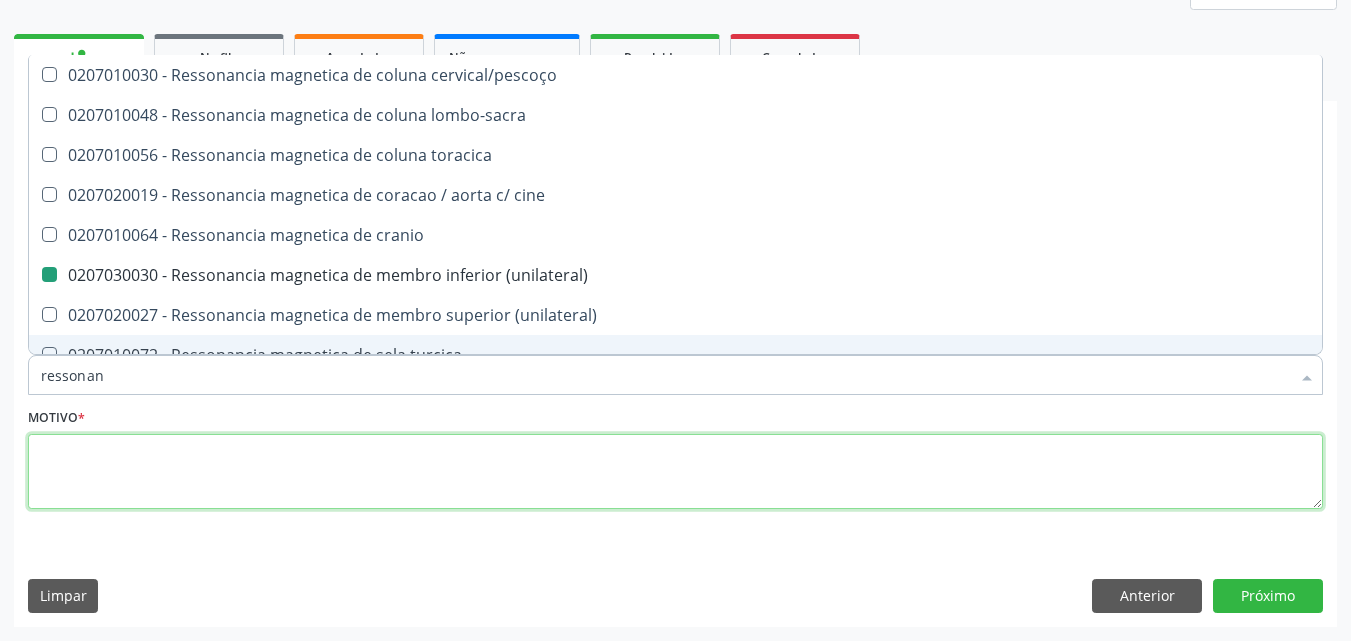 click at bounding box center (675, 472) 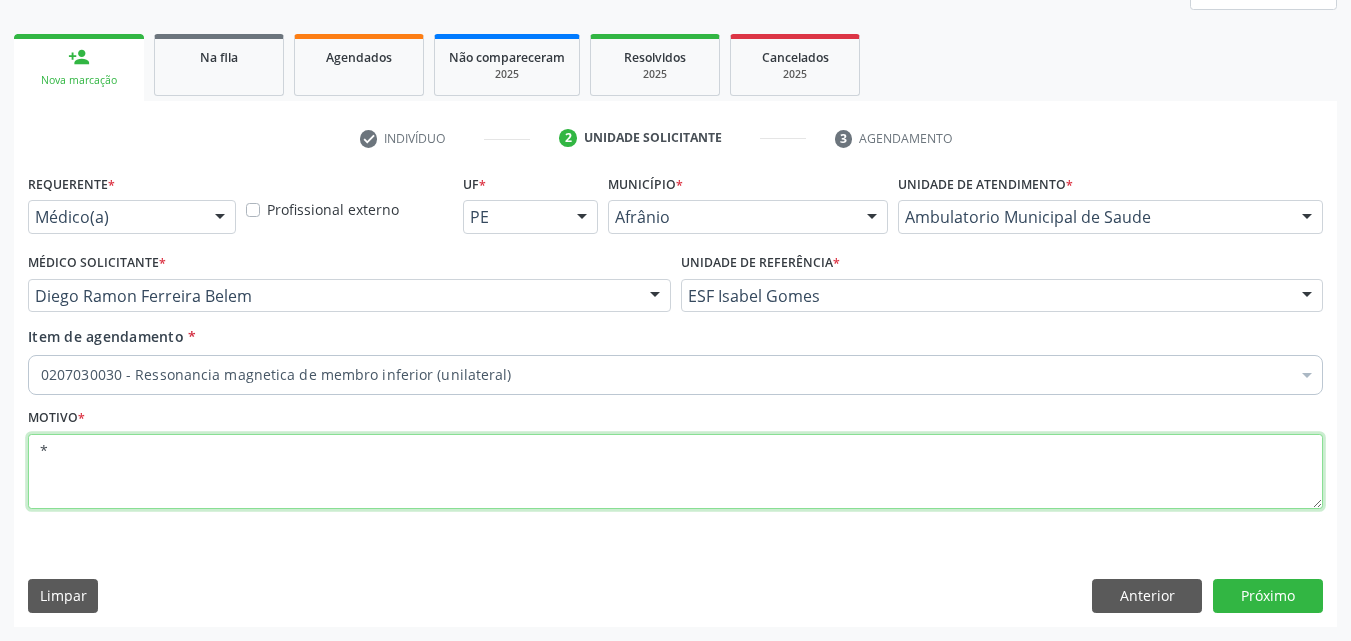 scroll, scrollTop: 0, scrollLeft: 0, axis: both 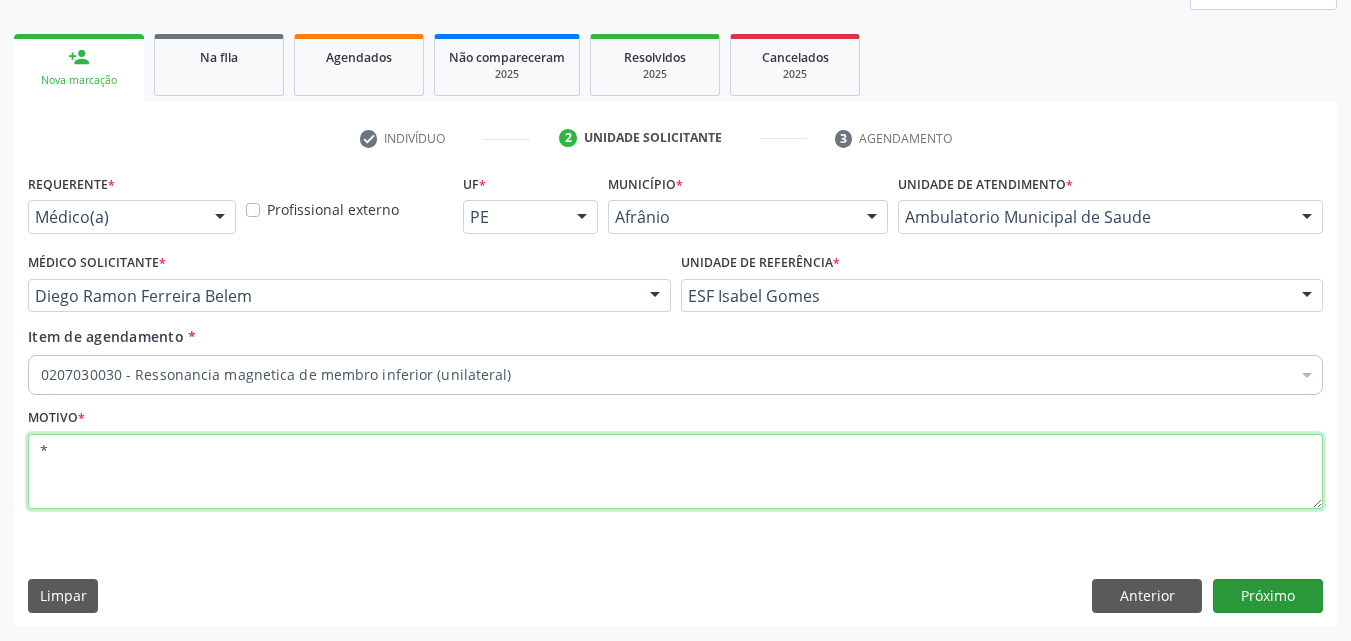 type on "*" 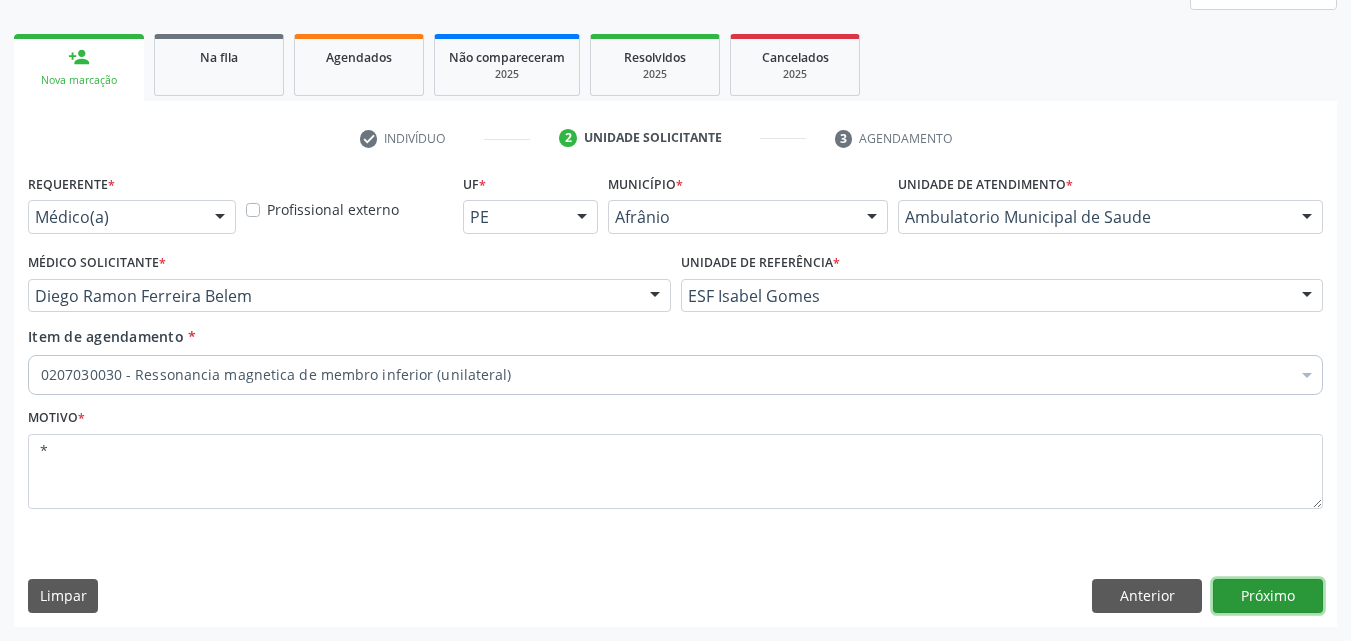 click on "Próximo" at bounding box center (1268, 596) 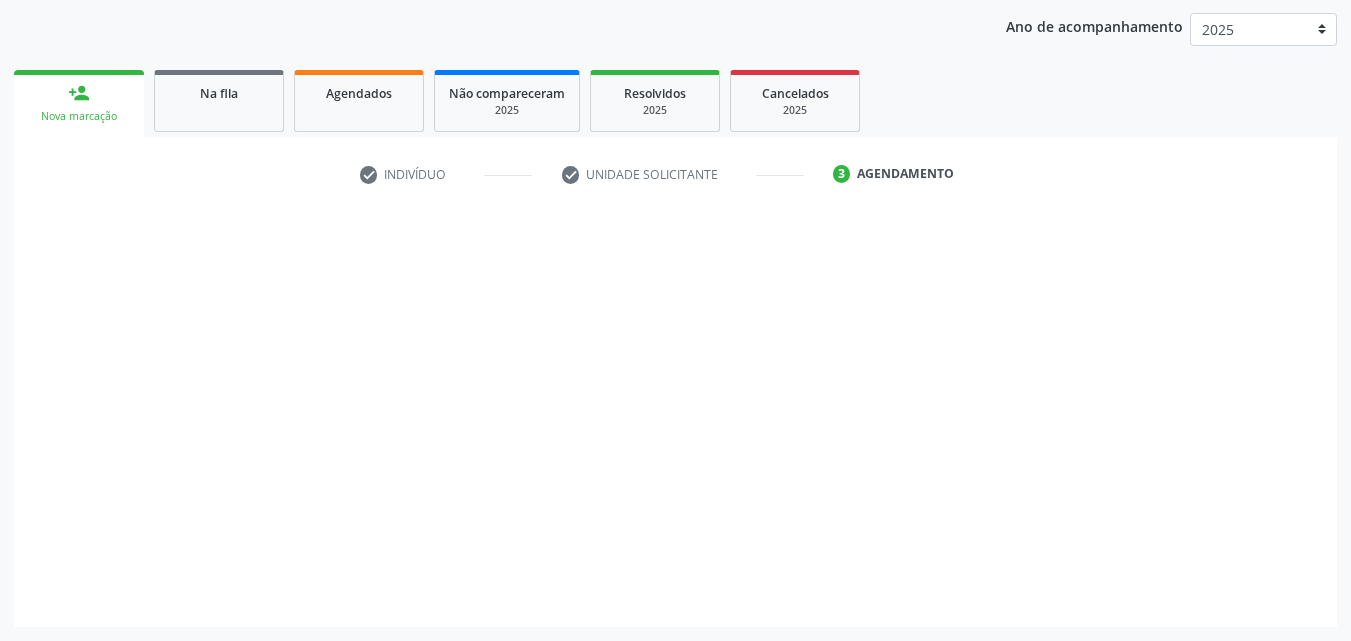 scroll, scrollTop: 229, scrollLeft: 0, axis: vertical 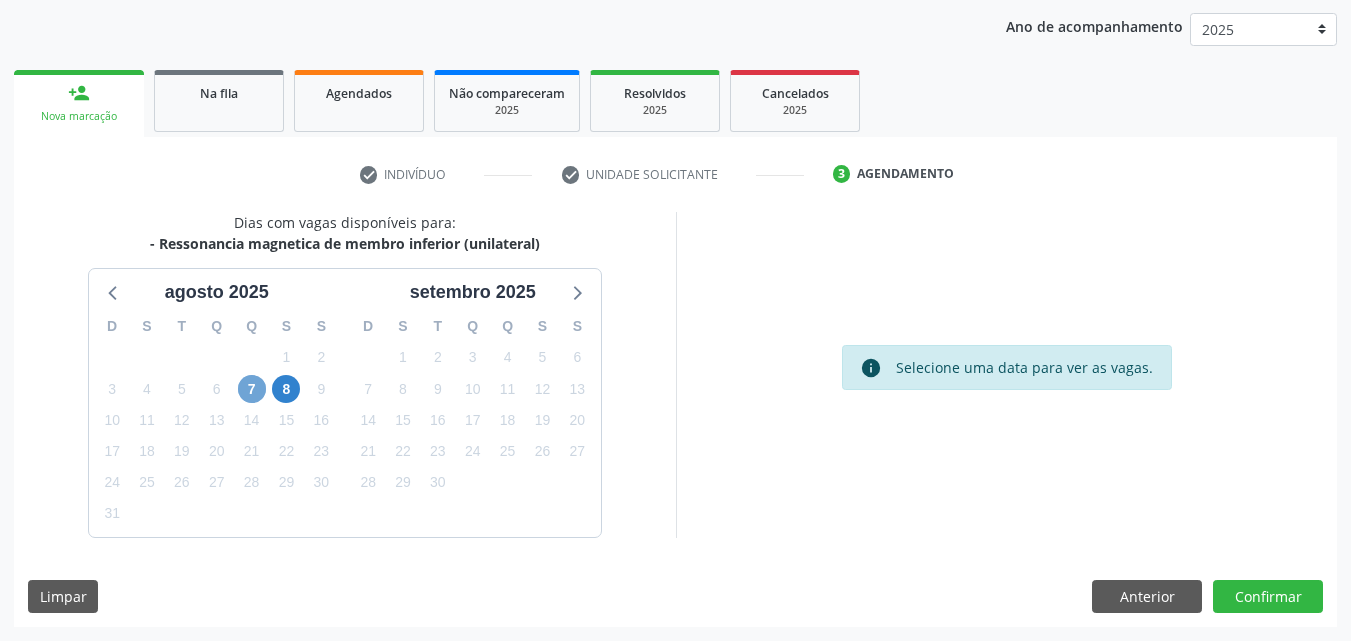 click on "7" at bounding box center [252, 389] 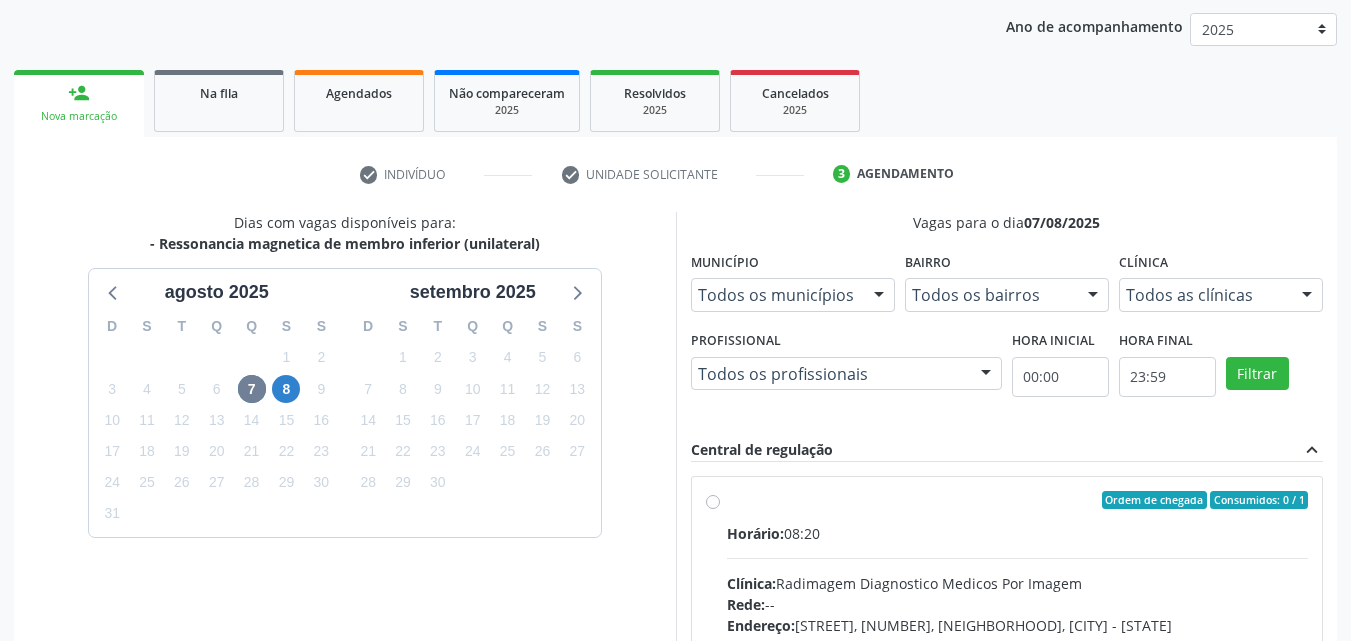 click on "Ordem de chegada
Consumidos: 0 / 1" at bounding box center [1018, 500] 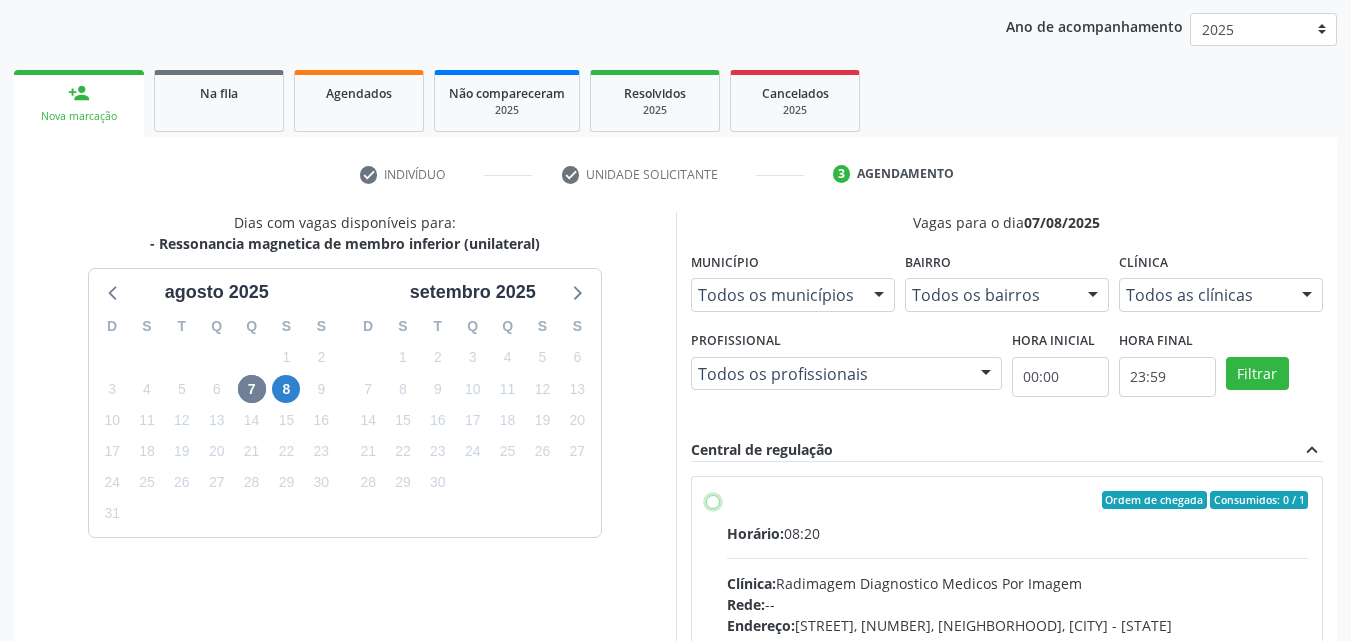 click on "Ordem de chegada
Consumidos: 0 / 1
Horário:   [TIME]
Clínica:  Radimagem Diagnostico Medicos Por Imagem
Rede:
--
Endereço:   Sala 1 2 3 4 5 E7, nº 159, Centro, [CITY] - [STATE]
Telefone:   (87) [PHONE]
Profissional:
--
Informações adicionais sobre o atendimento
Idade de atendimento:
Sem restrição
Gênero(s) atendido(s):
Sem restrição
Informações adicionais:
--" at bounding box center [713, 500] 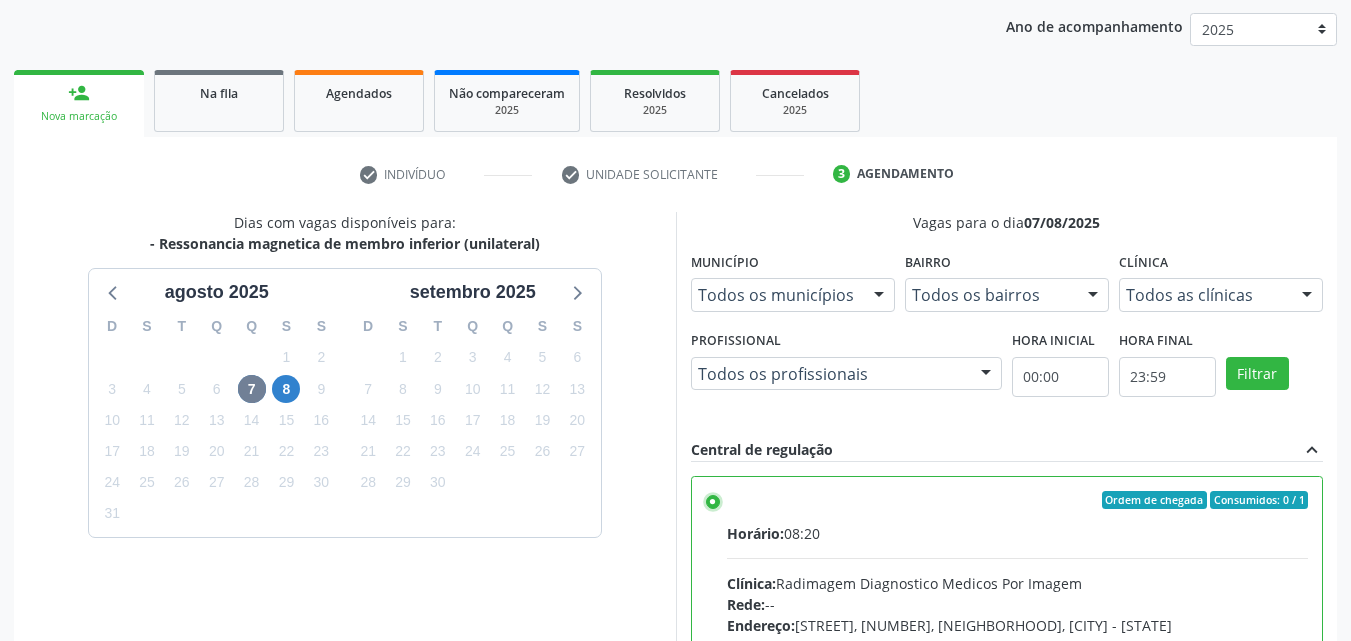 scroll, scrollTop: 99, scrollLeft: 0, axis: vertical 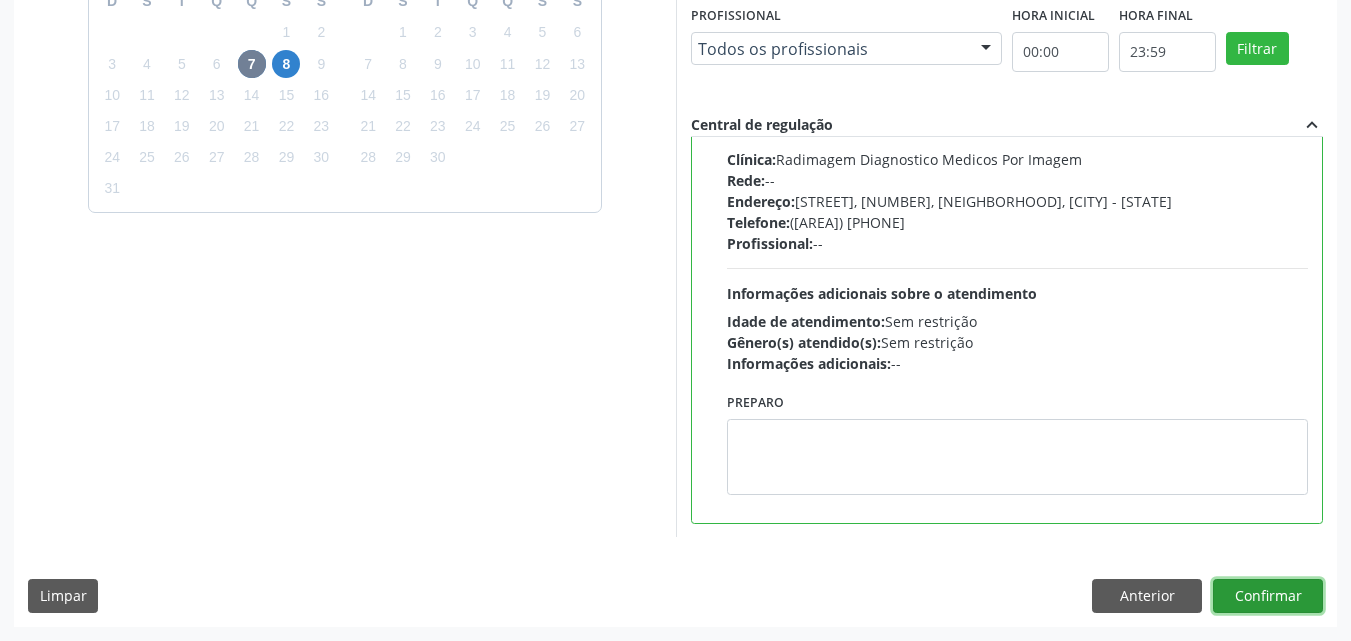 click on "Confirmar" at bounding box center (1268, 596) 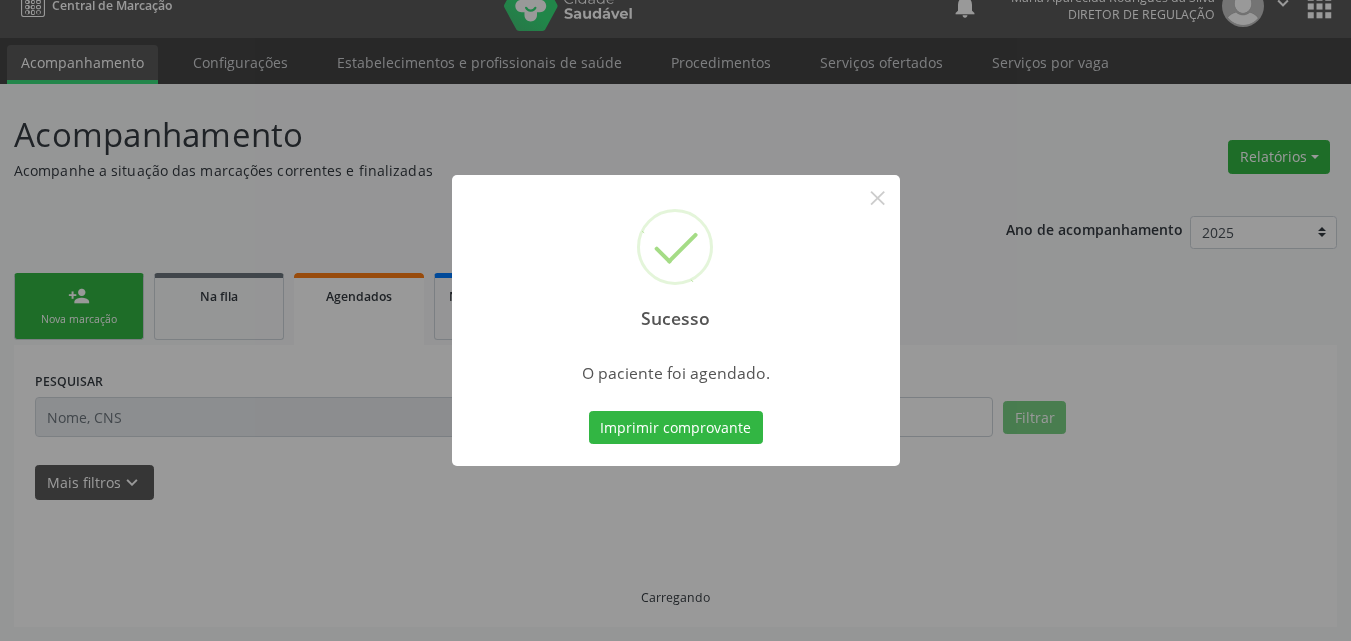 scroll, scrollTop: 26, scrollLeft: 0, axis: vertical 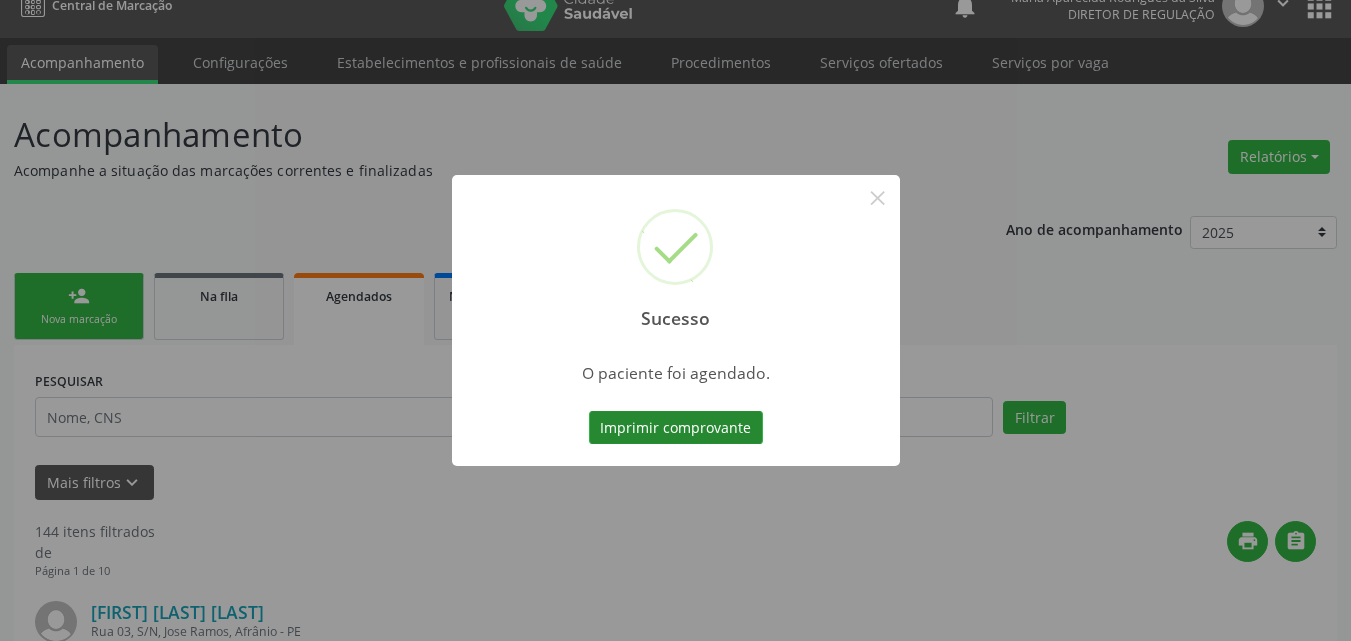 click on "Imprimir comprovante" at bounding box center [676, 428] 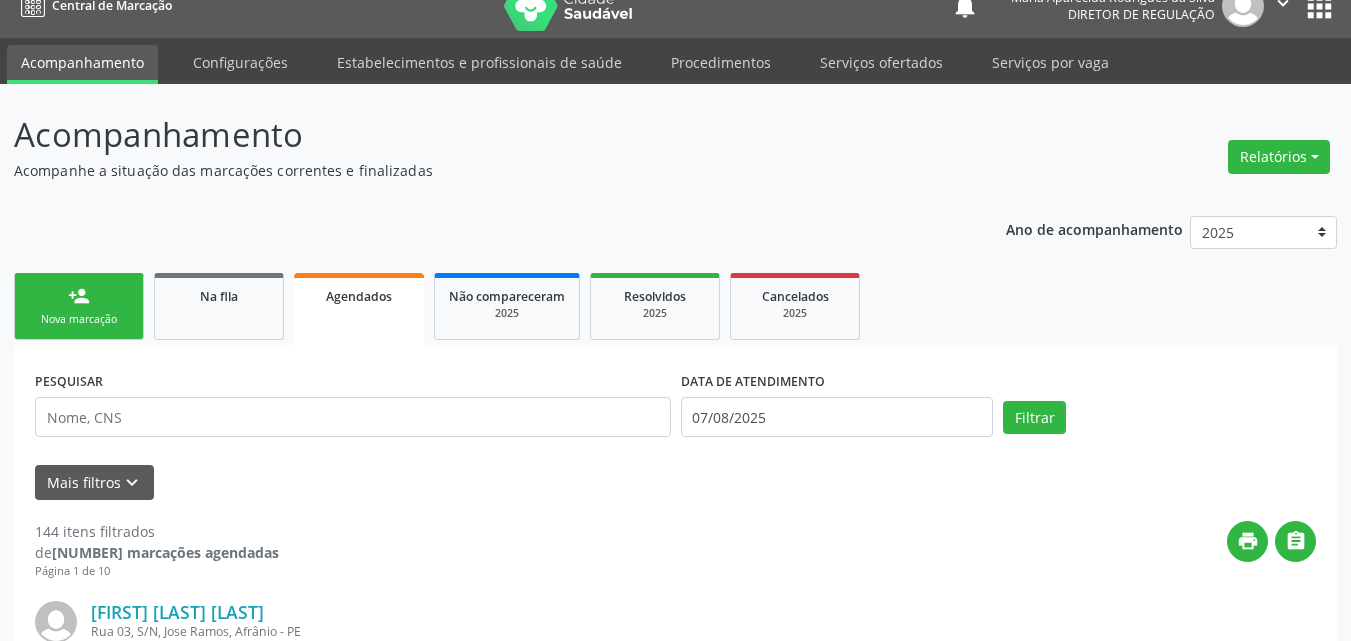 click on "Nova marcação" at bounding box center (79, 319) 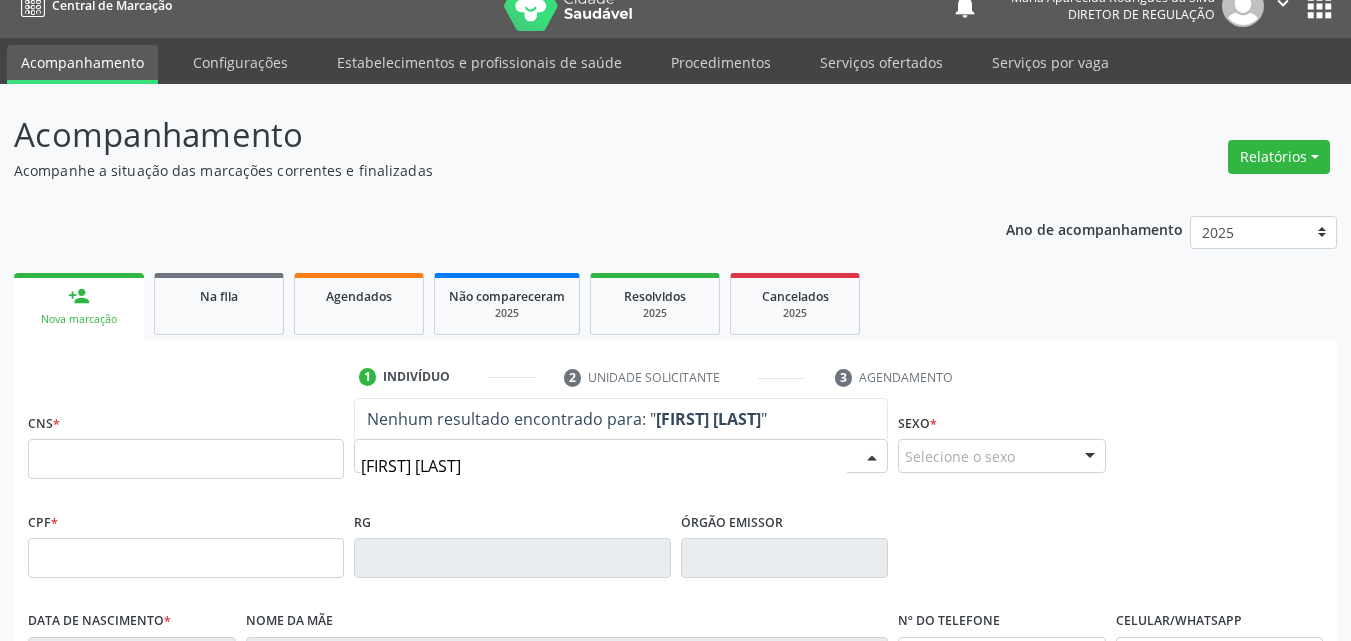type on "[FIRST] [LAST]" 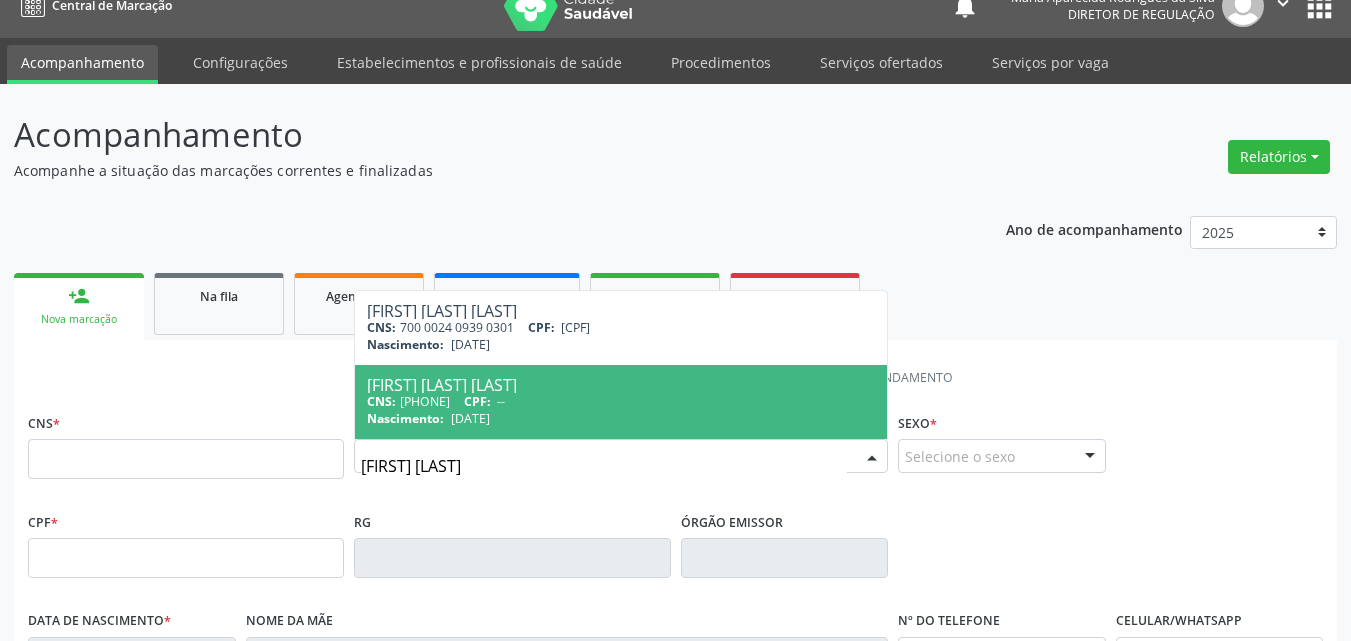 click on "[DATE]" at bounding box center [470, 418] 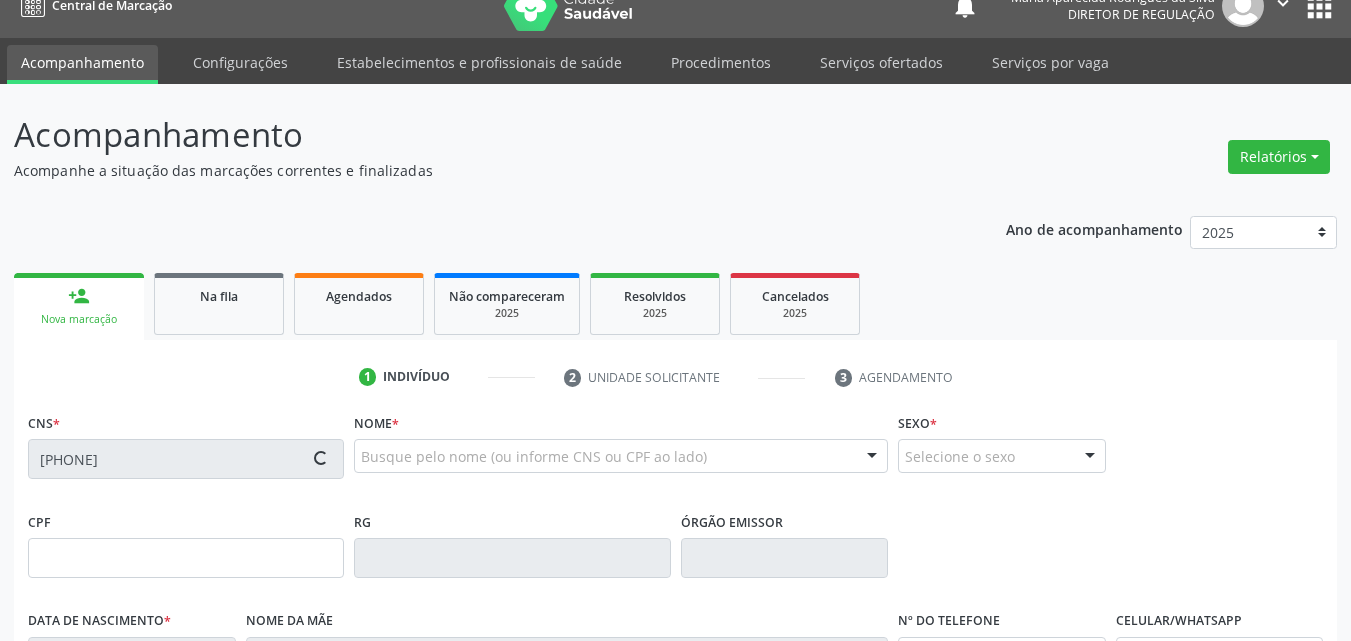 type on "[DATE]" 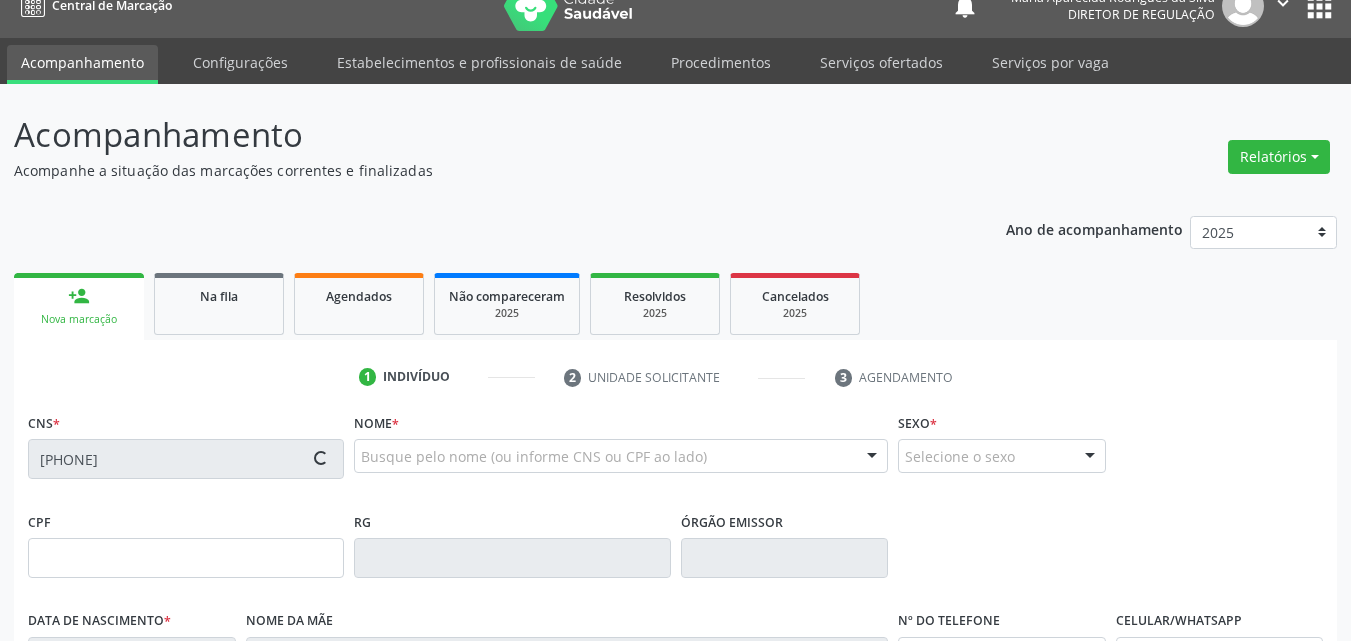 type on "[FIRST] [LAST]" 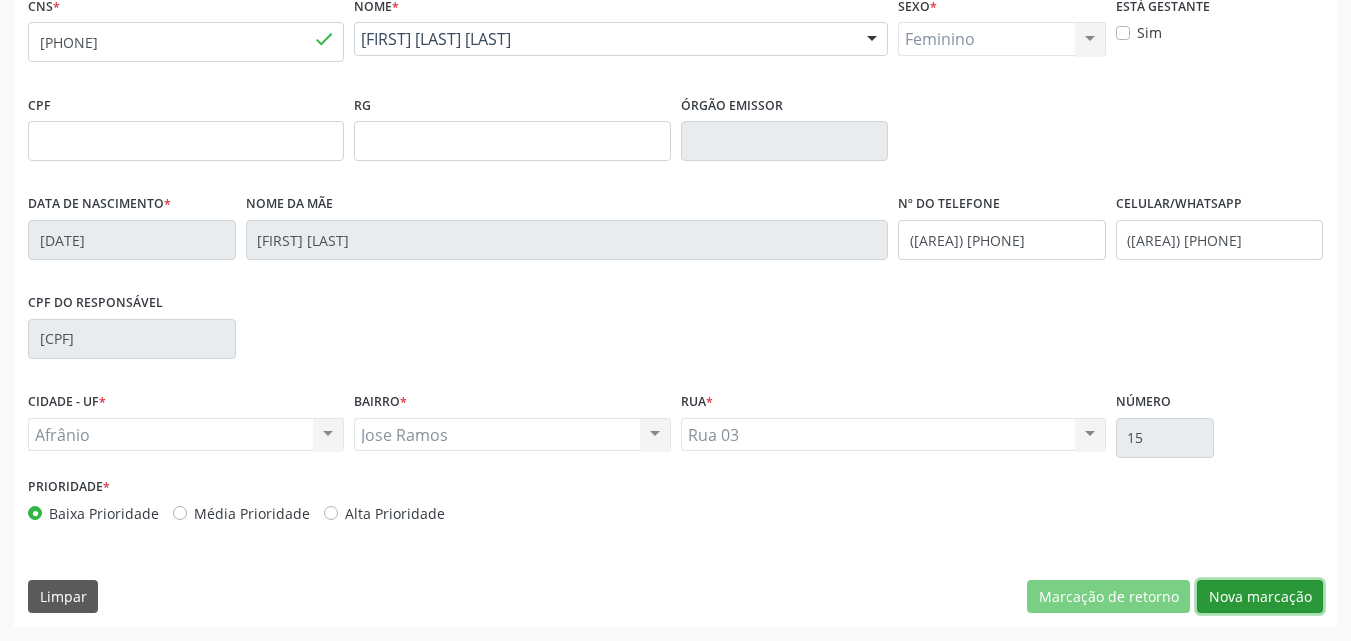 click on "Nova marcação" at bounding box center [1260, 597] 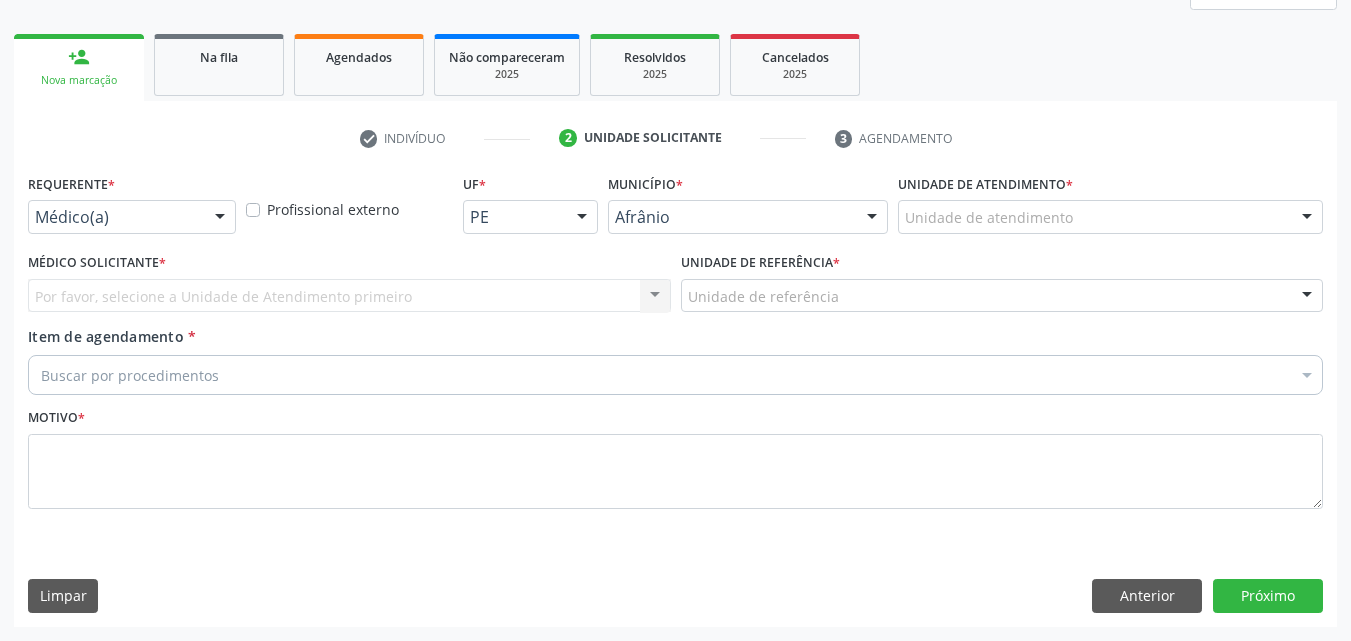 scroll, scrollTop: 265, scrollLeft: 0, axis: vertical 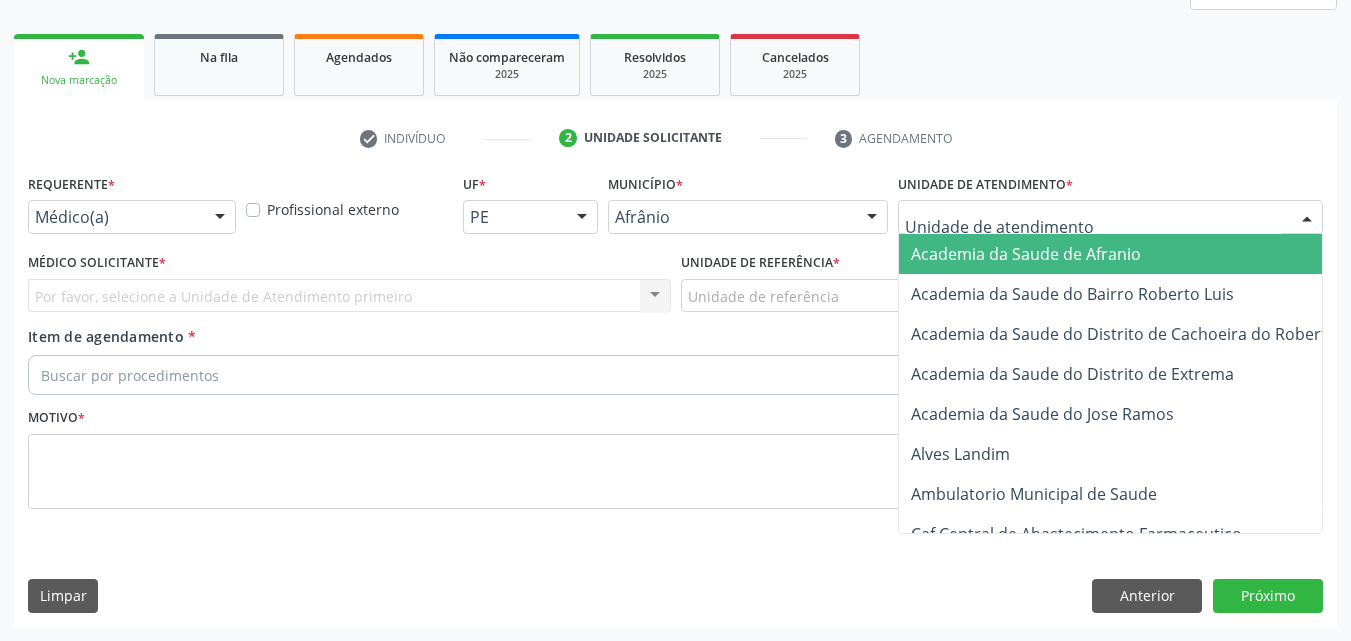 click at bounding box center (1110, 217) 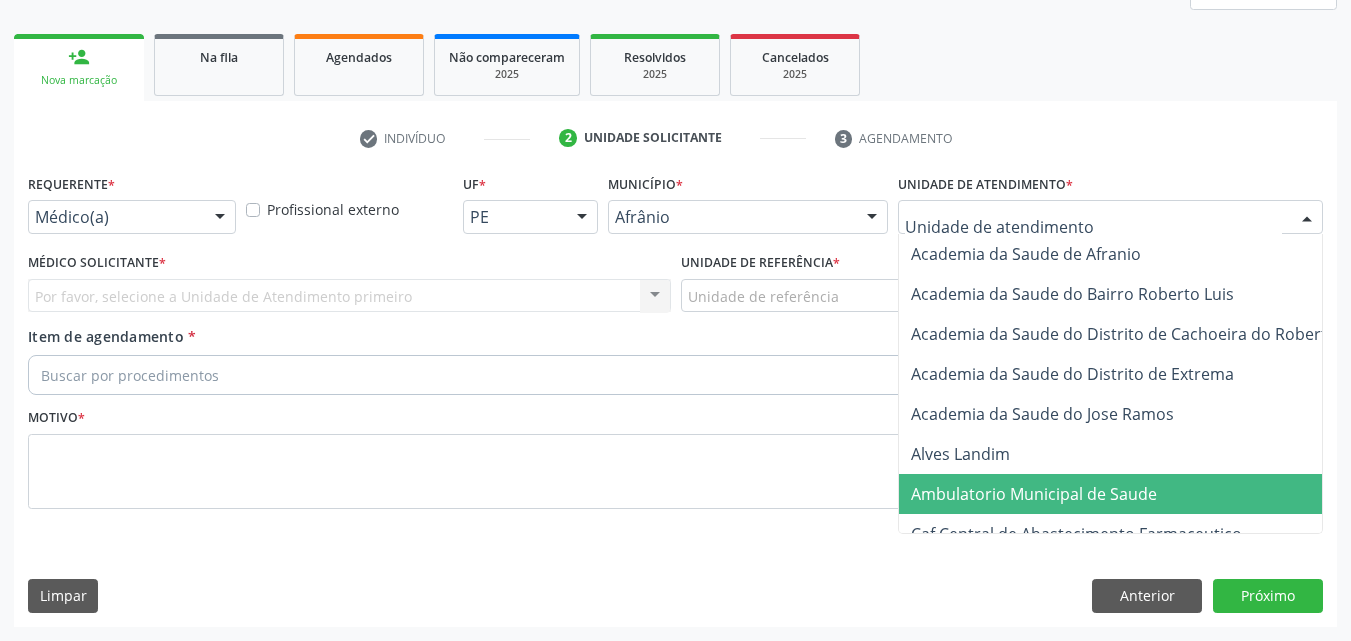 click on "Ambulatorio Municipal de Saude" at bounding box center [1034, 494] 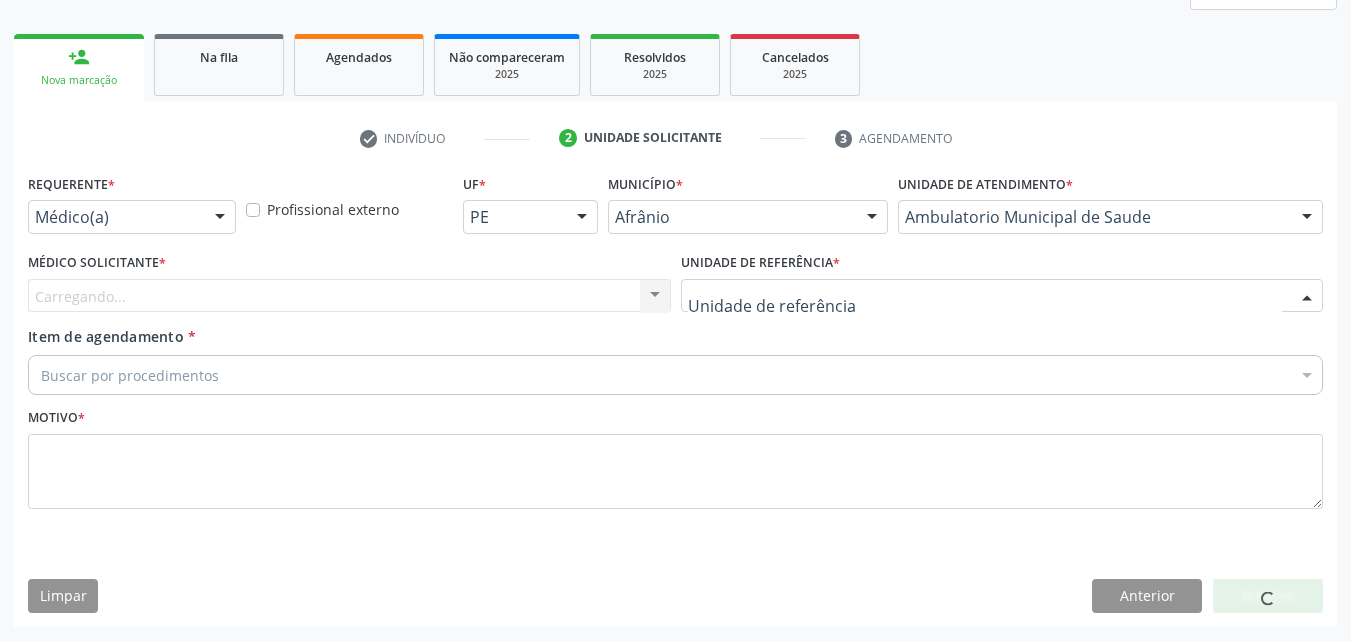 click at bounding box center [1002, 296] 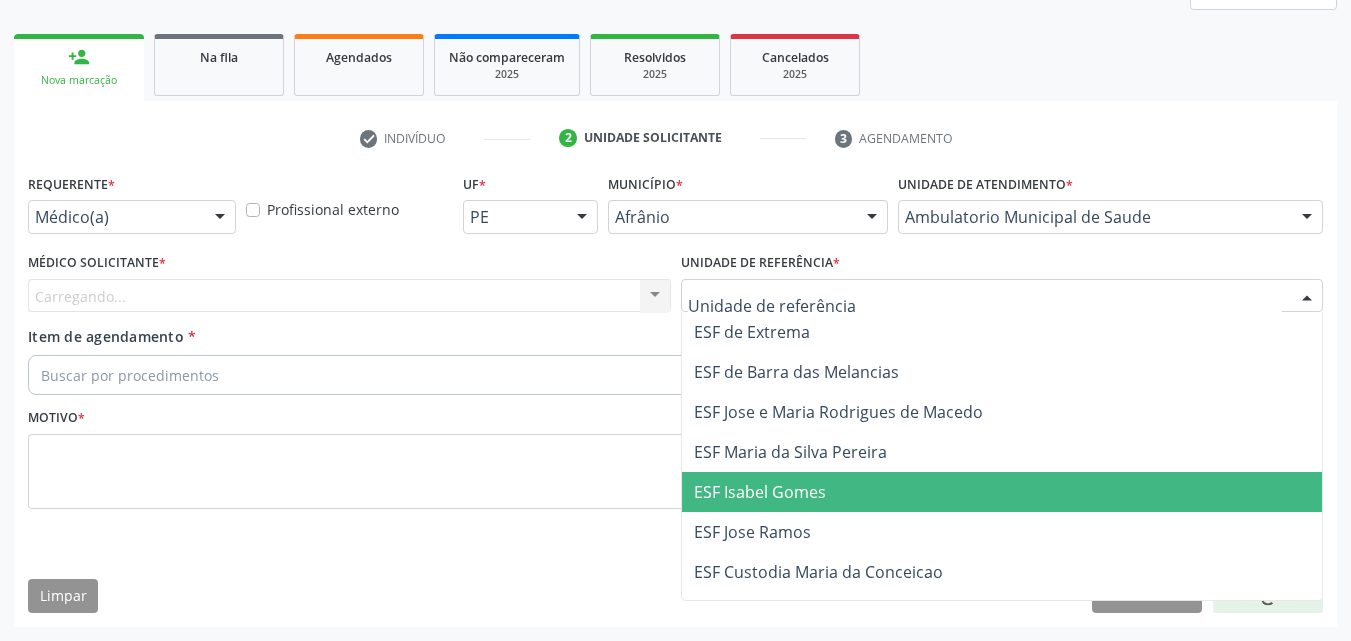 click on "ESF Isabel Gomes" at bounding box center (1002, 492) 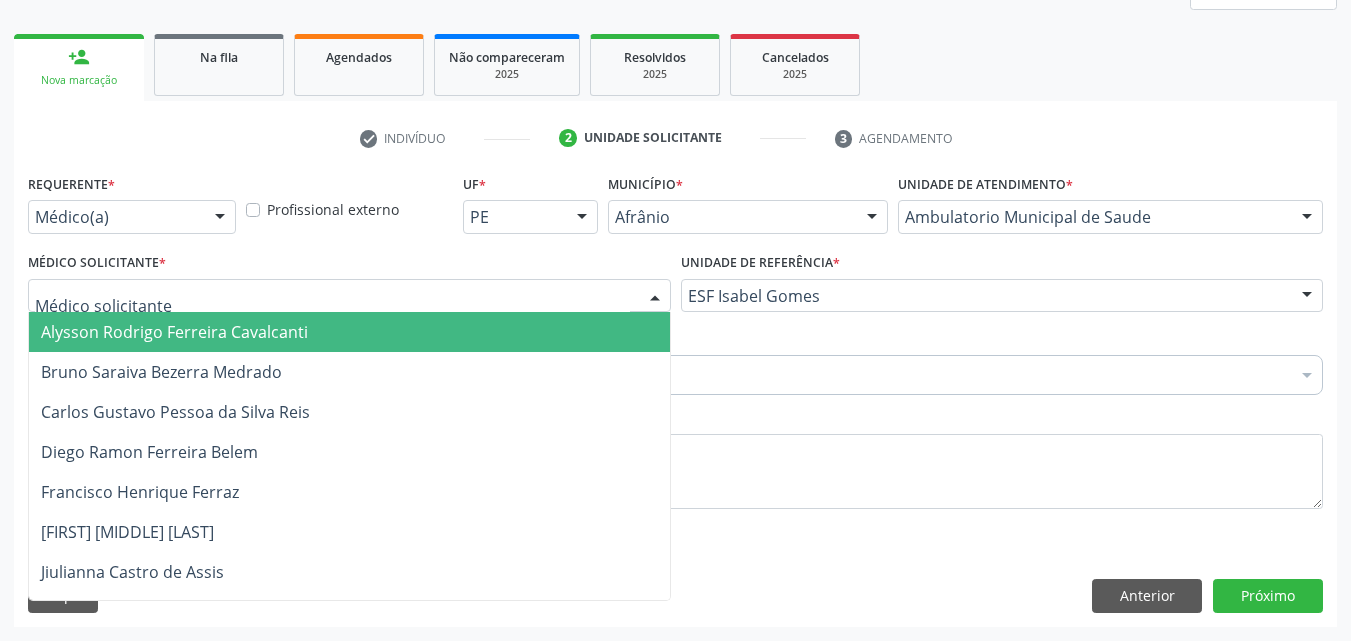 click at bounding box center [349, 296] 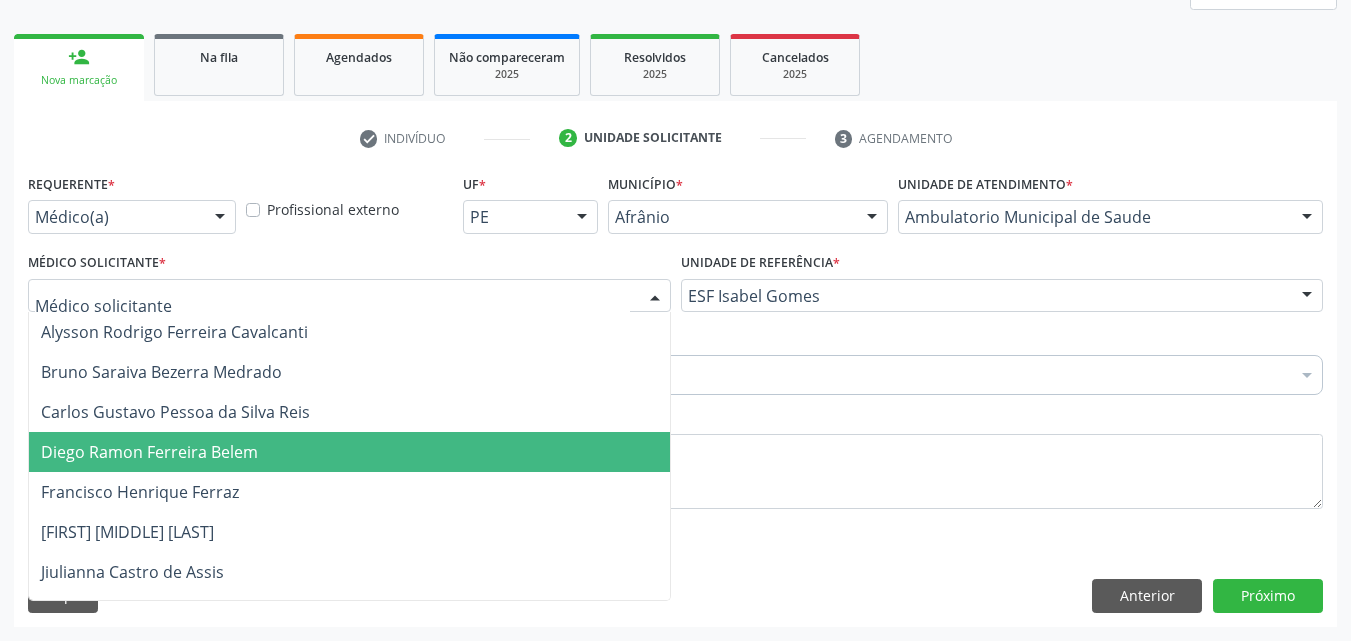 click on "Diego Ramon Ferreira Belem" at bounding box center (349, 452) 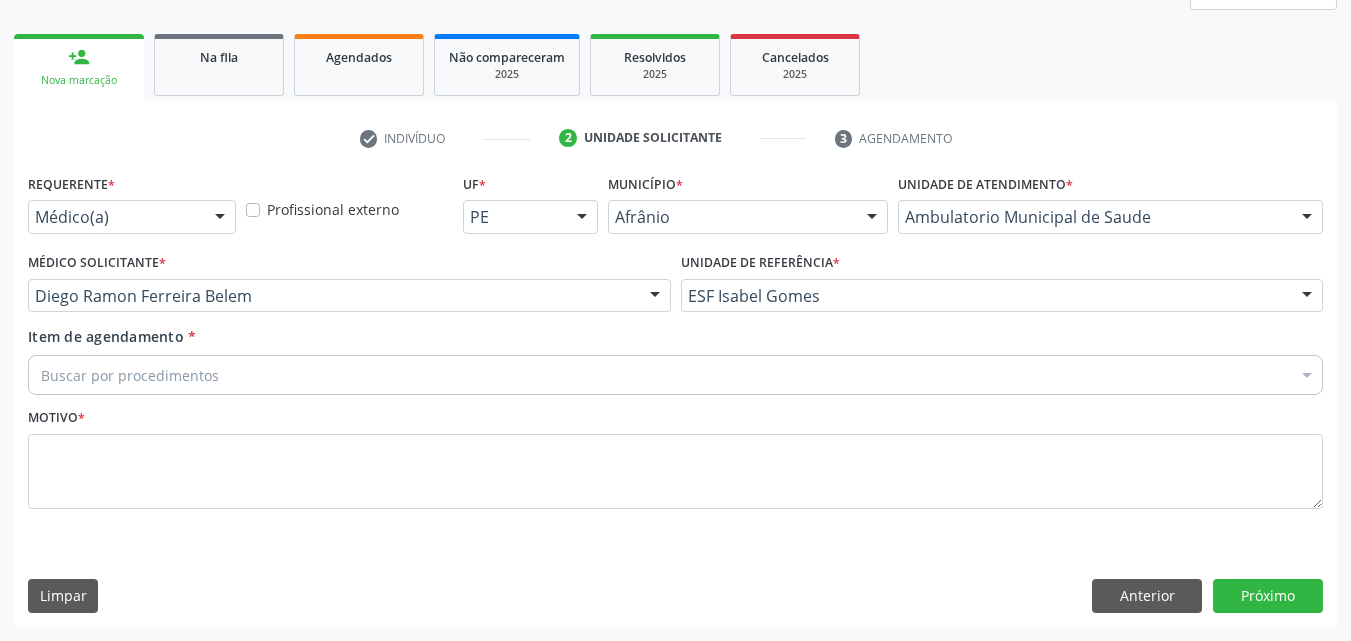 click on "Buscar por procedimentos" at bounding box center [675, 375] 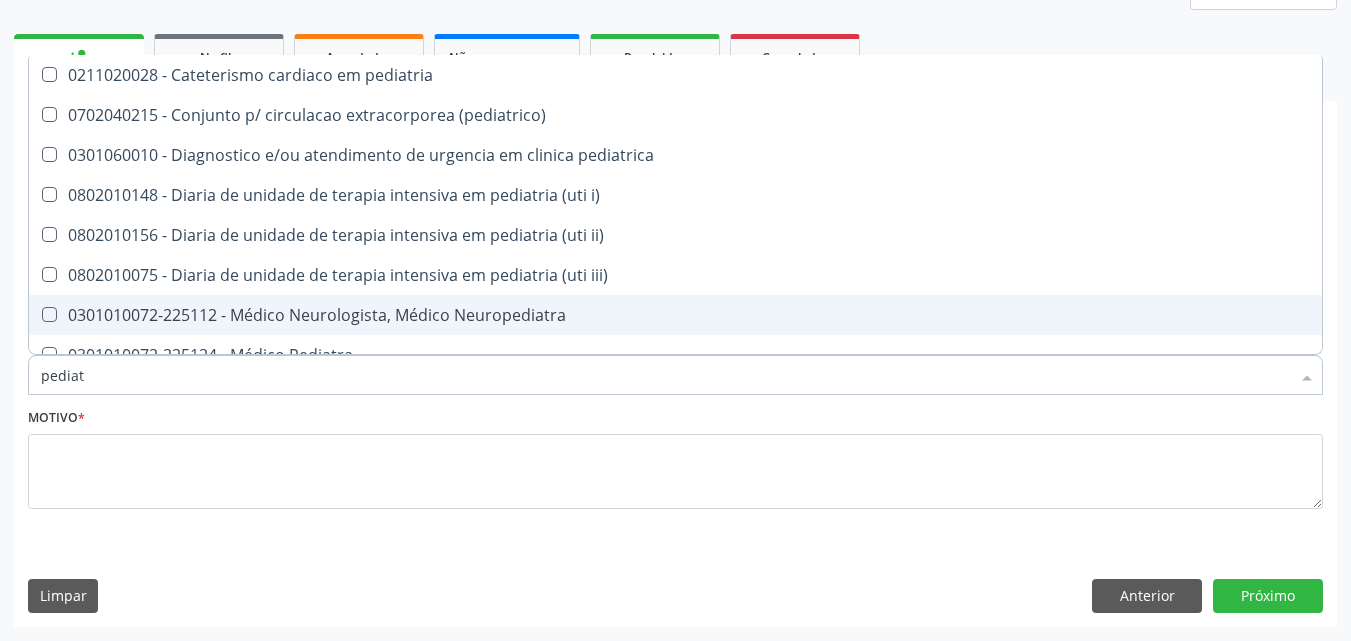 type on "pediatr" 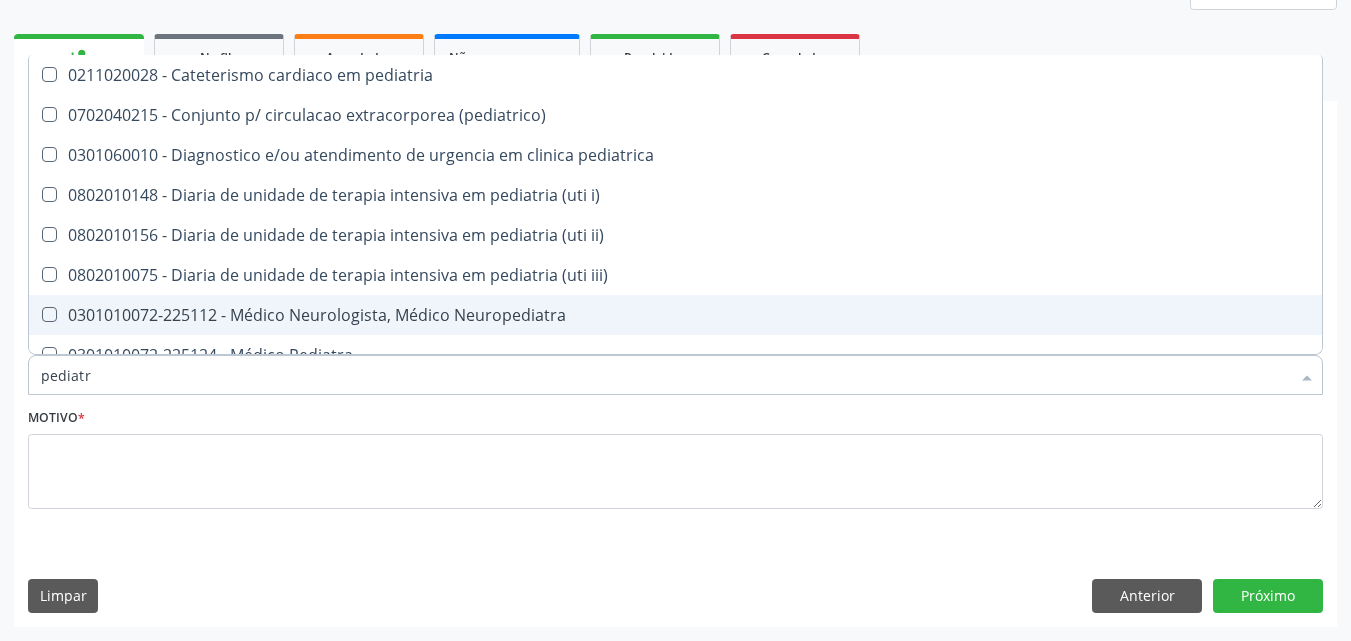 scroll, scrollTop: 100, scrollLeft: 0, axis: vertical 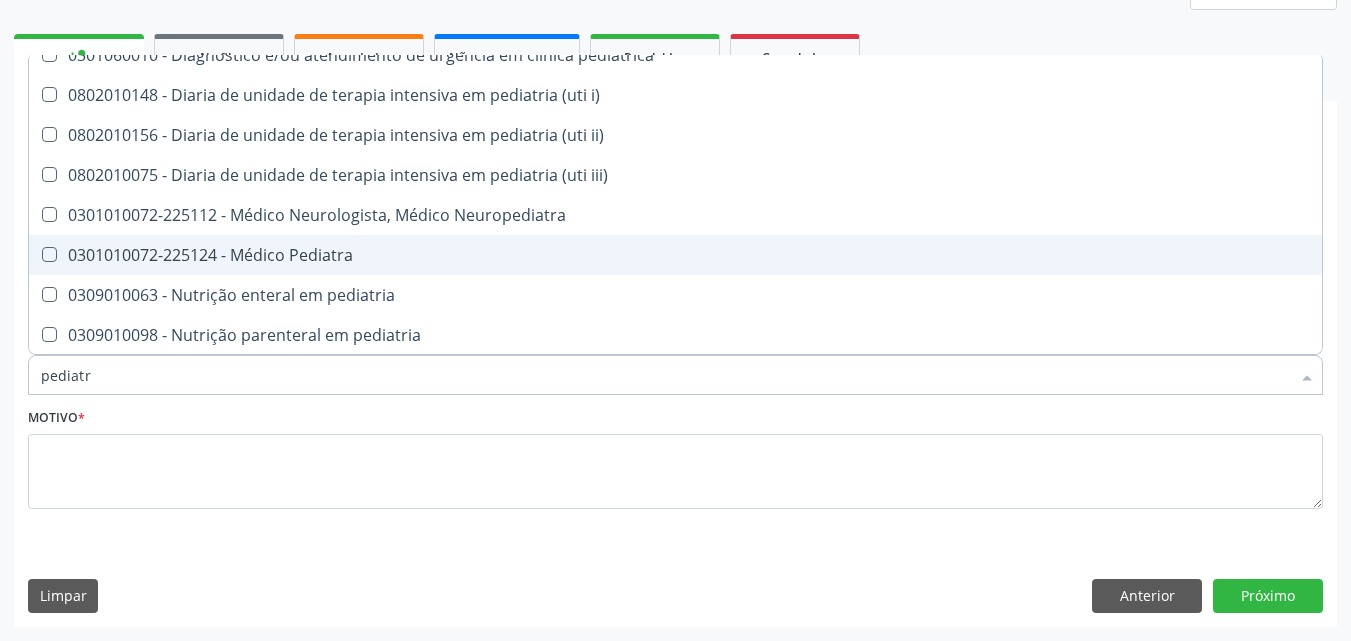 click on "0301010072-225124 - Médico Pediatra" at bounding box center [675, 255] 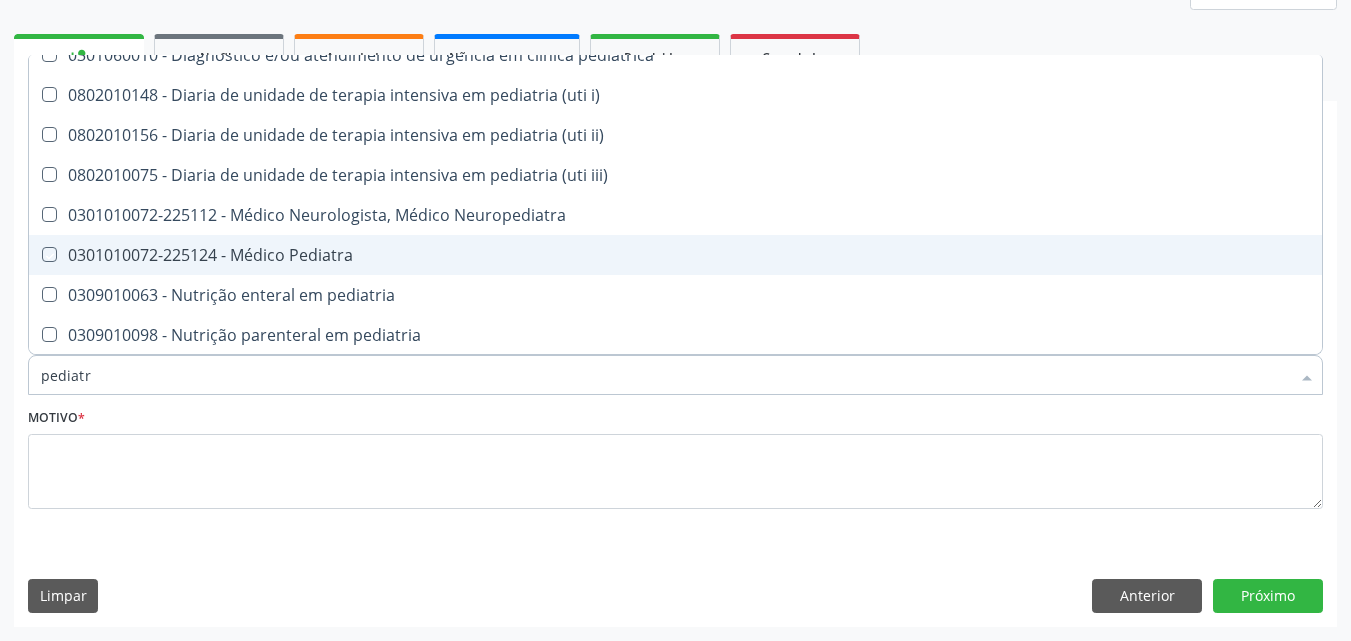 checkbox on "true" 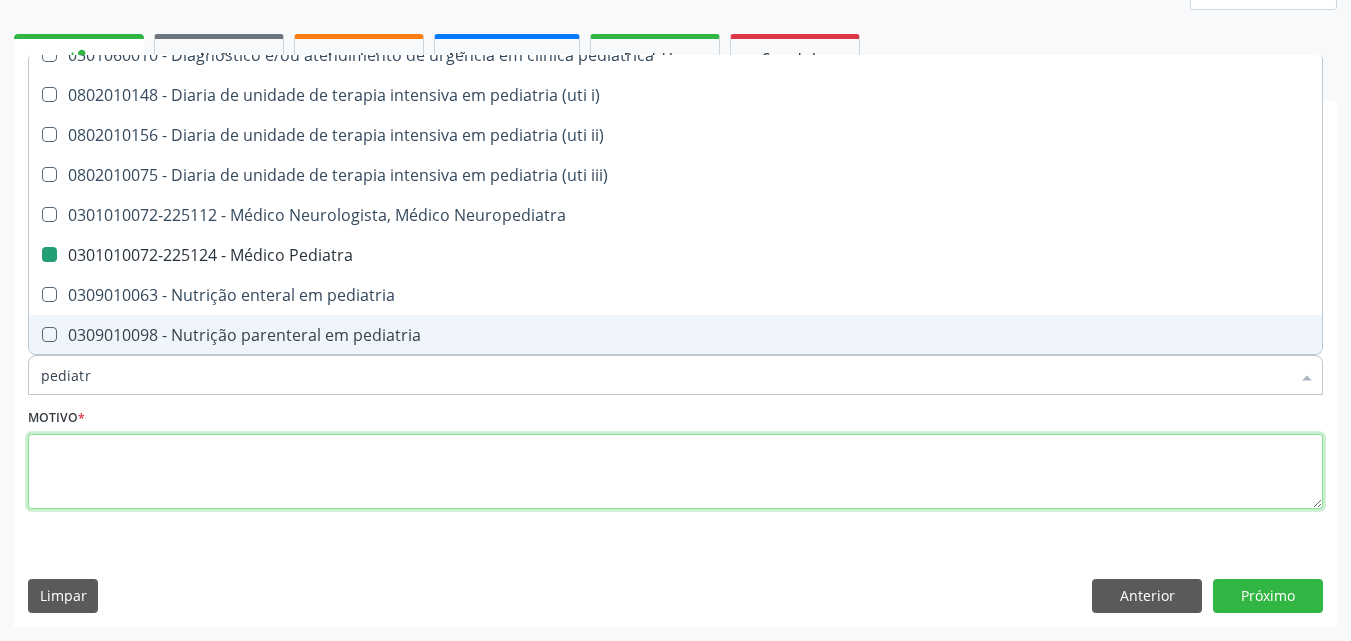 click at bounding box center (675, 472) 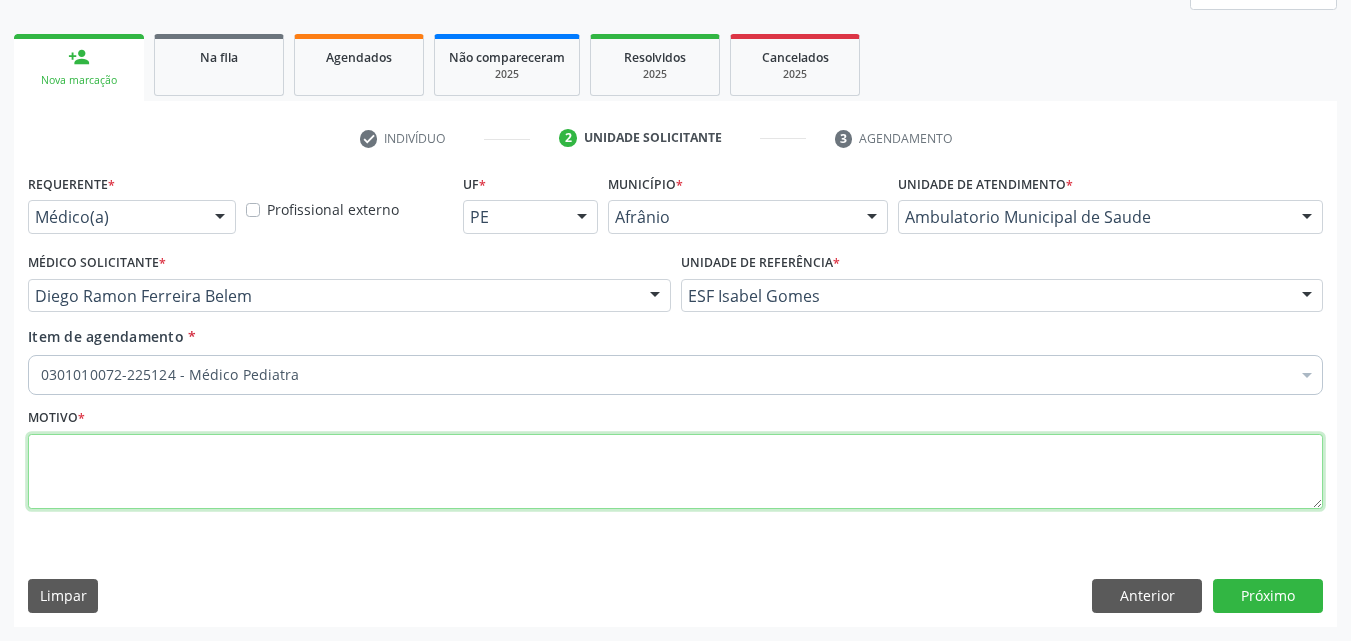 scroll, scrollTop: 0, scrollLeft: 0, axis: both 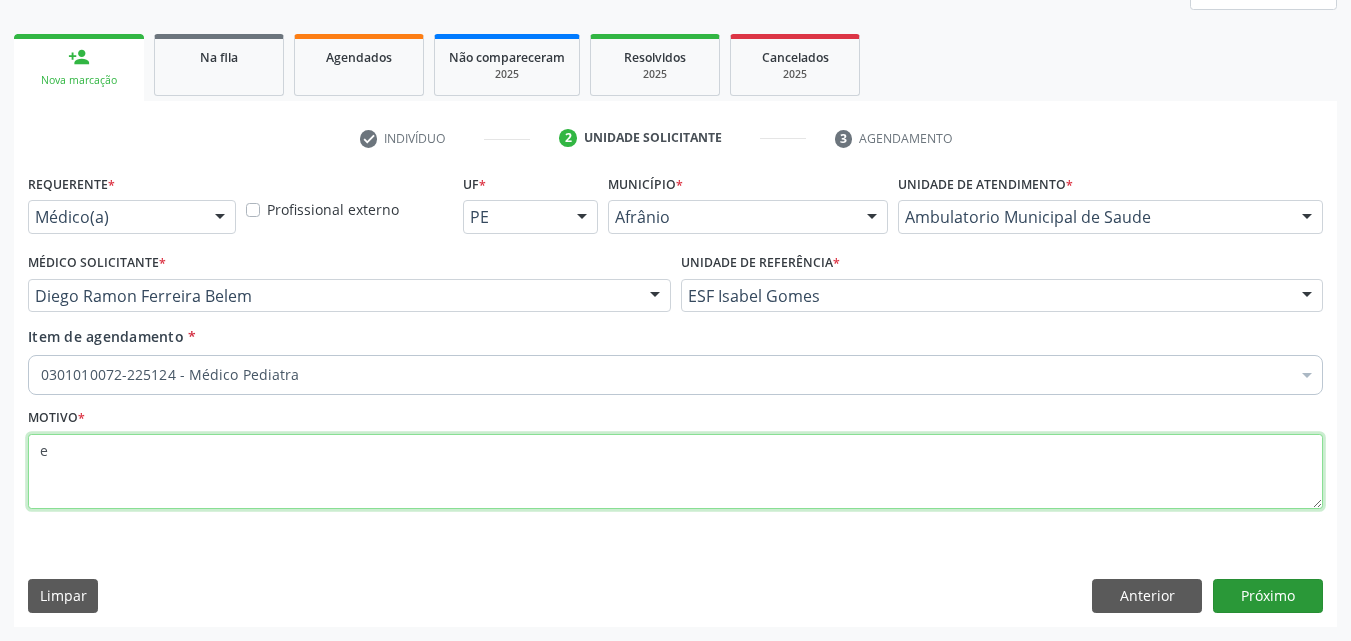 type on "e" 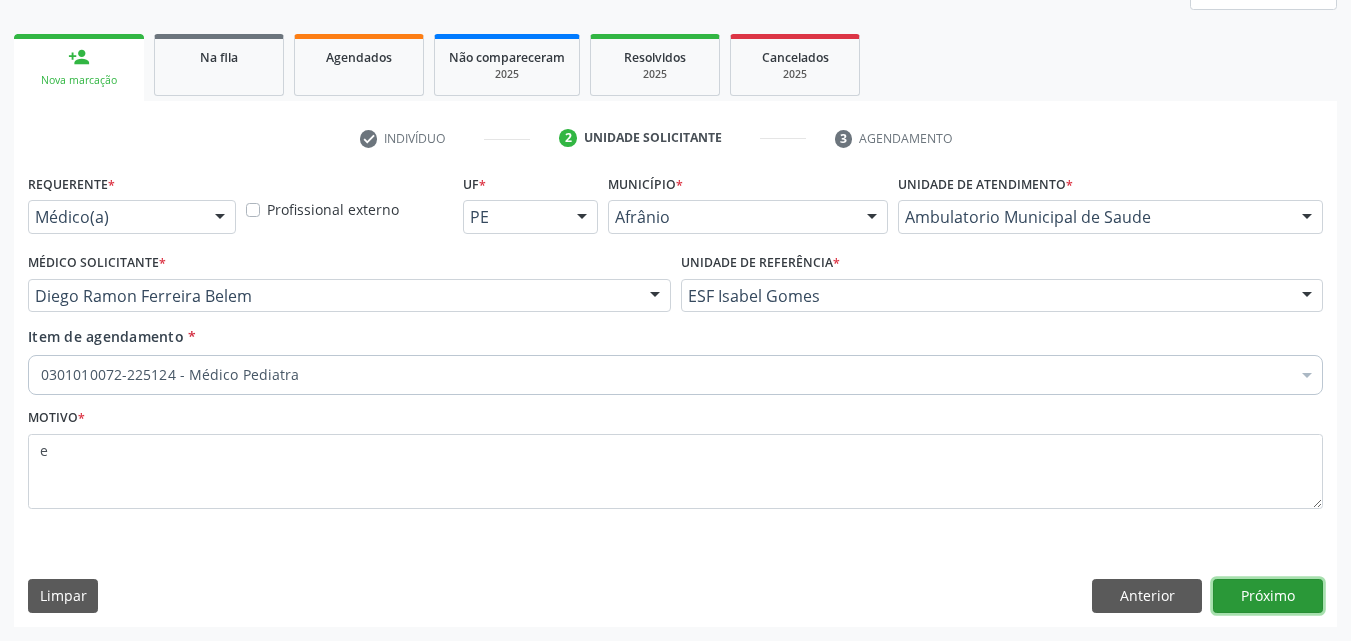 click on "Próximo" at bounding box center [1268, 596] 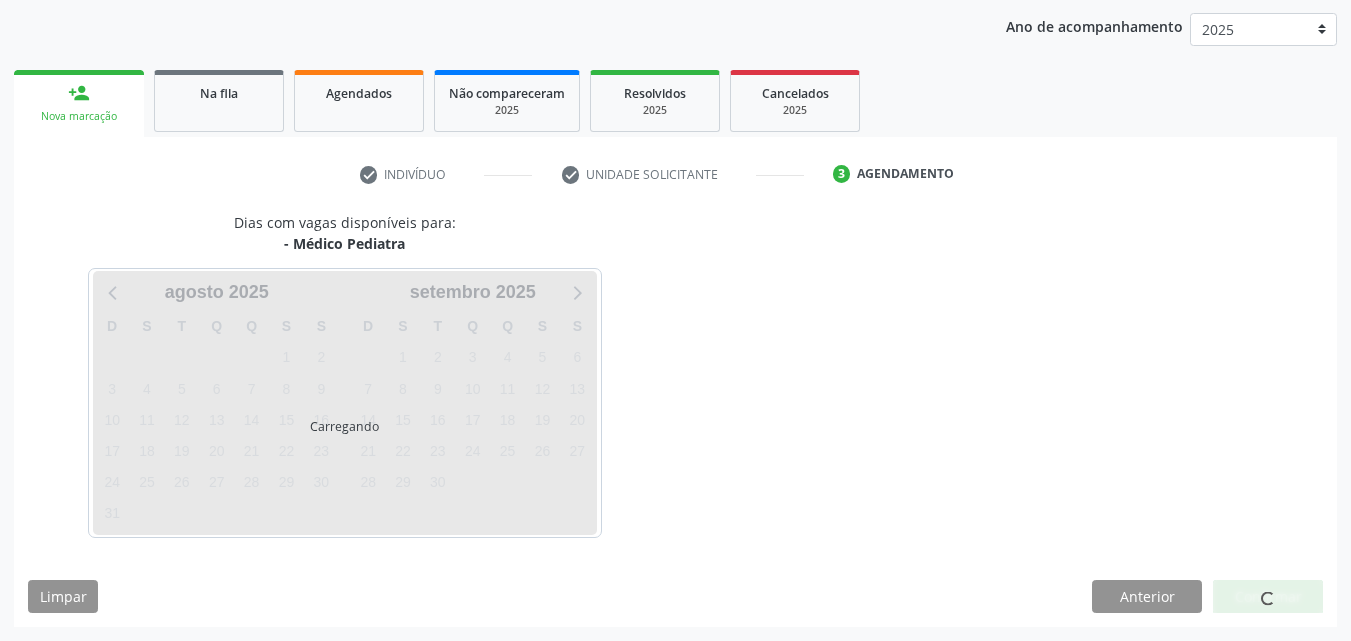 scroll, scrollTop: 265, scrollLeft: 0, axis: vertical 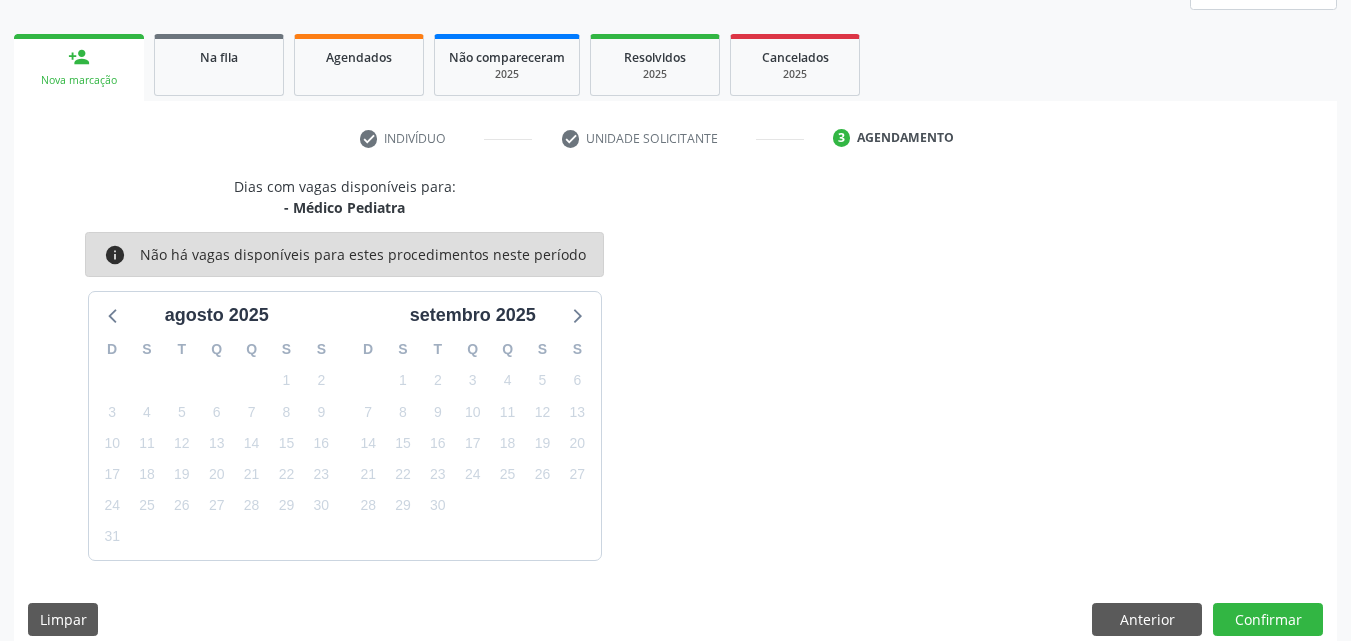 click on "check
Indivíduo
check
Unidade solicitante
3
Agendamento
CNS
*
[PHONE]       done
Nome
*
[FIRST] [LAST] [LAST]
[FIRST] [LAST] [LAST]
CNS:
[PHONE]
CPF:    --   Nascimento:
[DATE]
Nenhum resultado encontrado para: "   "
Digite o nome
Sexo
*
Feminino         Masculino   Feminino
Nenhum resultado encontrado para: "   "
Não há nenhuma opção para ser exibida.
Está gestante
Sim
CPF
RG
Órgão emissor
Data de nascimento
*
[DATE]
Nome da mãe
[FIRST] [LAST] [LAST]
Nº do Telefone
([AREA]) [PHONE]" at bounding box center [675, 386] 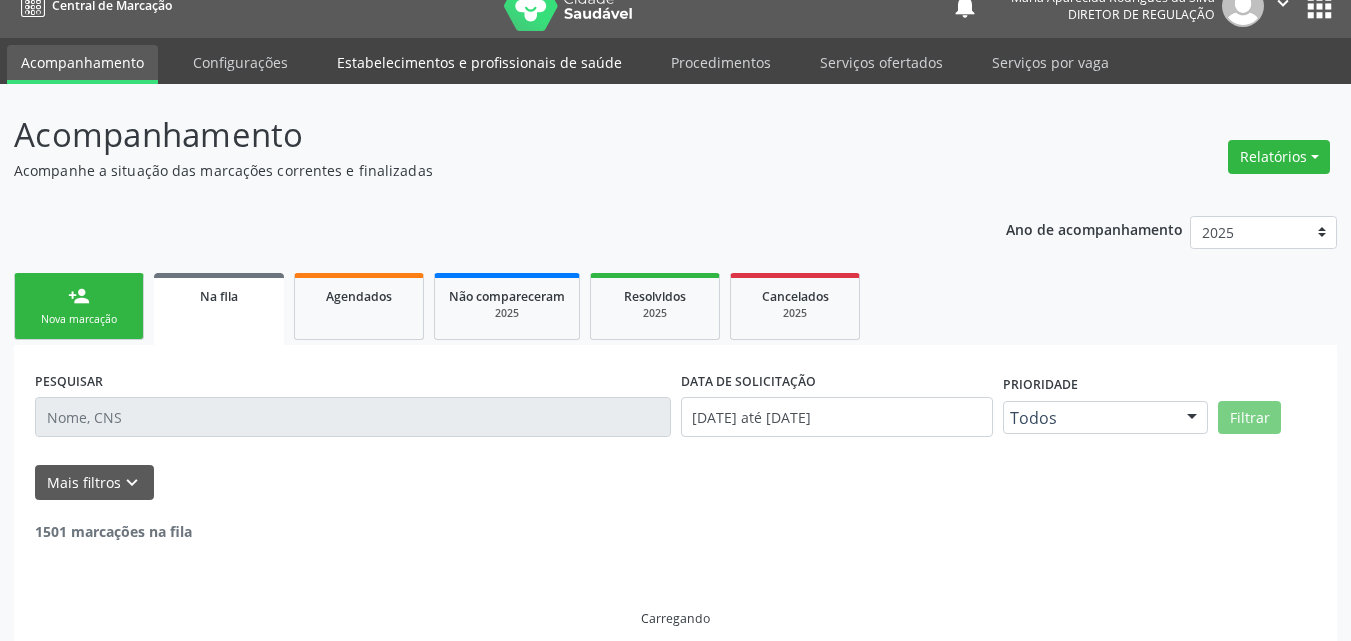 scroll, scrollTop: 47, scrollLeft: 0, axis: vertical 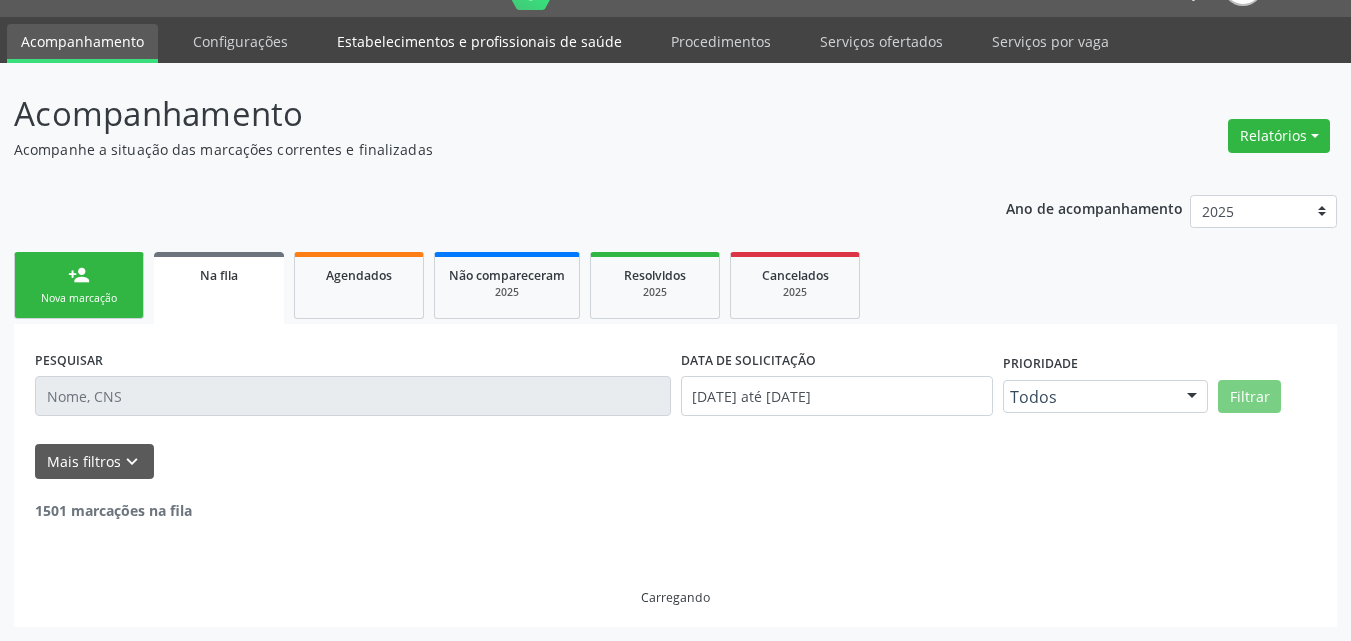 click on "Acompanhamento
Acompanhe a situação das marcações correntes e finalizadas
Relatórios
Acompanhamento
Consolidado
Agendamentos
Procedimentos realizados
Ano de acompanhamento
2025 2024 2023 2022 2021 2020 2019 2018
person_add
Nova marcação
Na fila   Agendados   Não compareceram
2025
Resolvidos
2025
Cancelados
2025
PESQUISAR
DATA DE SOLICITAÇÃO
[DATE] até [DATE]
Prioridade
Todos         Todos   Baixa Prioridade   Média Prioridade   Alta Prioridade
Nenhum resultado encontrado para: "   "
Não há nenhuma opção para ser exibida.
Filtrar
UNIDADE DE REFERÊNCIA
Selecione uma UBS
Todas as UBS   ESF de Extrema   ESF de Barra das Melancias     ESF Maria da Silva Pereira" at bounding box center (675, 352) 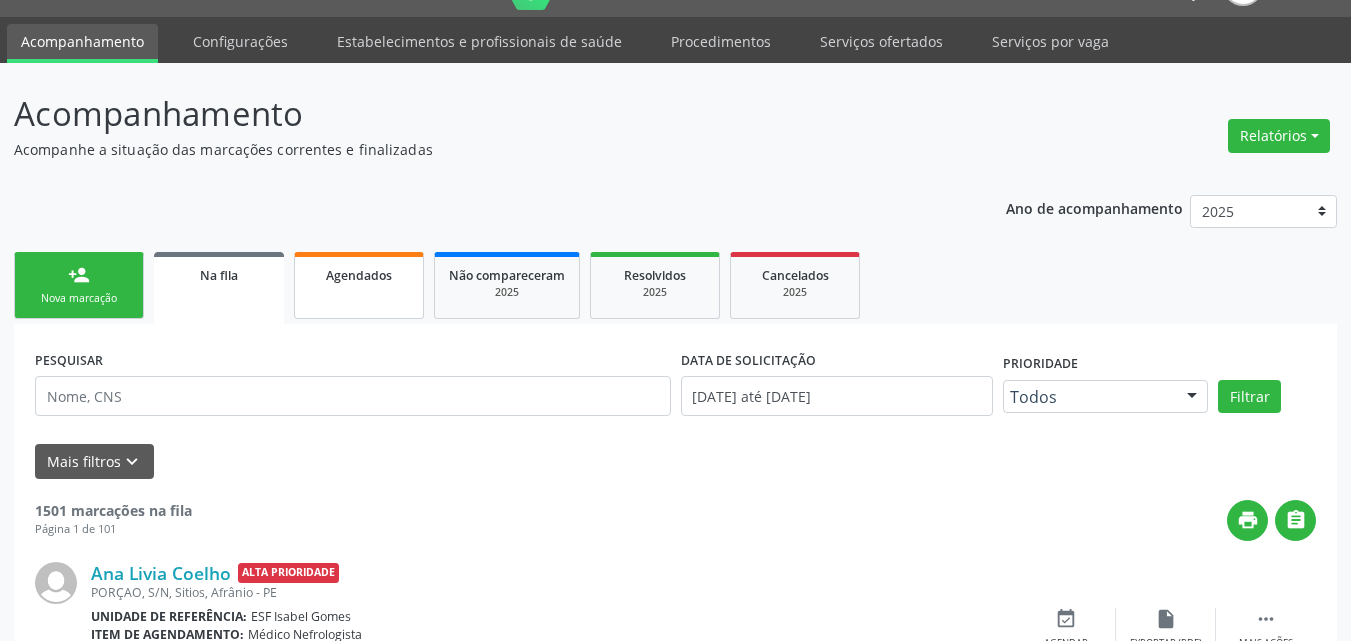click on "Agendados" at bounding box center [359, 275] 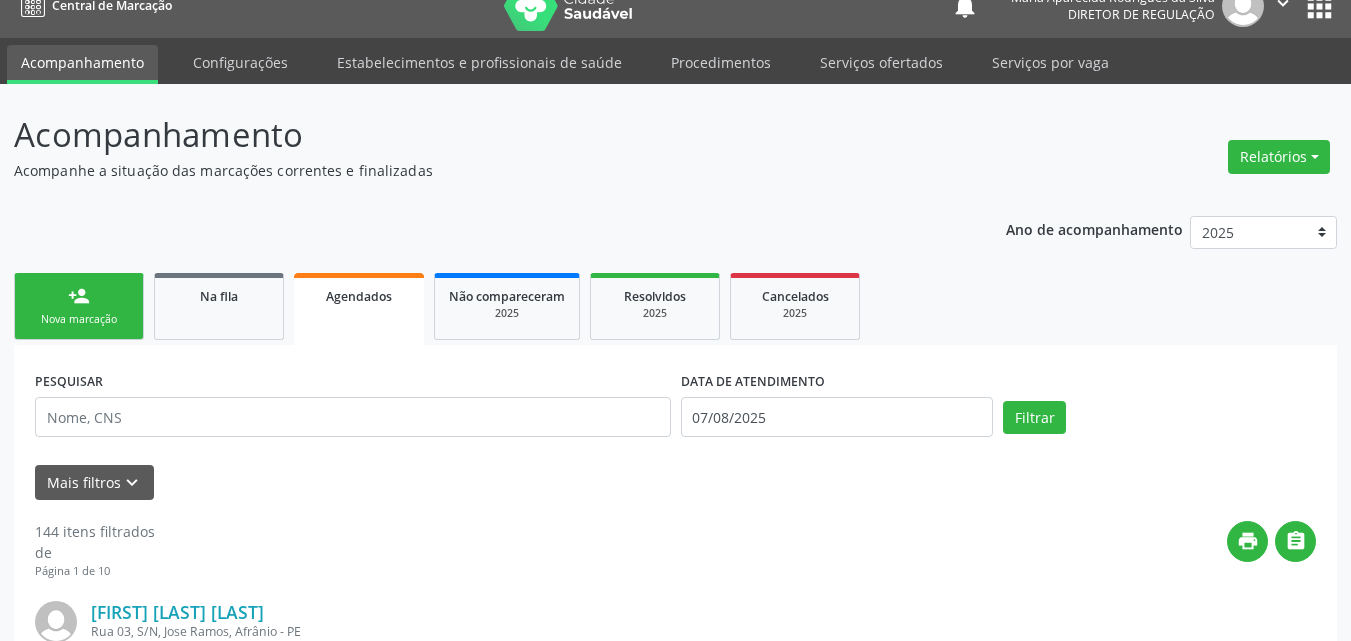 scroll, scrollTop: 47, scrollLeft: 0, axis: vertical 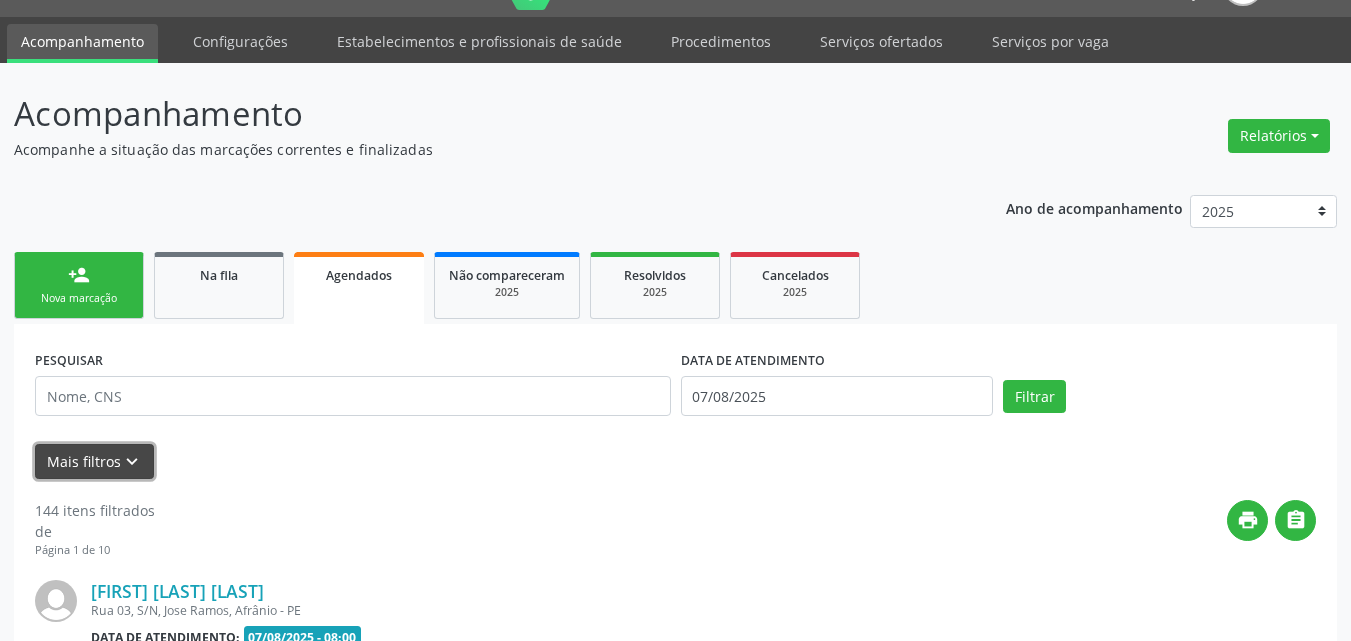click on "keyboard_arrow_down" at bounding box center (132, 462) 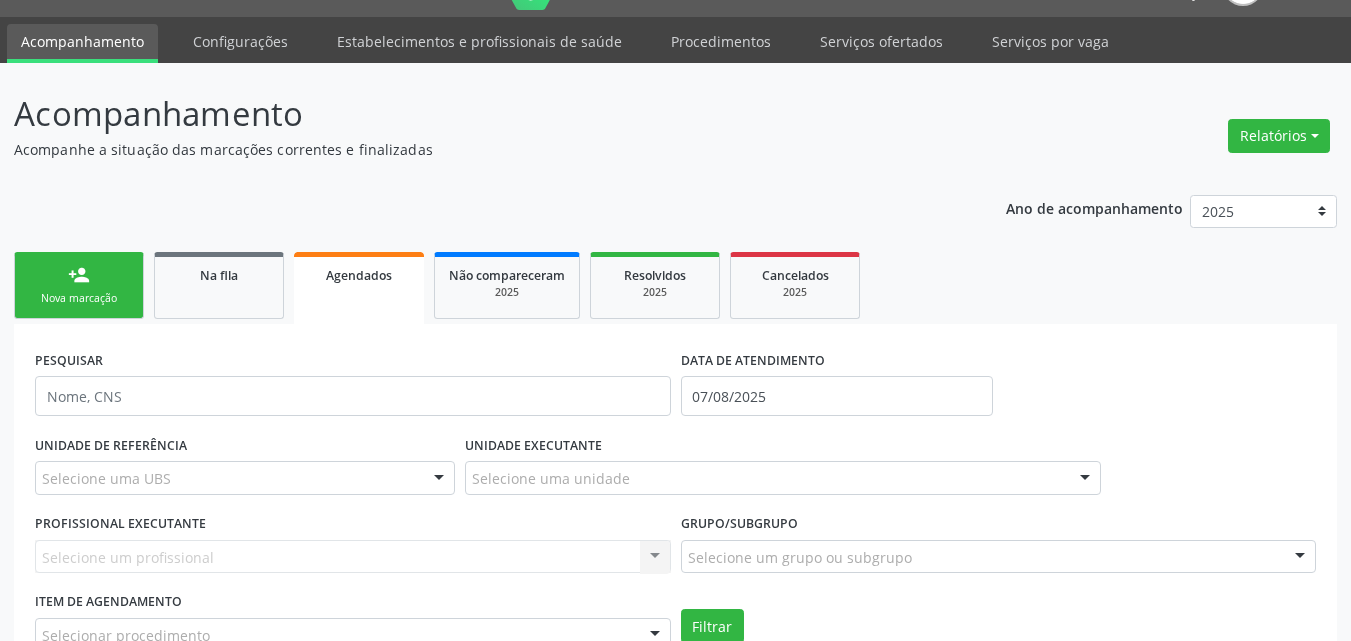 scroll, scrollTop: 247, scrollLeft: 0, axis: vertical 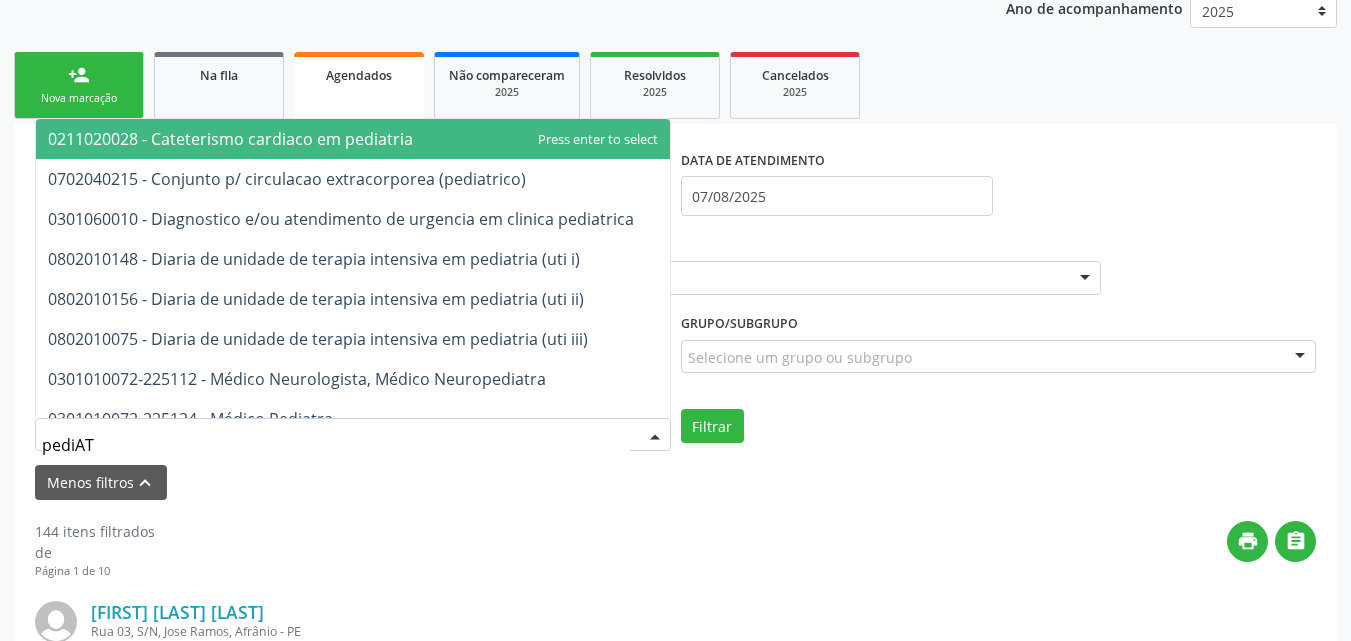 type on "pediATR" 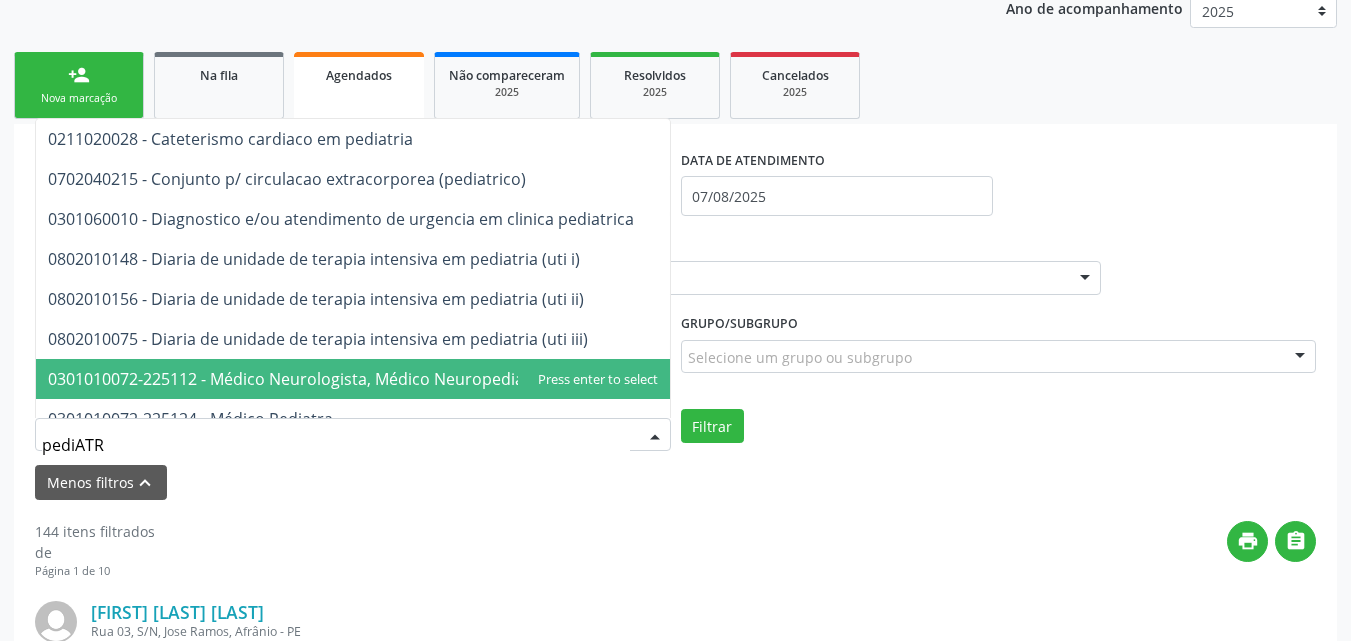 scroll, scrollTop: 141, scrollLeft: 0, axis: vertical 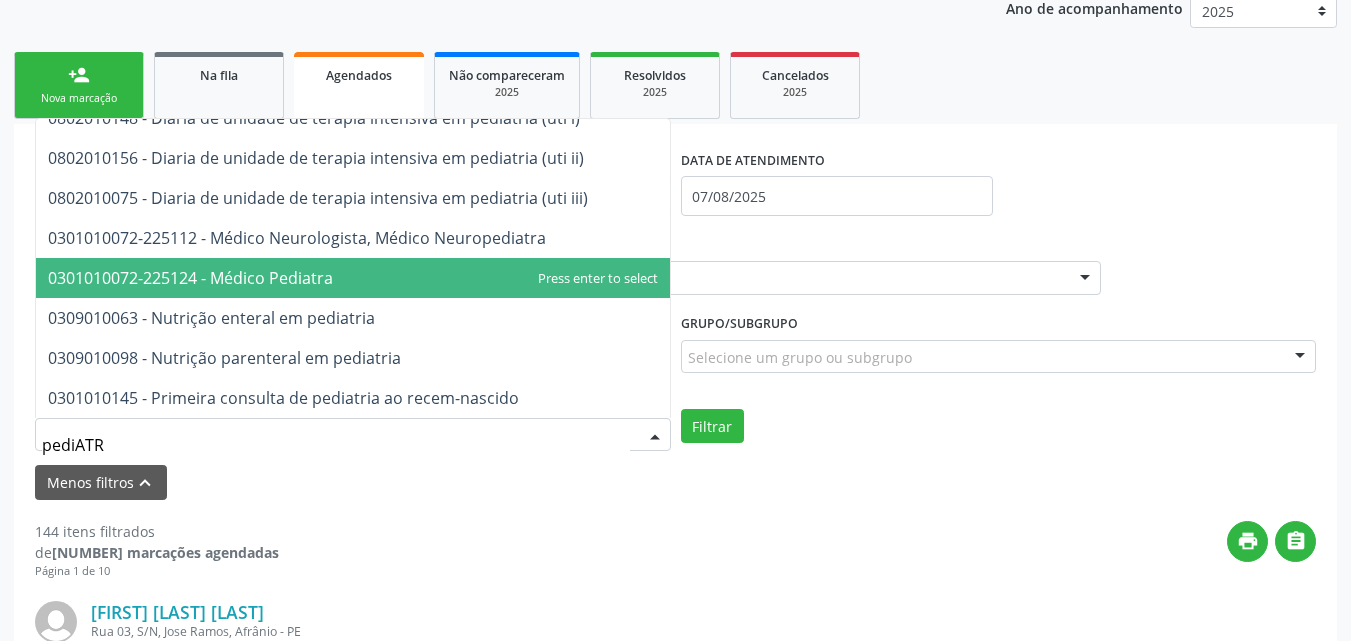click on "0301010072-225124 - Médico Pediatra" at bounding box center (190, 278) 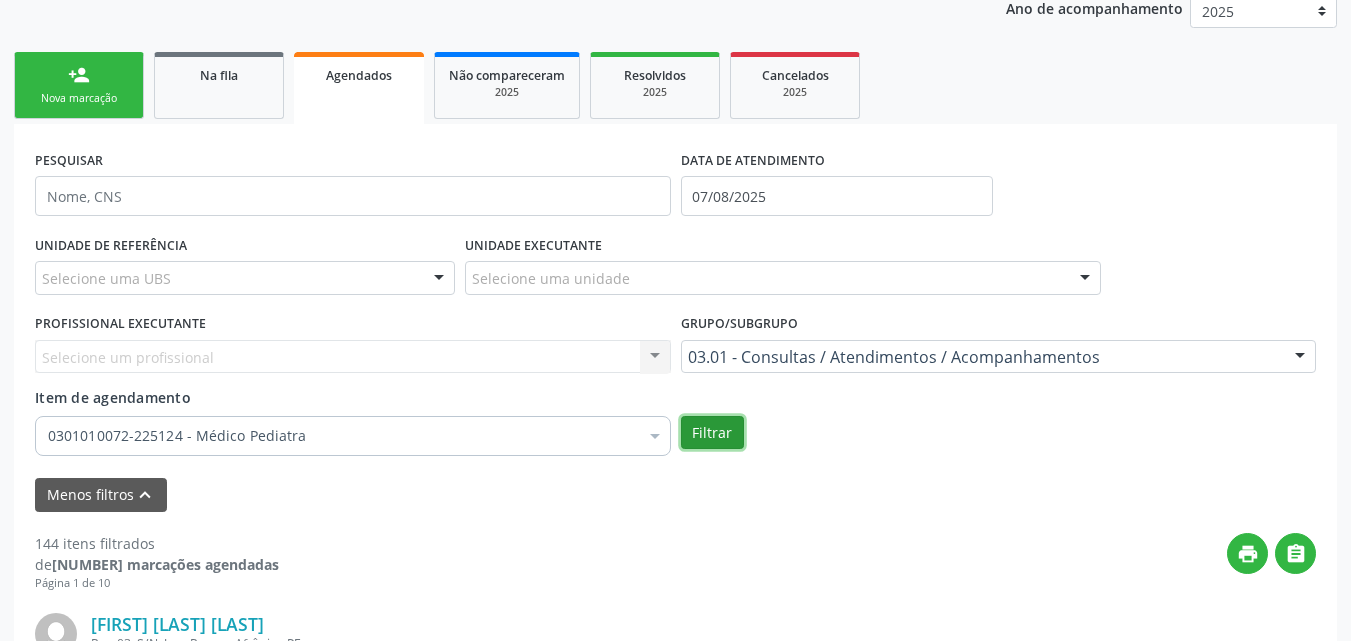 click on "Filtrar" at bounding box center (712, 433) 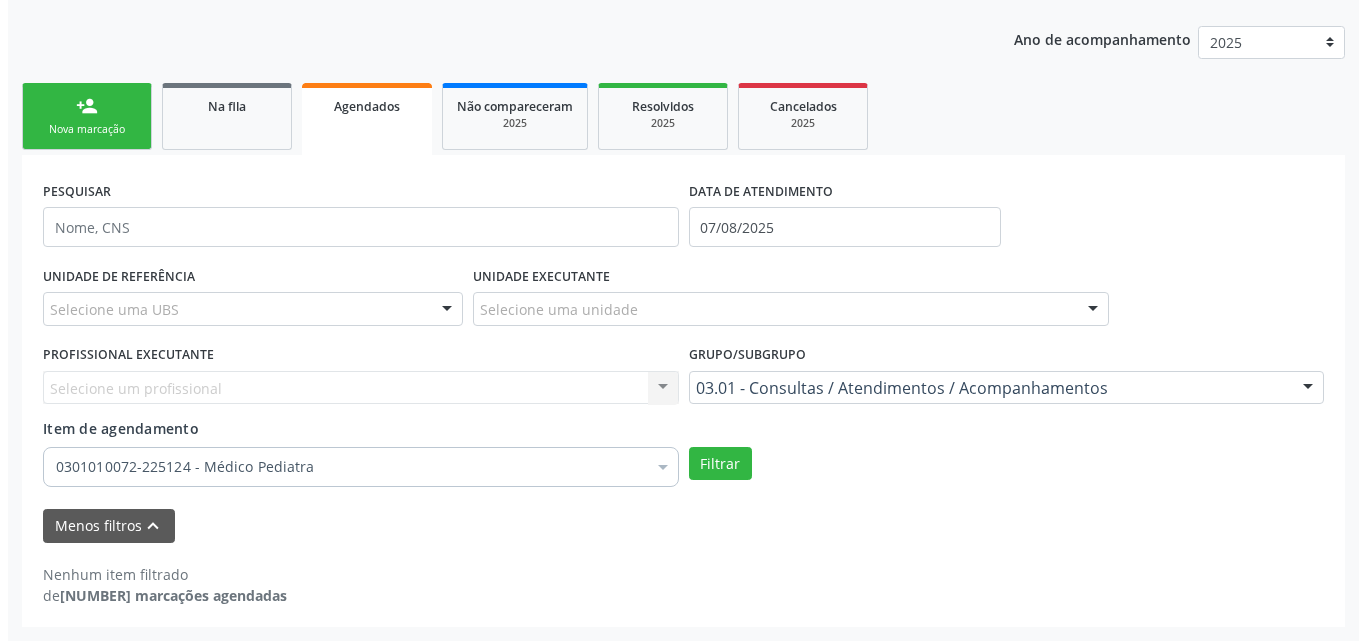 scroll, scrollTop: 0, scrollLeft: 0, axis: both 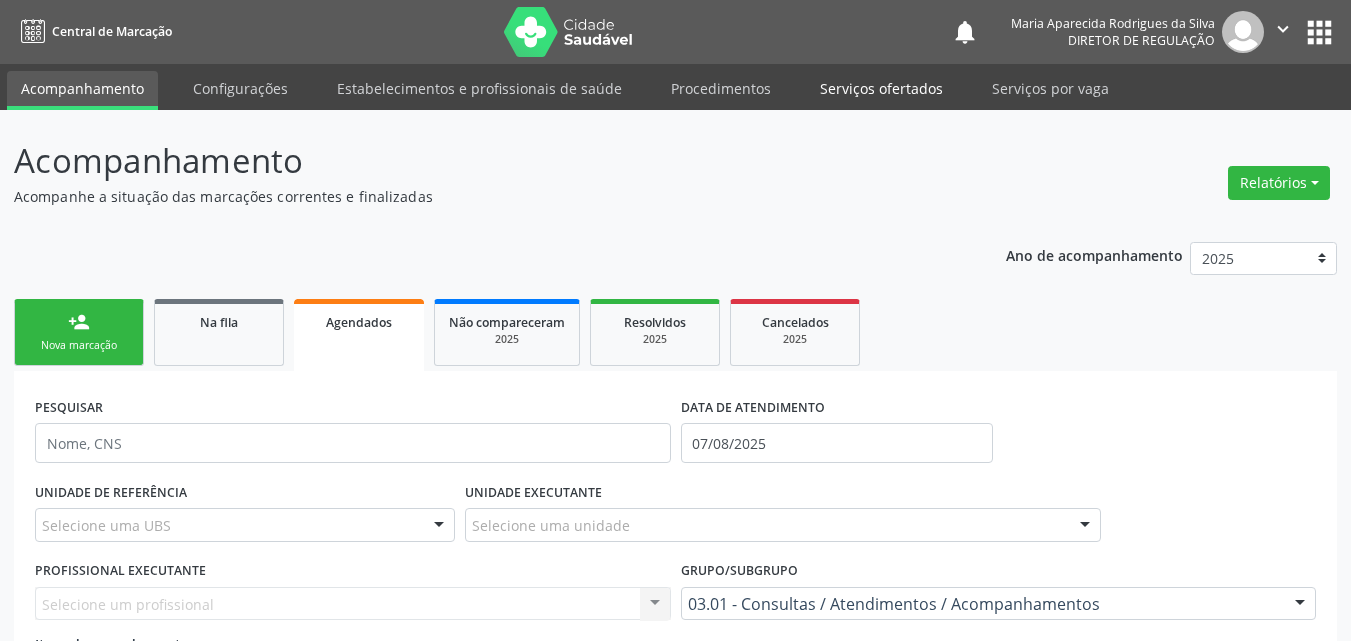 click on "Serviços ofertados" at bounding box center (881, 88) 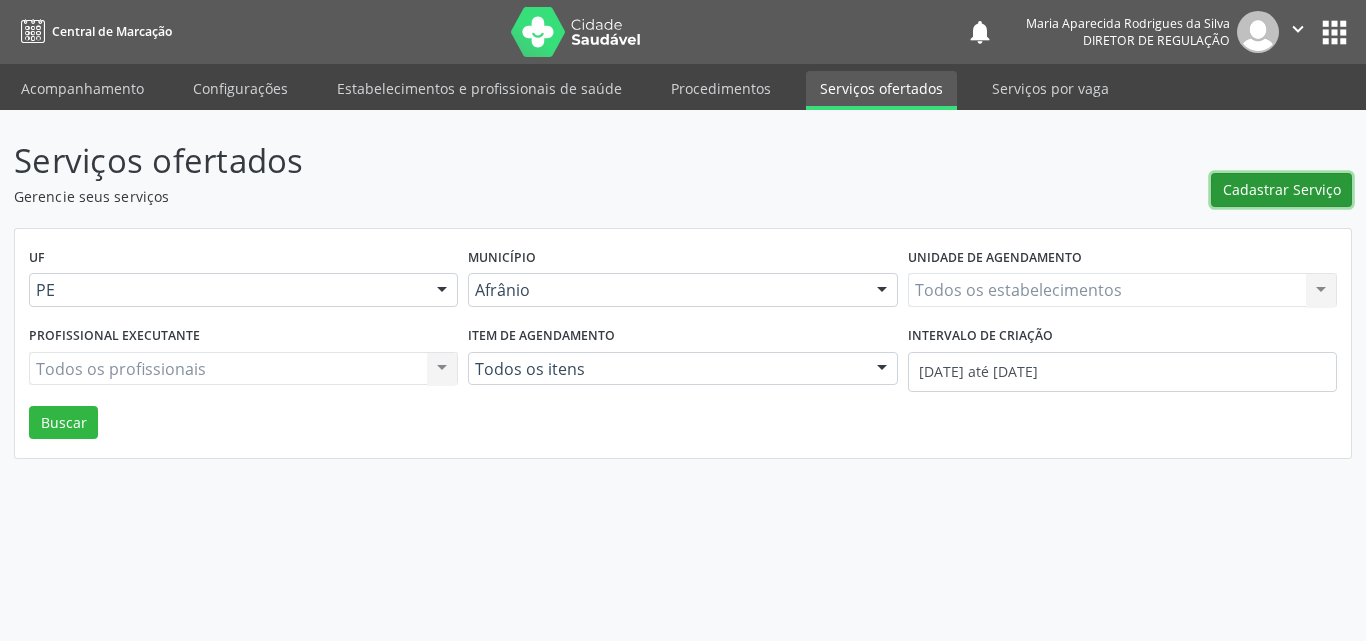 click on "Cadastrar Serviço" at bounding box center (1282, 189) 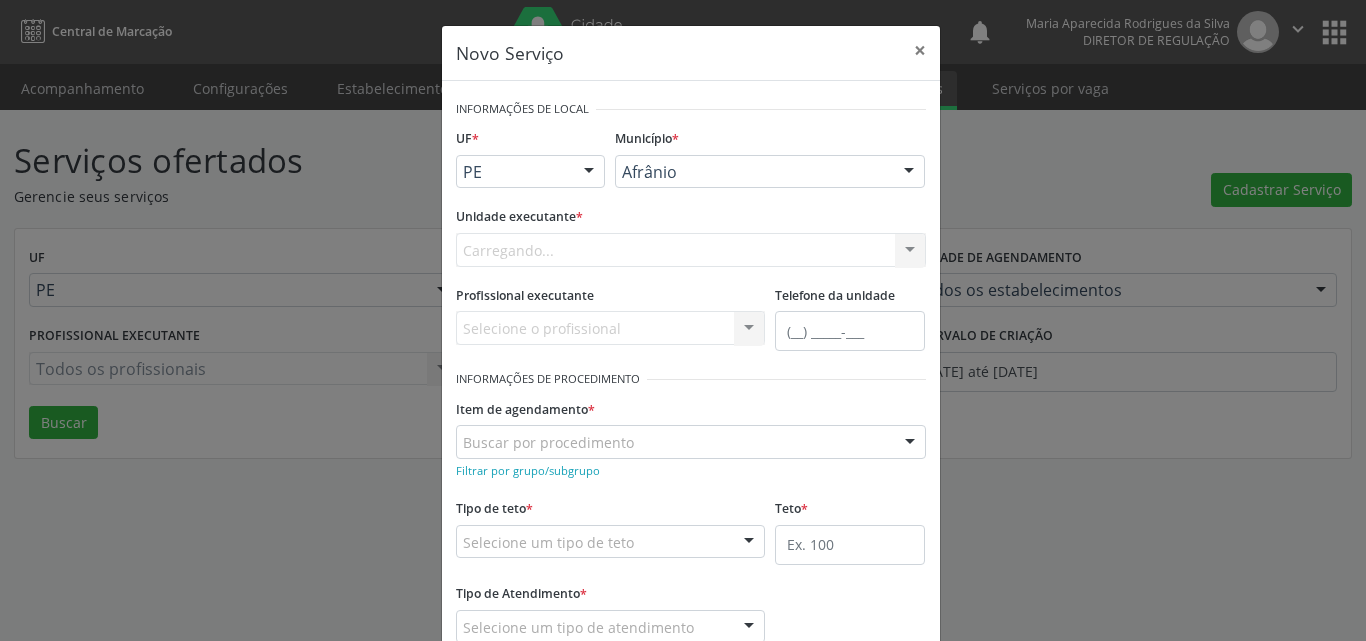 scroll, scrollTop: 0, scrollLeft: 0, axis: both 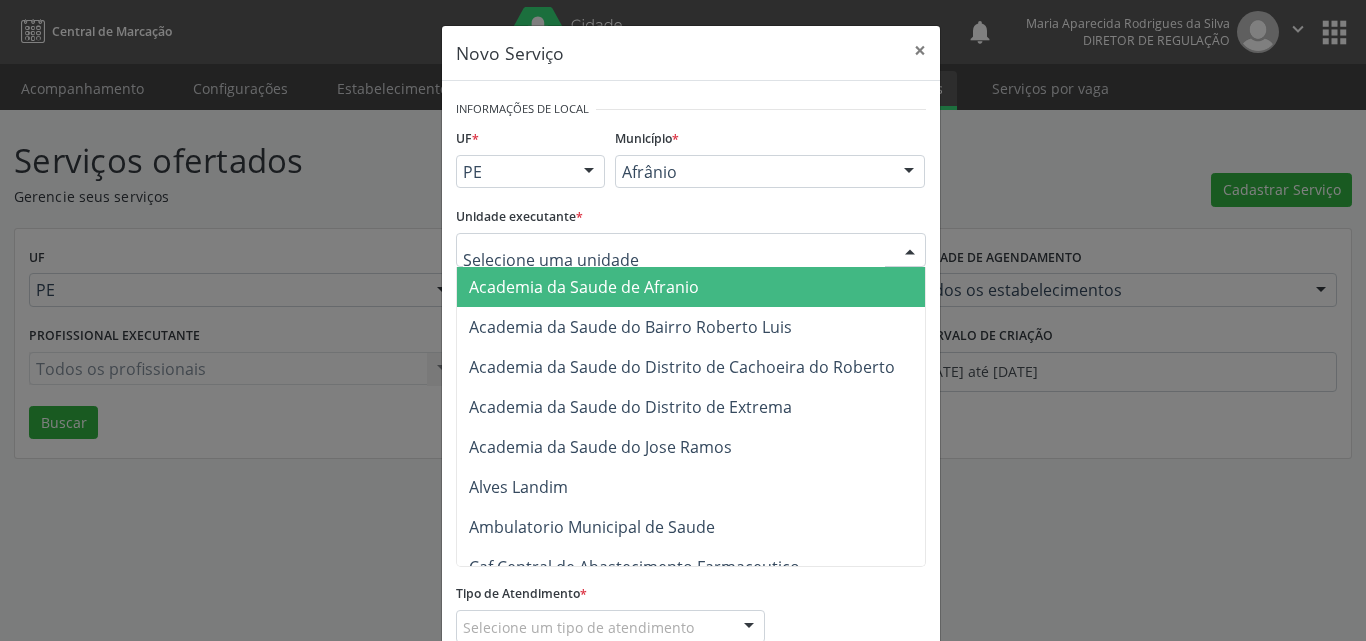 click at bounding box center [691, 250] 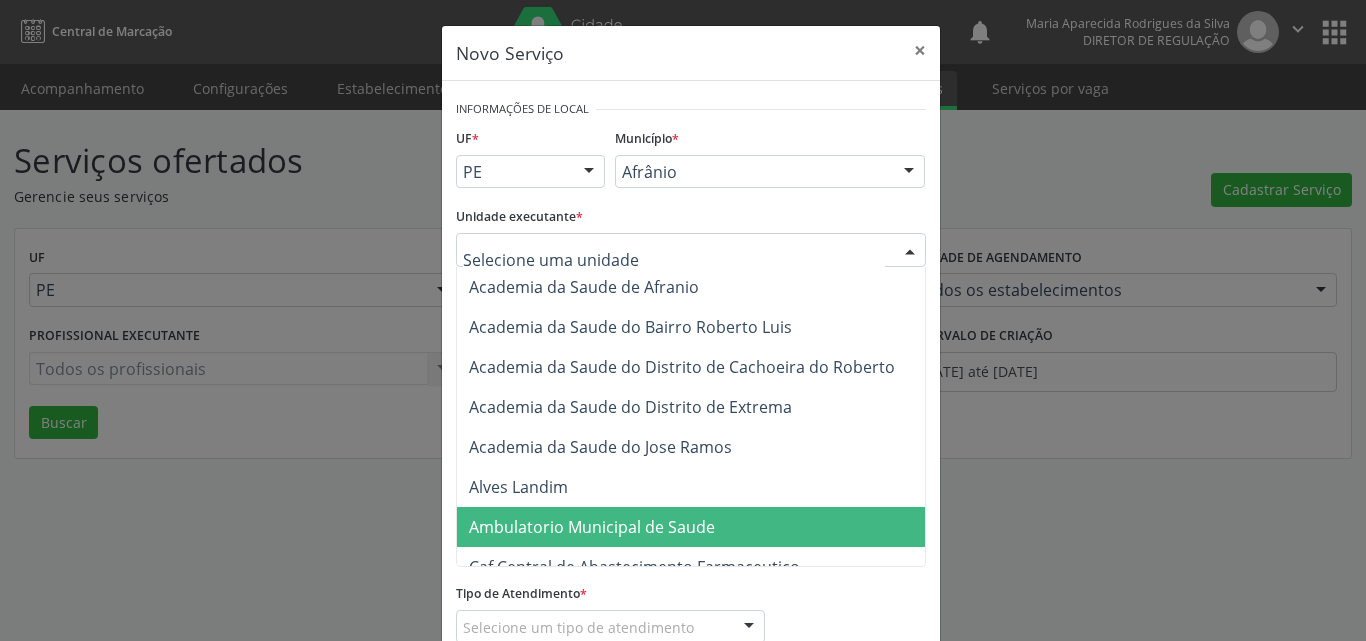 click on "Ambulatorio Municipal de Saude" at bounding box center (592, 527) 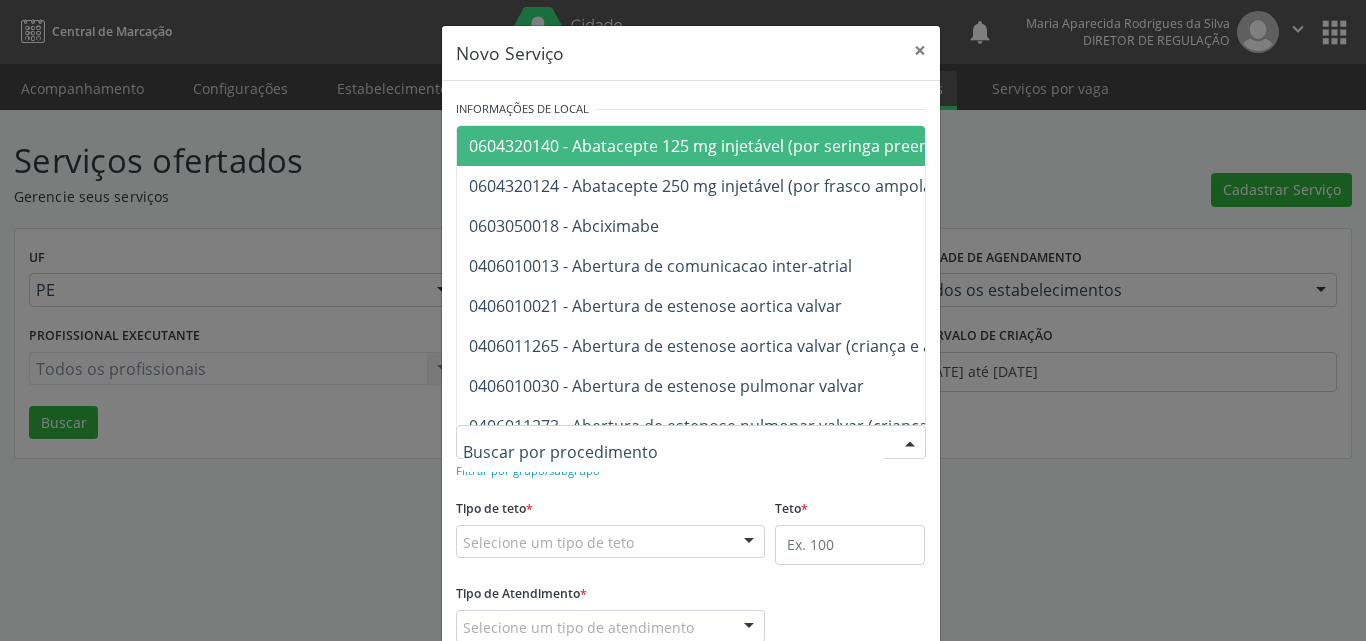 click at bounding box center (691, 442) 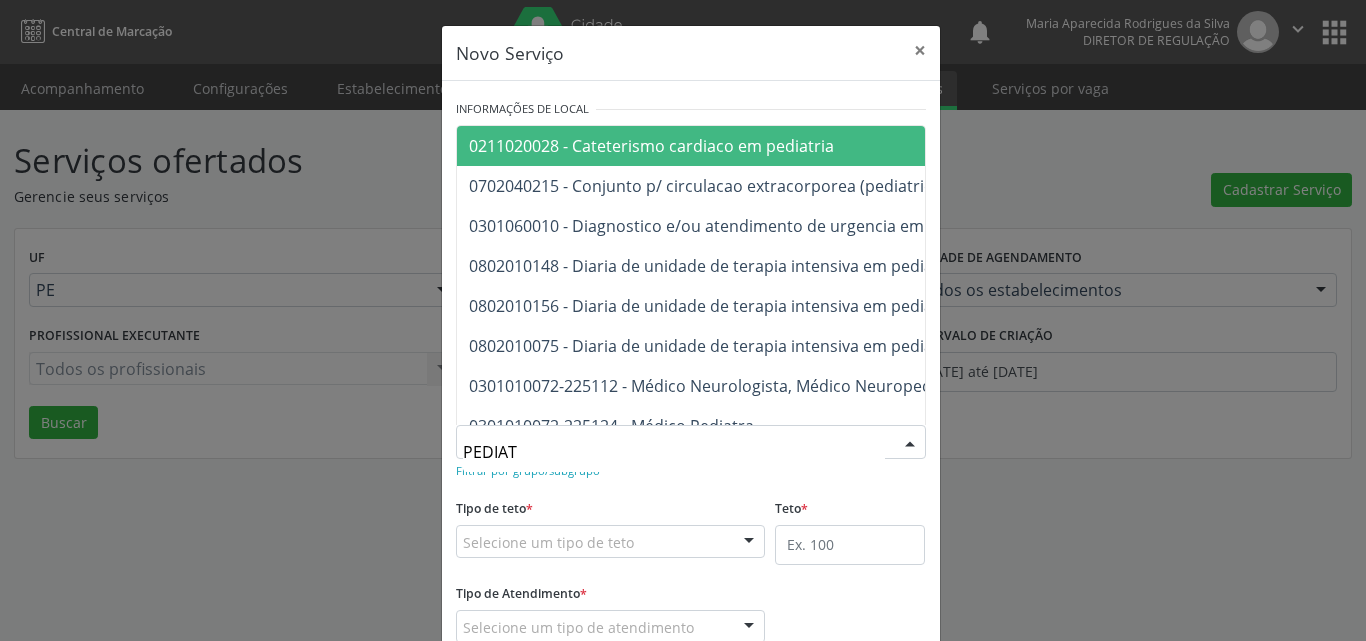 type on "PEDIATR" 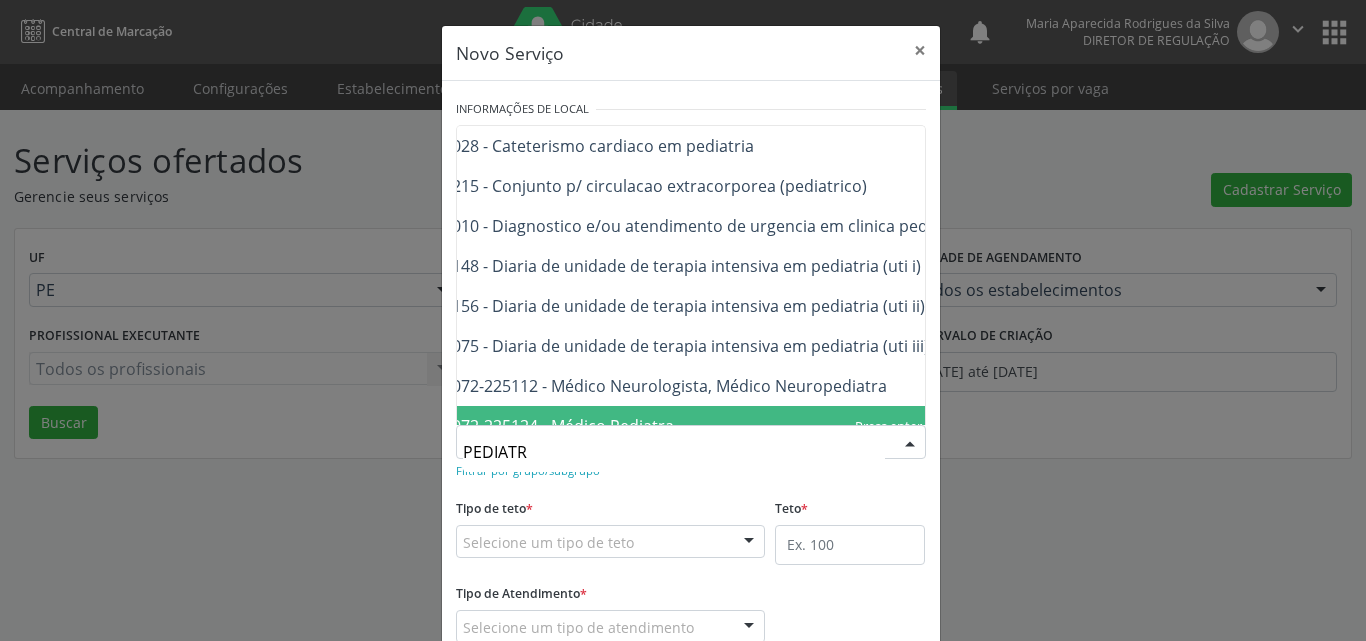 scroll, scrollTop: 0, scrollLeft: 120, axis: horizontal 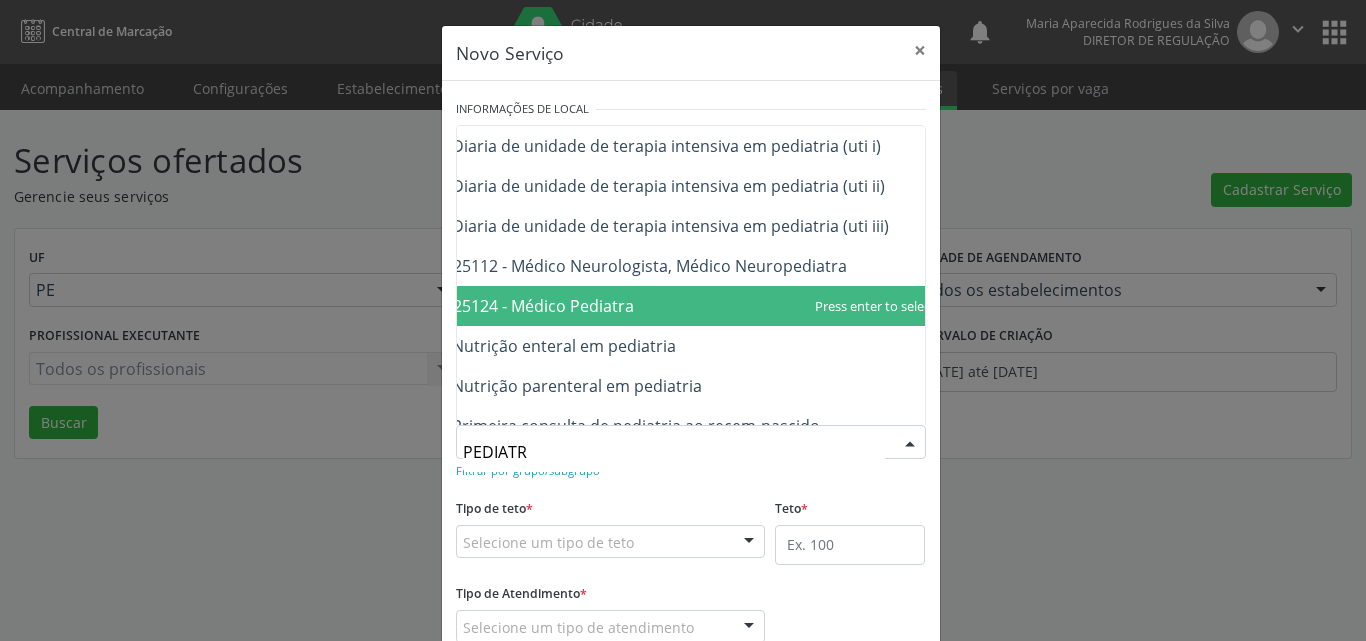 click on "0301010072-225124 - Médico Pediatra" at bounding box center [642, 306] 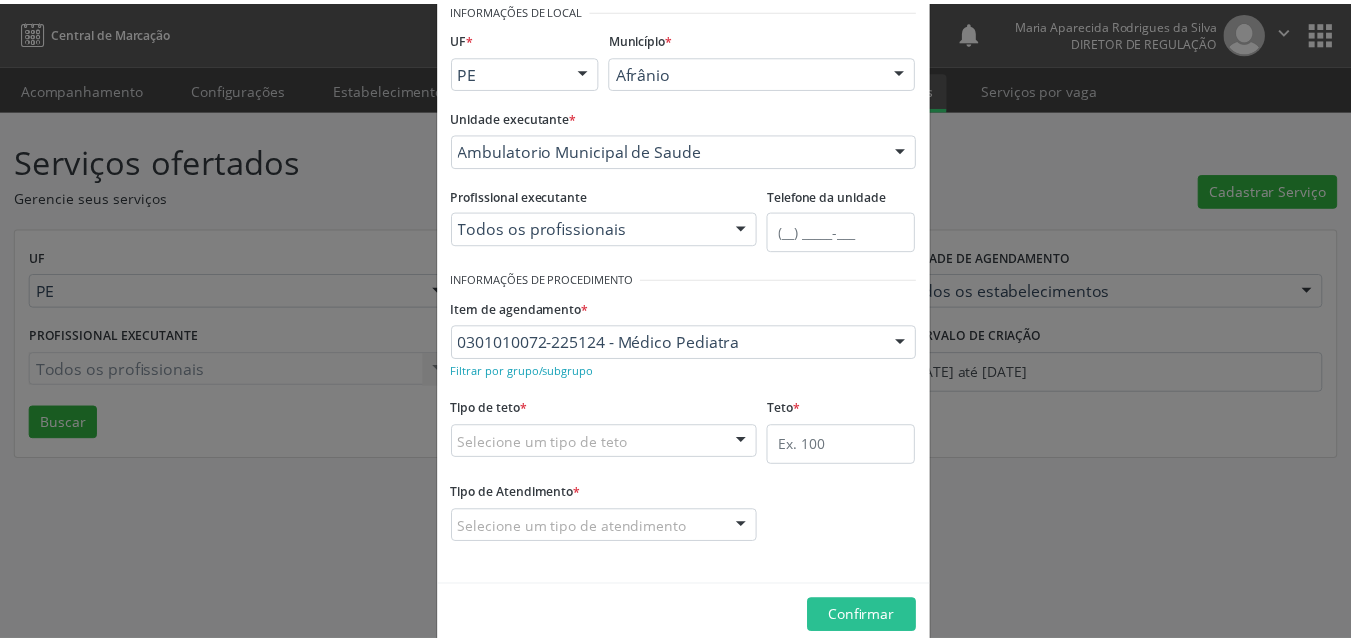 scroll, scrollTop: 132, scrollLeft: 0, axis: vertical 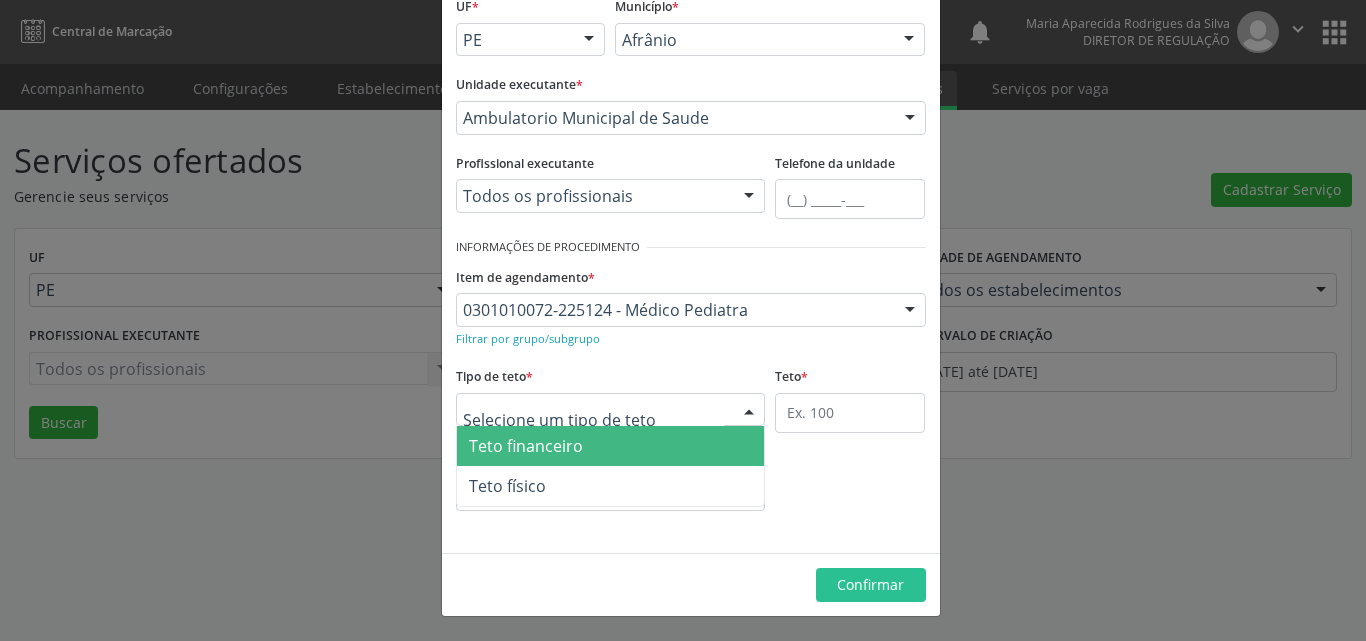 click at bounding box center (611, 410) 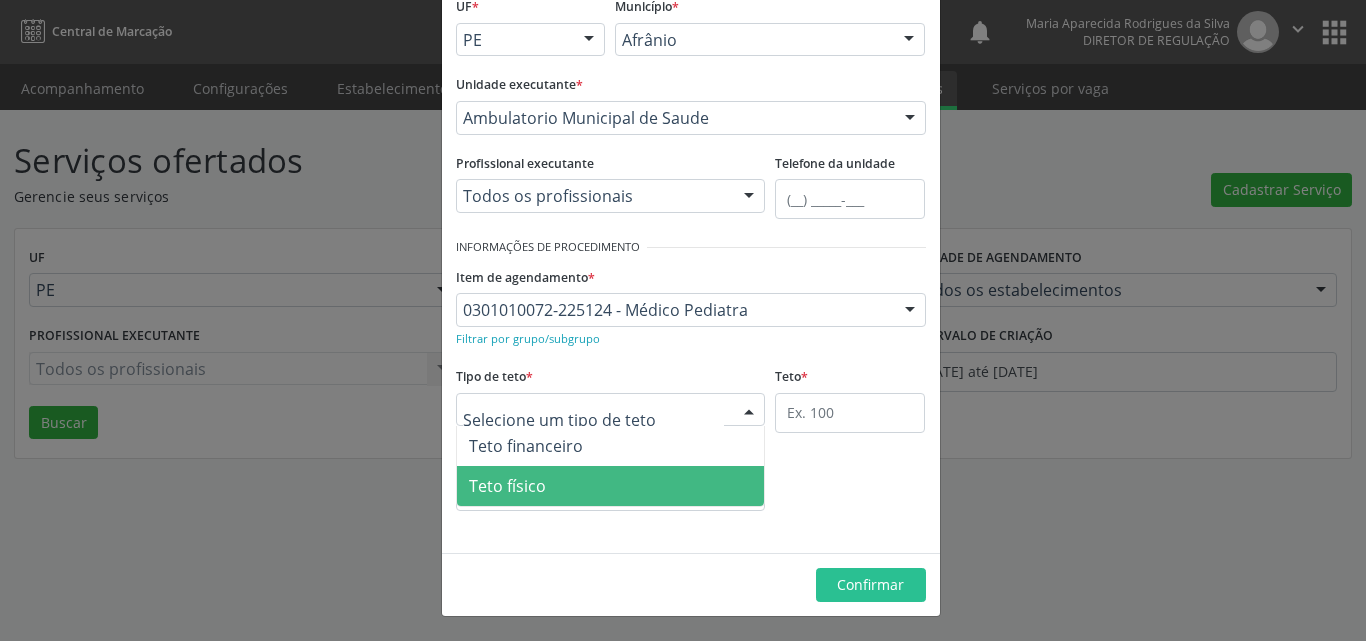 click on "Teto físico" at bounding box center [611, 486] 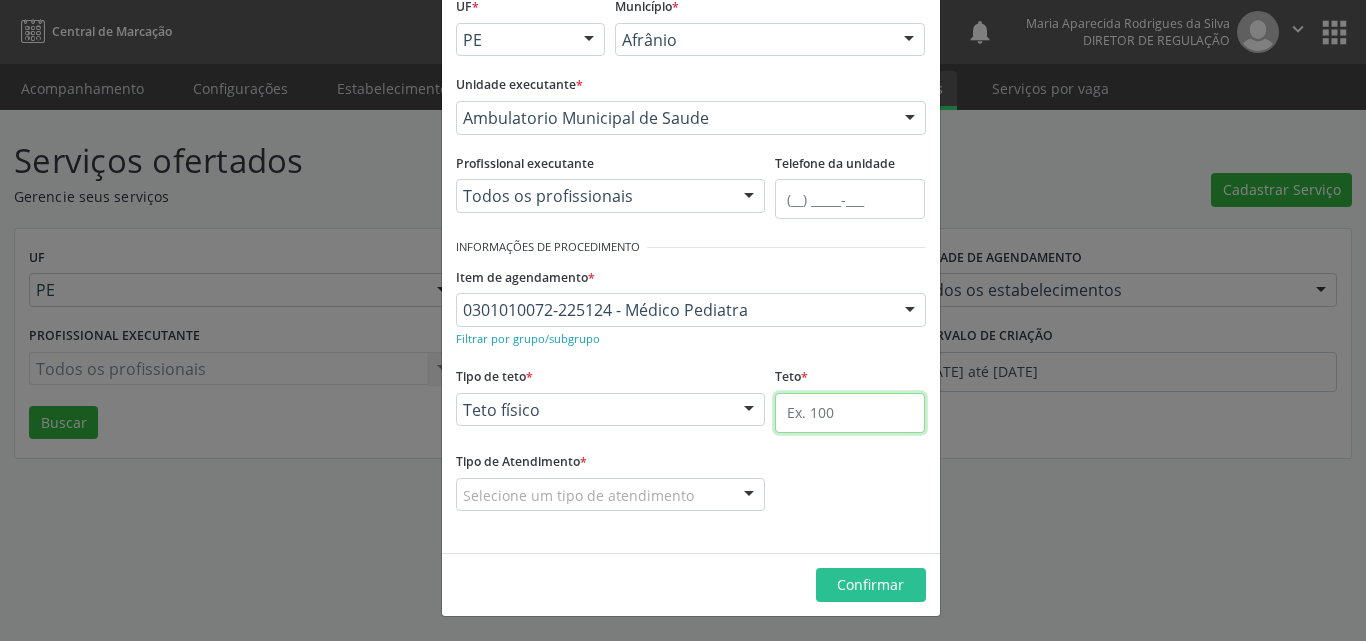 click at bounding box center (850, 413) 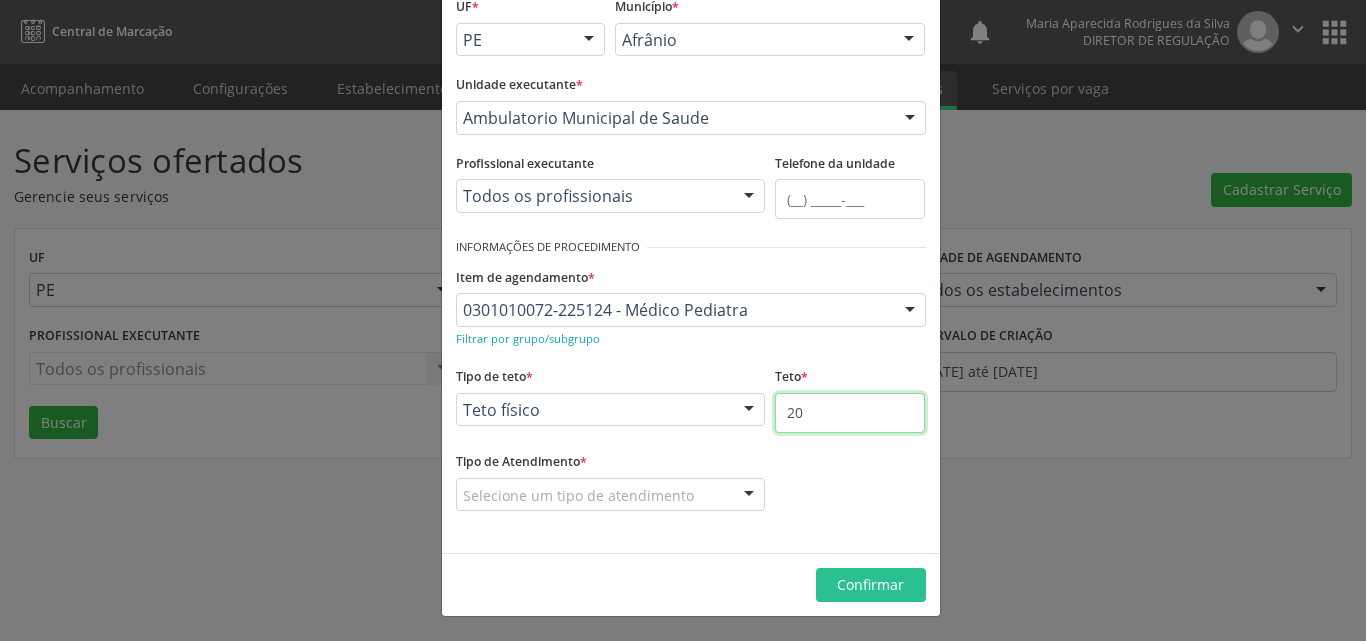 type on "20" 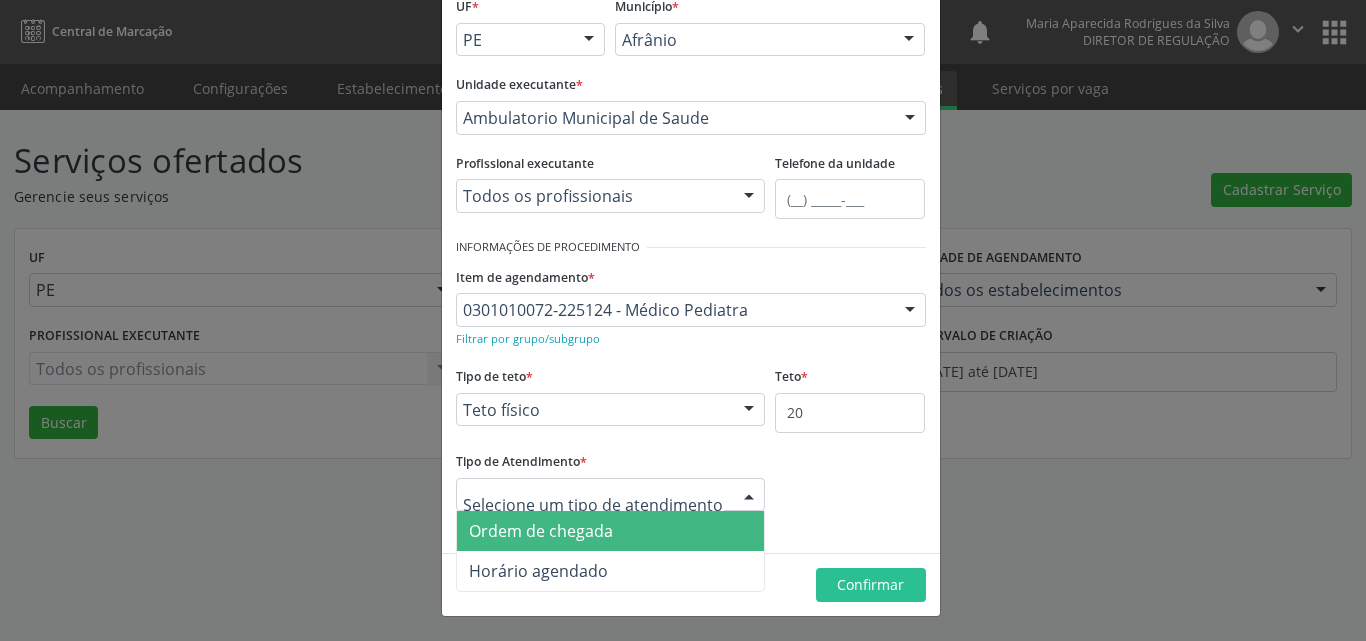 click on "Ordem de chegada" at bounding box center [611, 531] 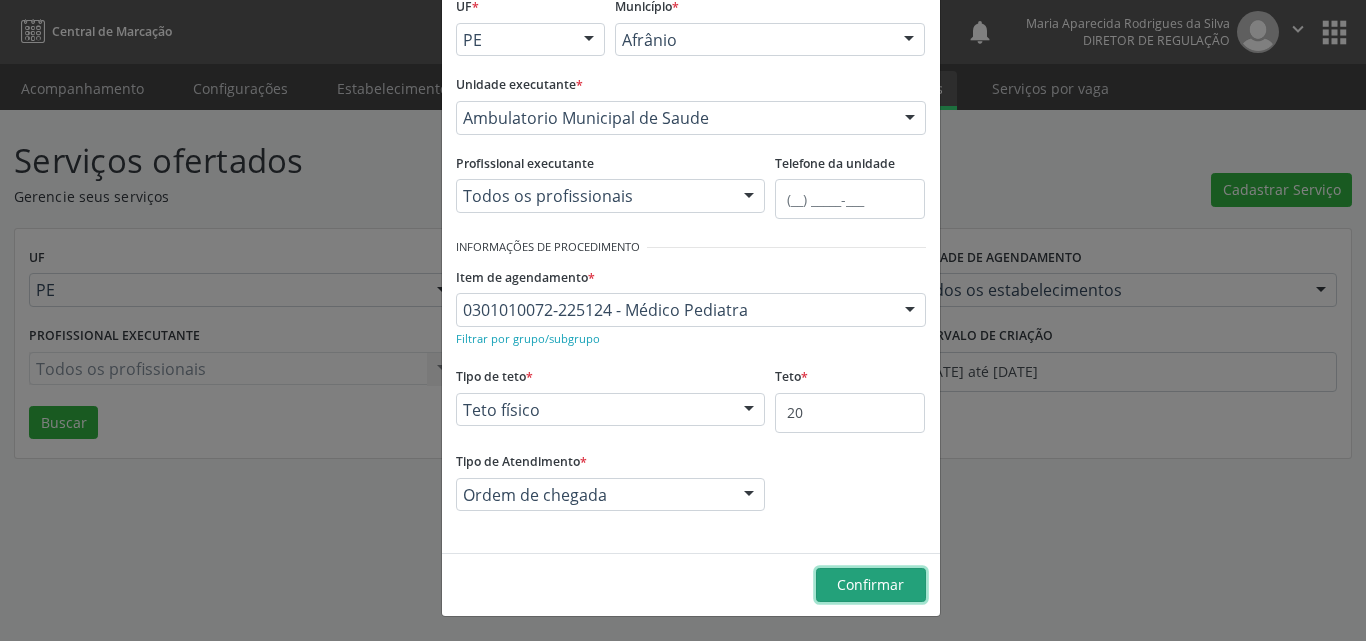 click on "Confirmar" at bounding box center [870, 584] 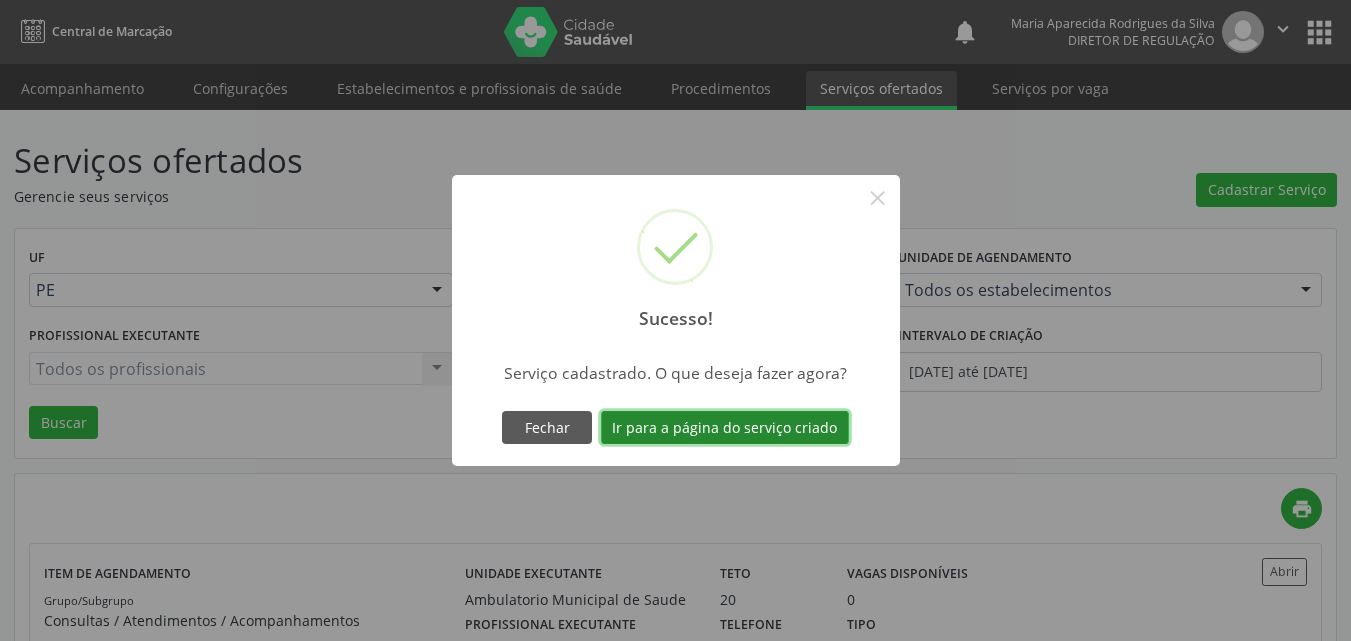 click on "Ir para a página do serviço criado" at bounding box center [725, 428] 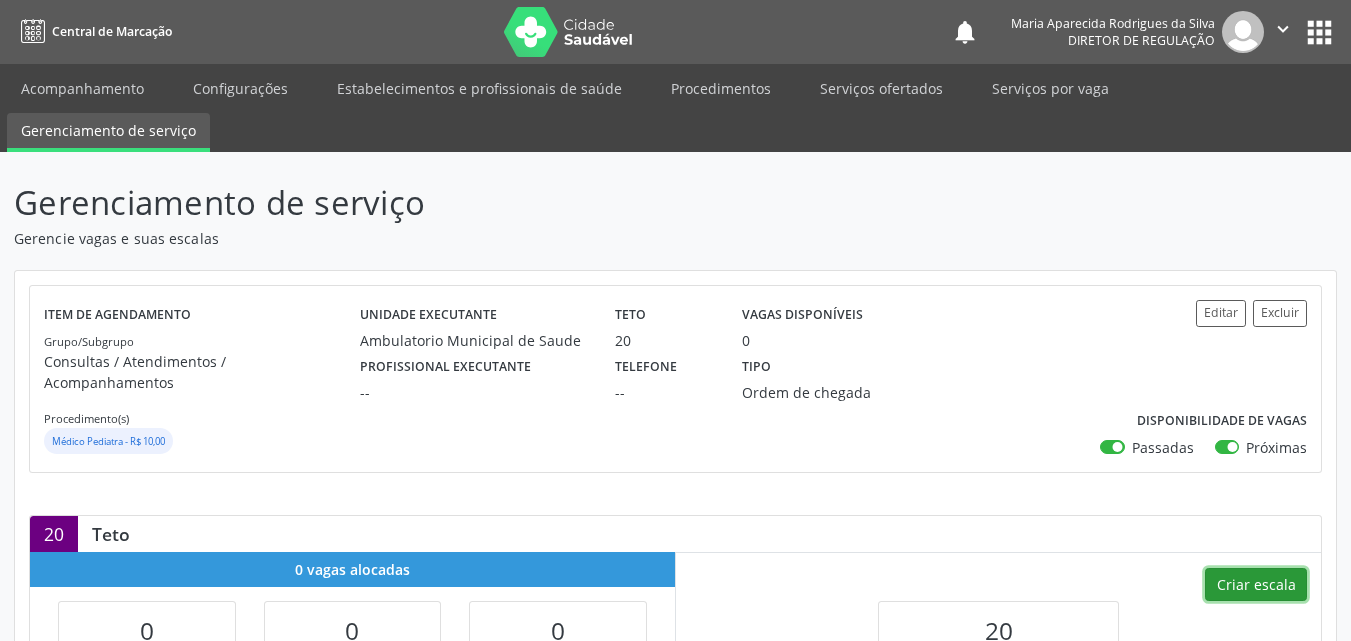 click on "Criar escala" at bounding box center (1256, 585) 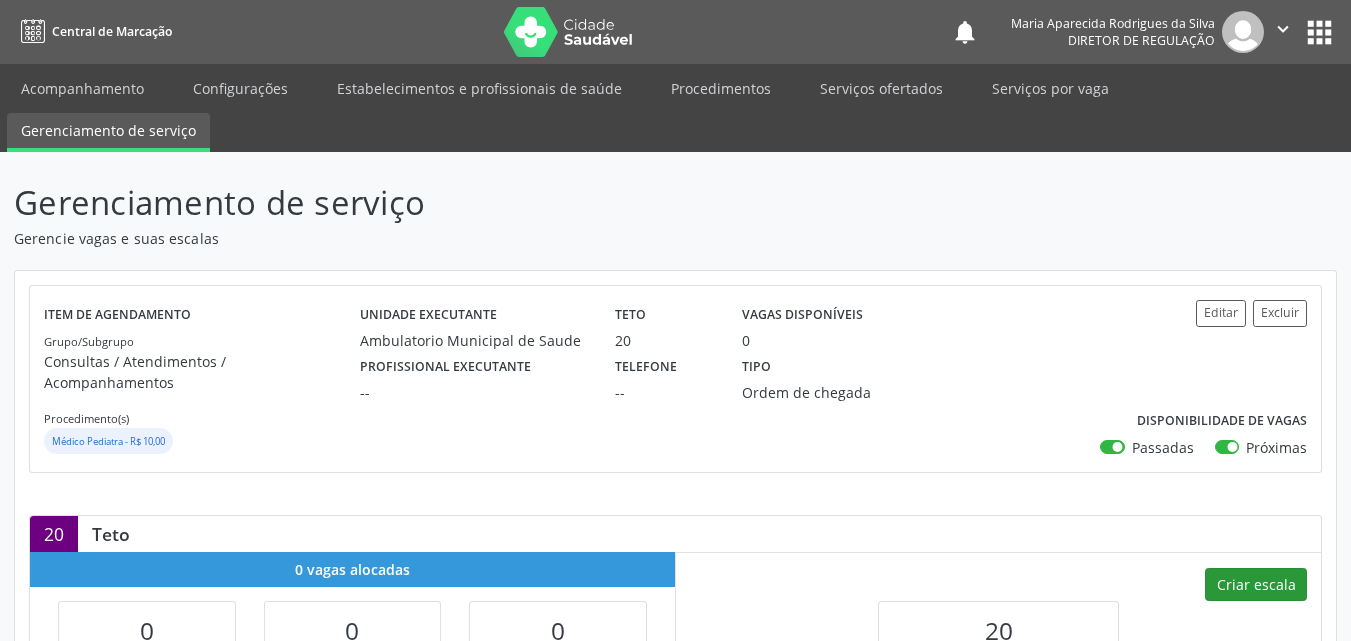 select on "7" 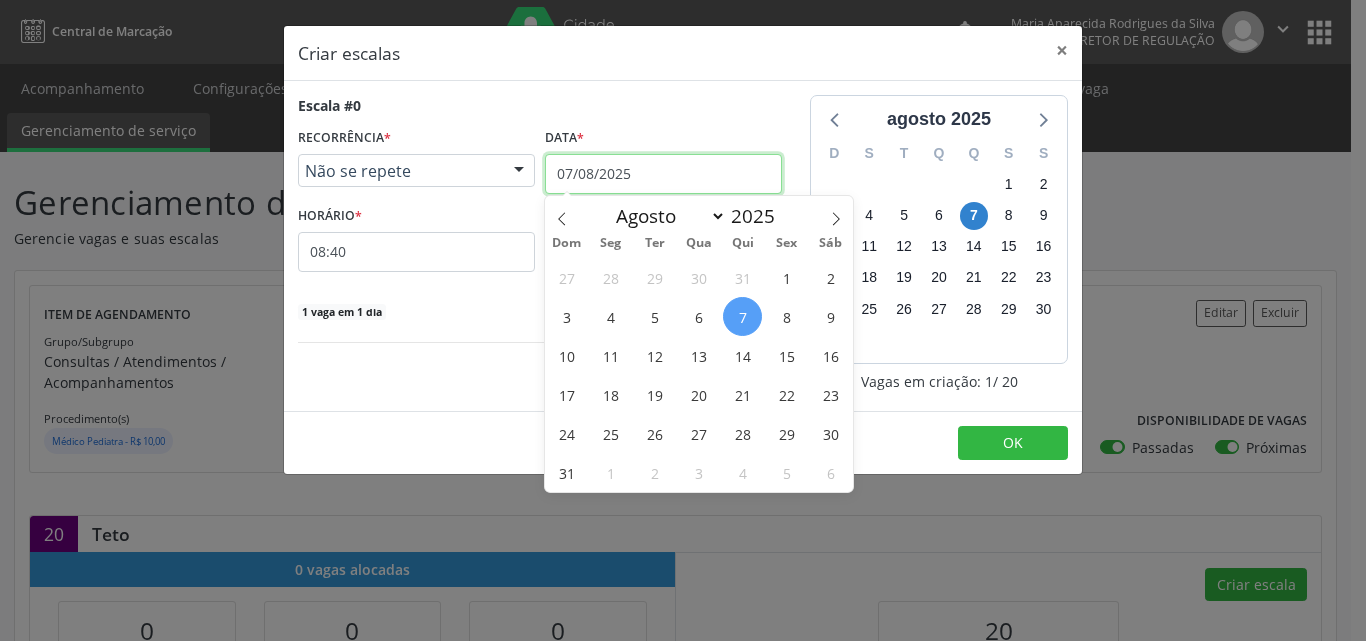 click on "07/08/2025" at bounding box center [663, 174] 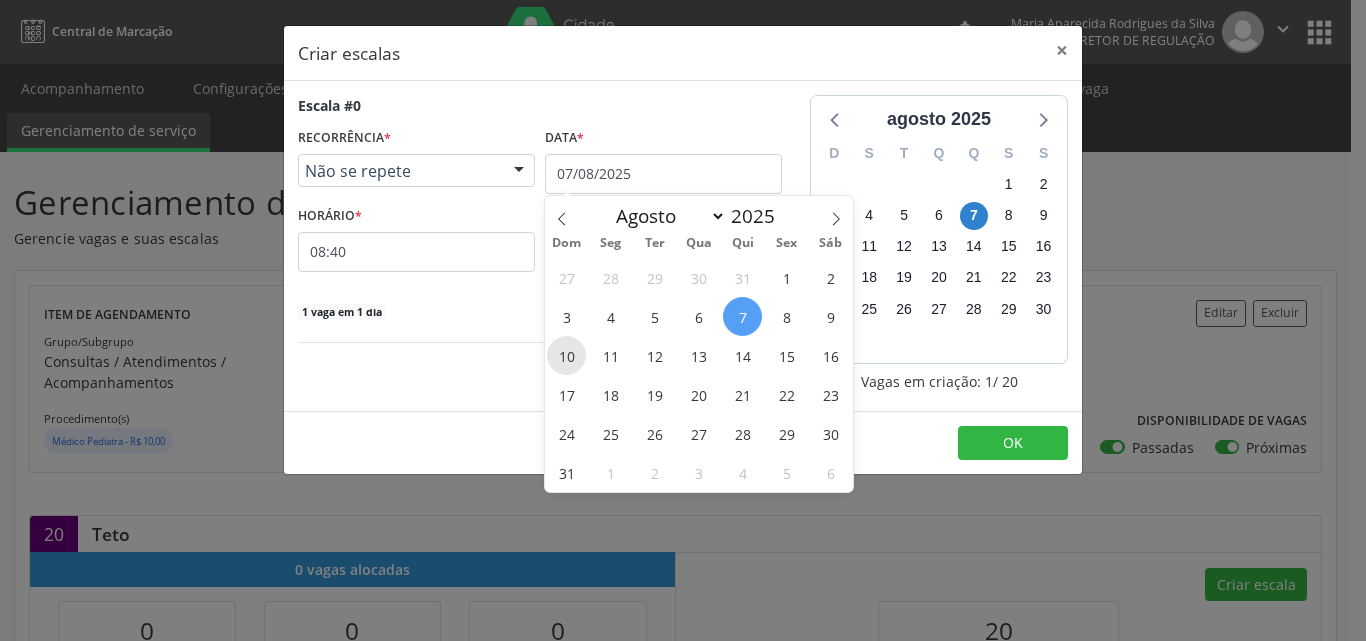 click on "10" at bounding box center [566, 355] 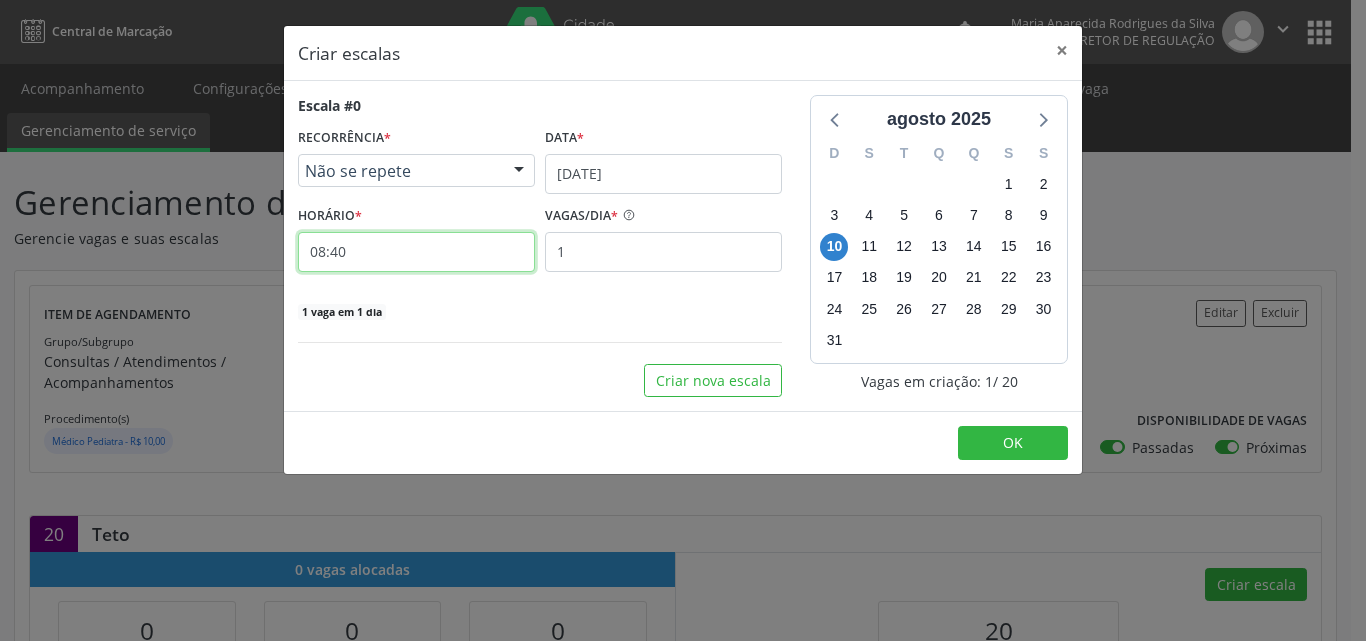 click on "08:40" at bounding box center [416, 252] 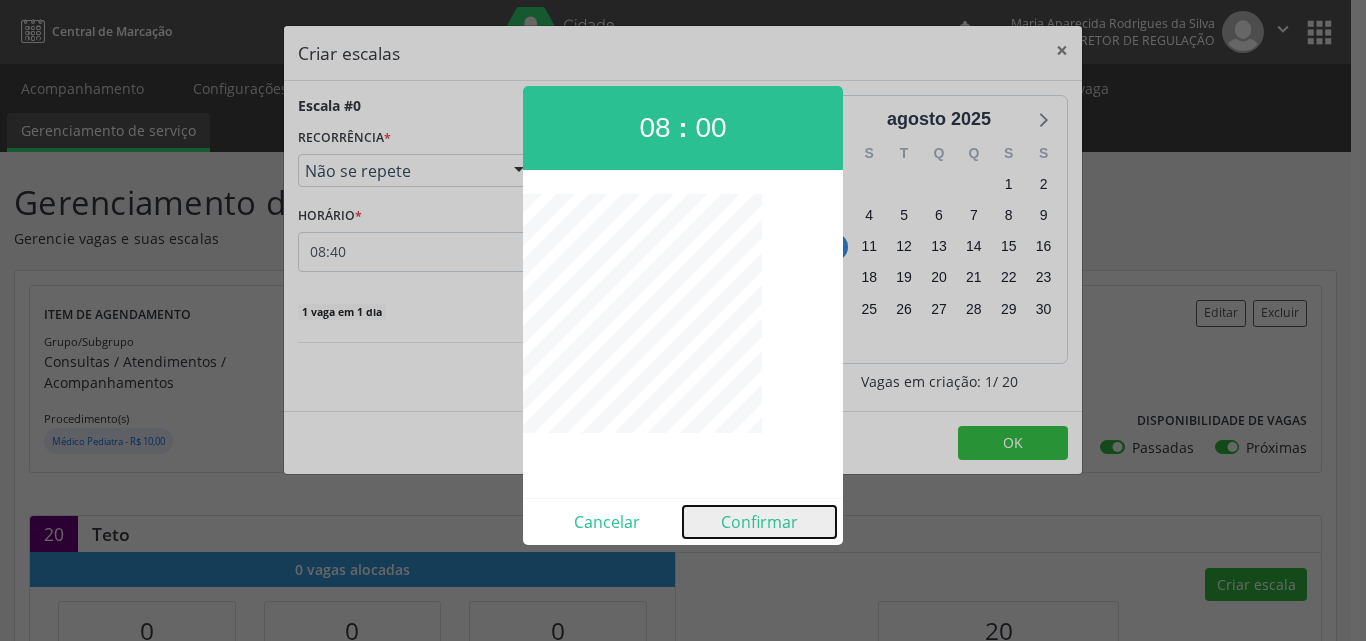 click on "Confirmar" at bounding box center (759, 522) 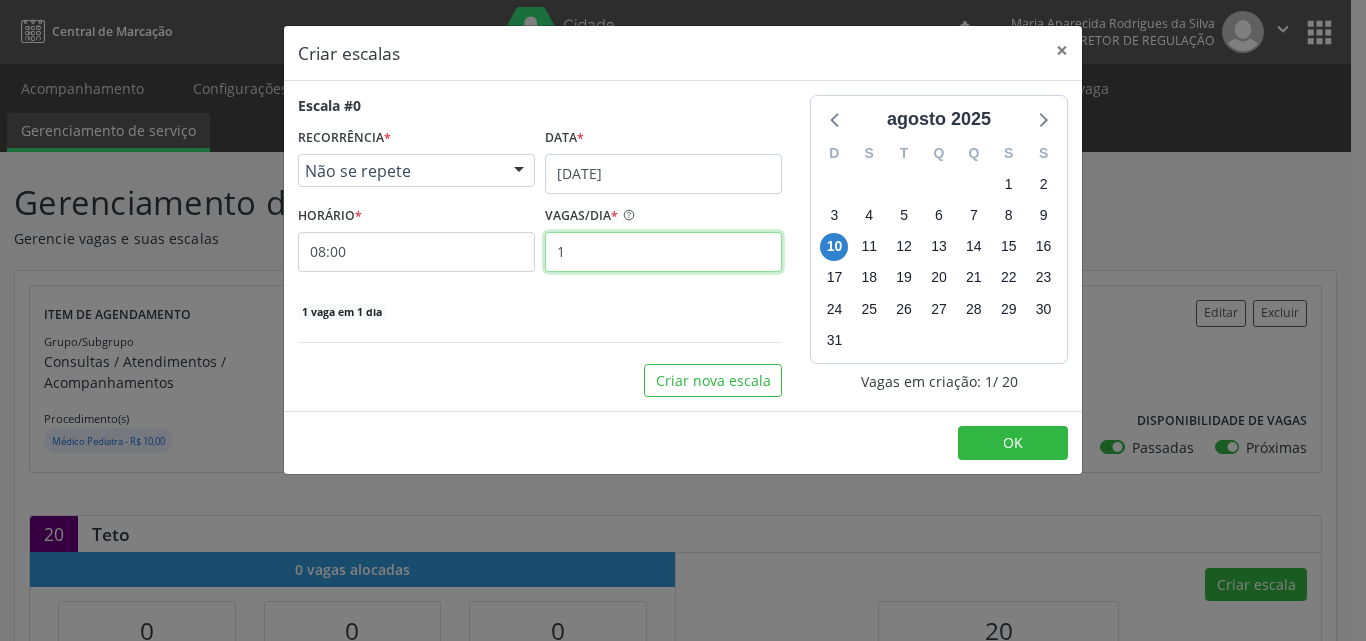 click on "1" at bounding box center (663, 252) 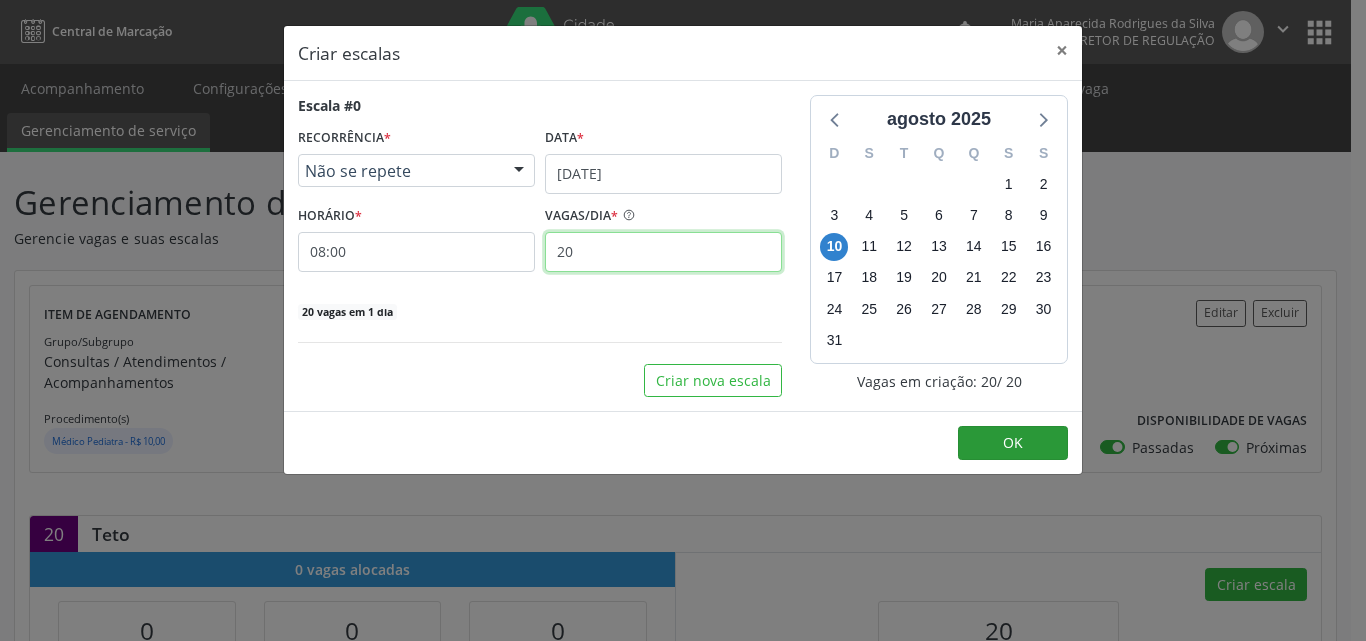 type on "20" 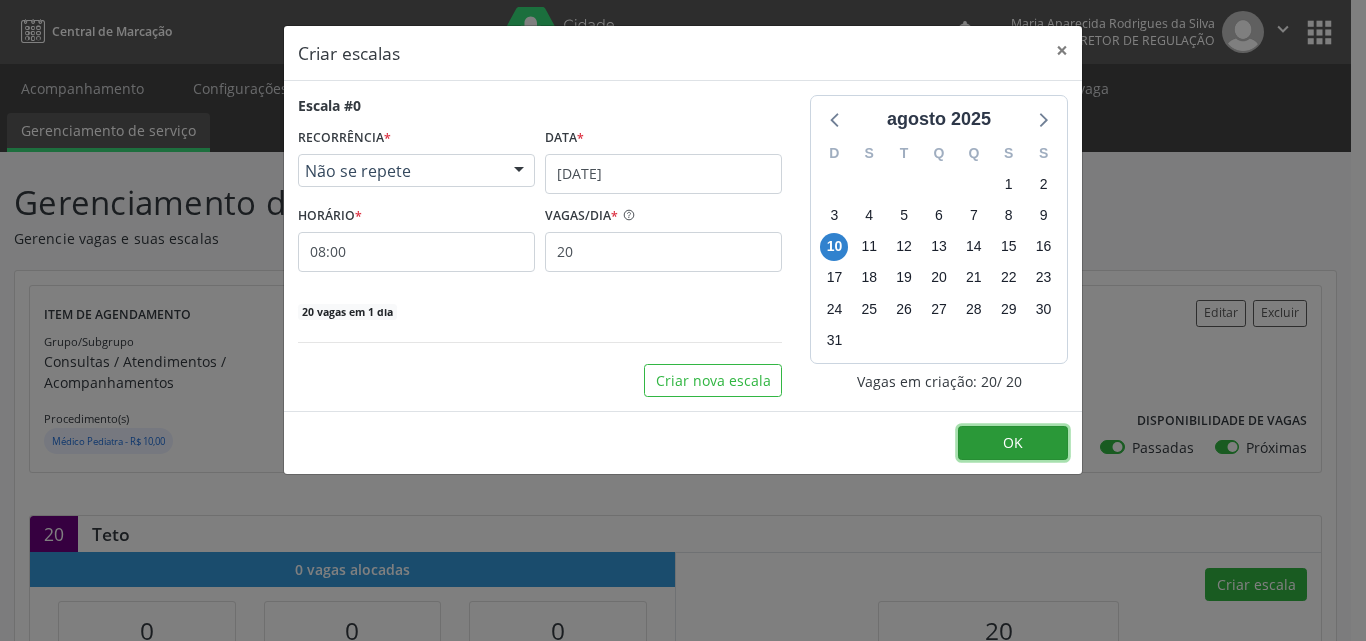 click on "OK" at bounding box center [1013, 442] 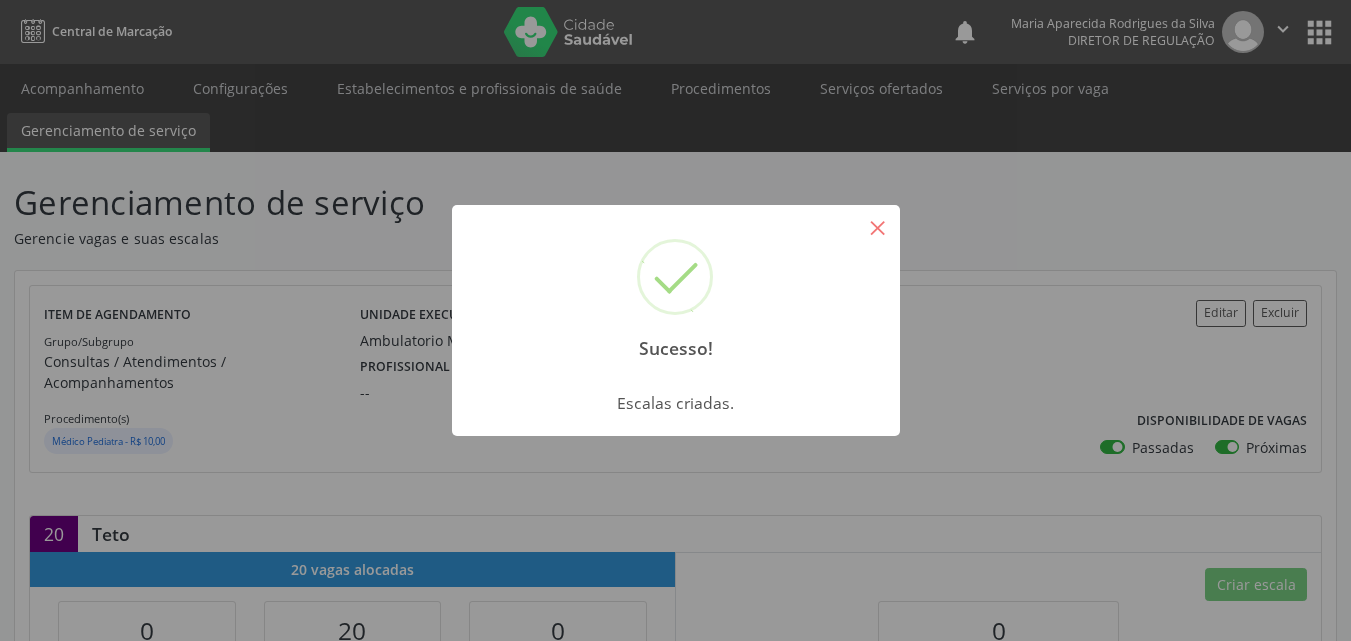 click on "×" at bounding box center [878, 227] 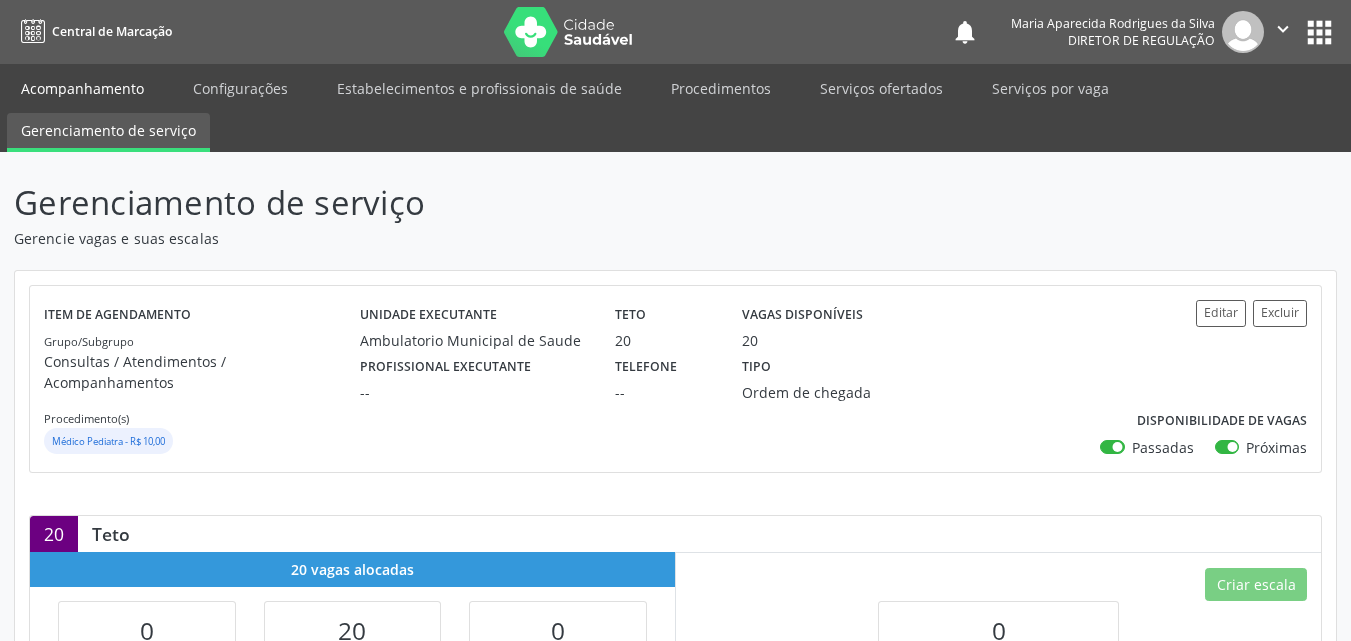click on "Acompanhamento" at bounding box center (82, 88) 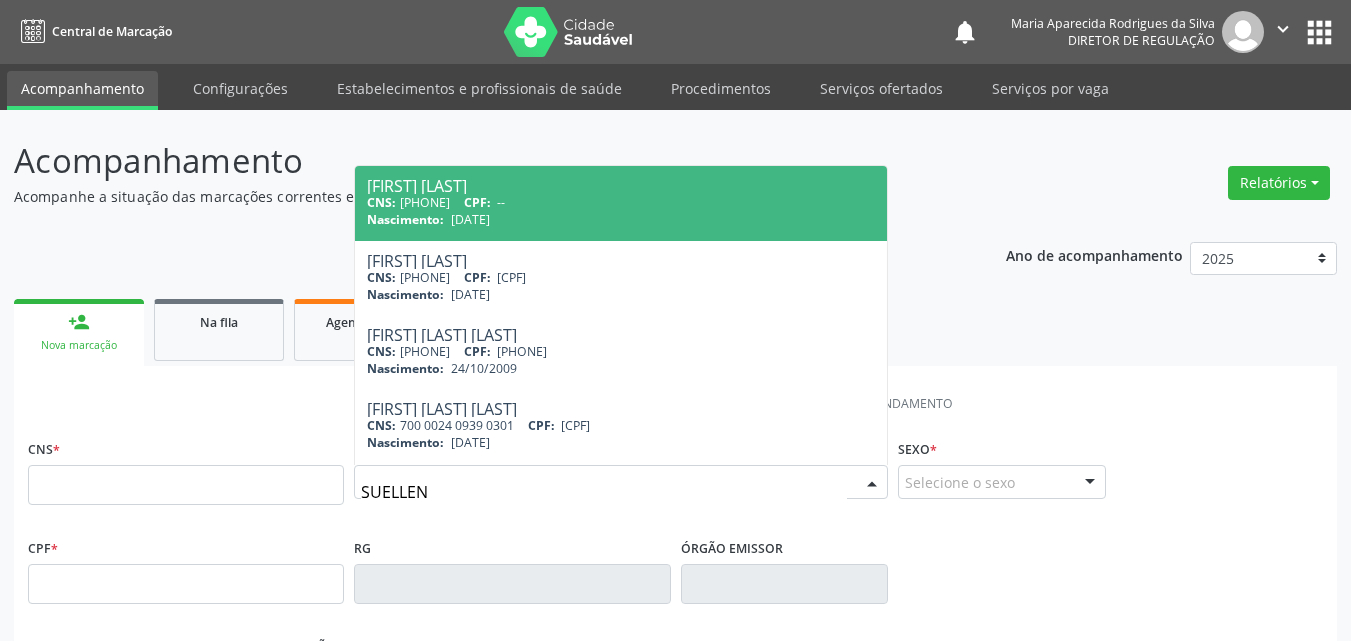 type on "SUELLEN V" 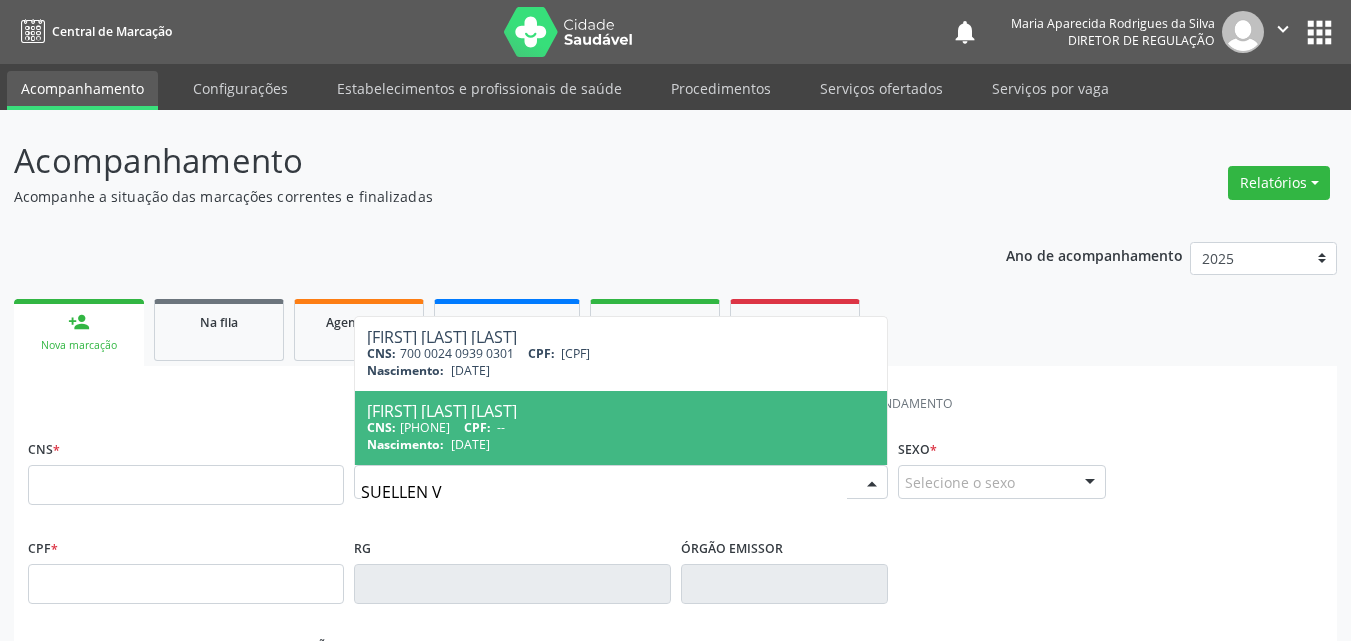click on "CNS:
[PHONE]
CPF:    --" at bounding box center (621, 427) 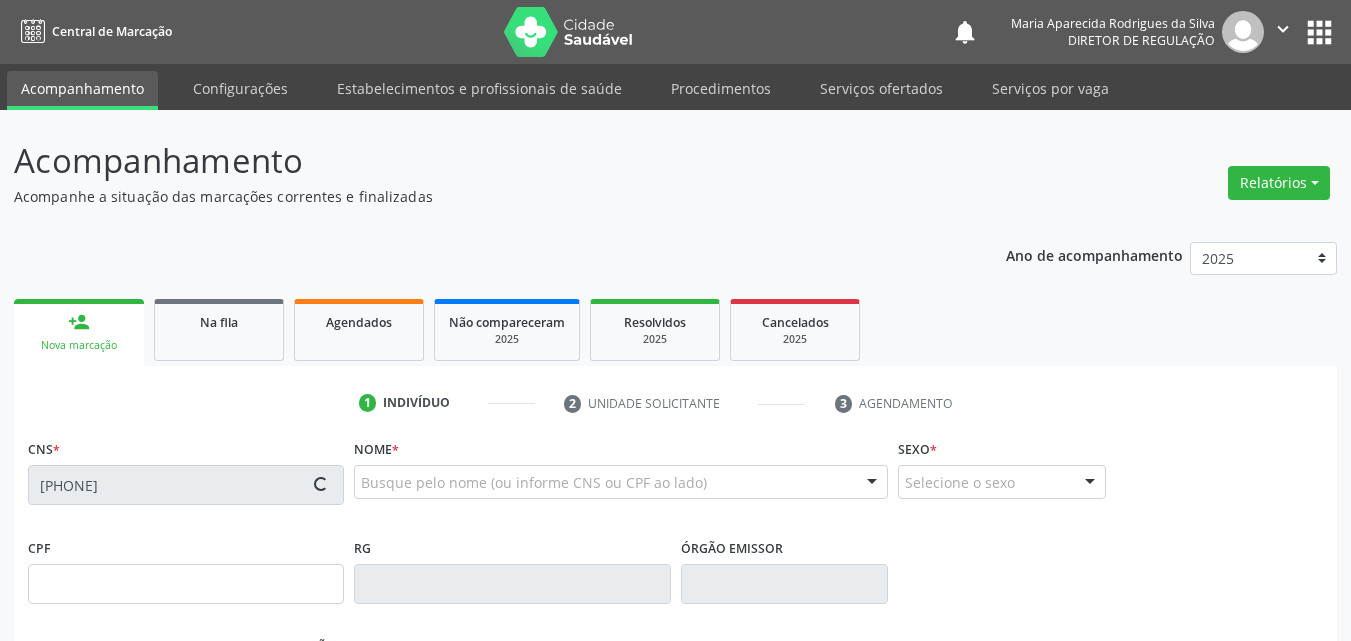 type on "[DATE]" 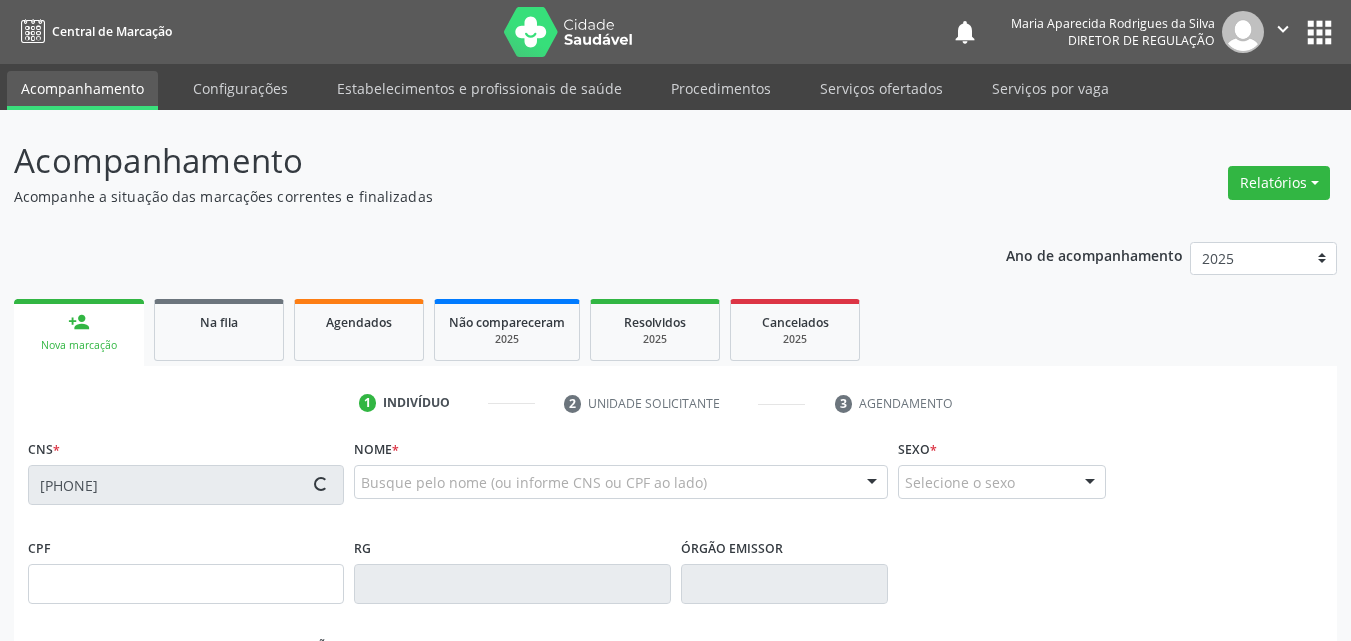 type on "[FIRST] [LAST]" 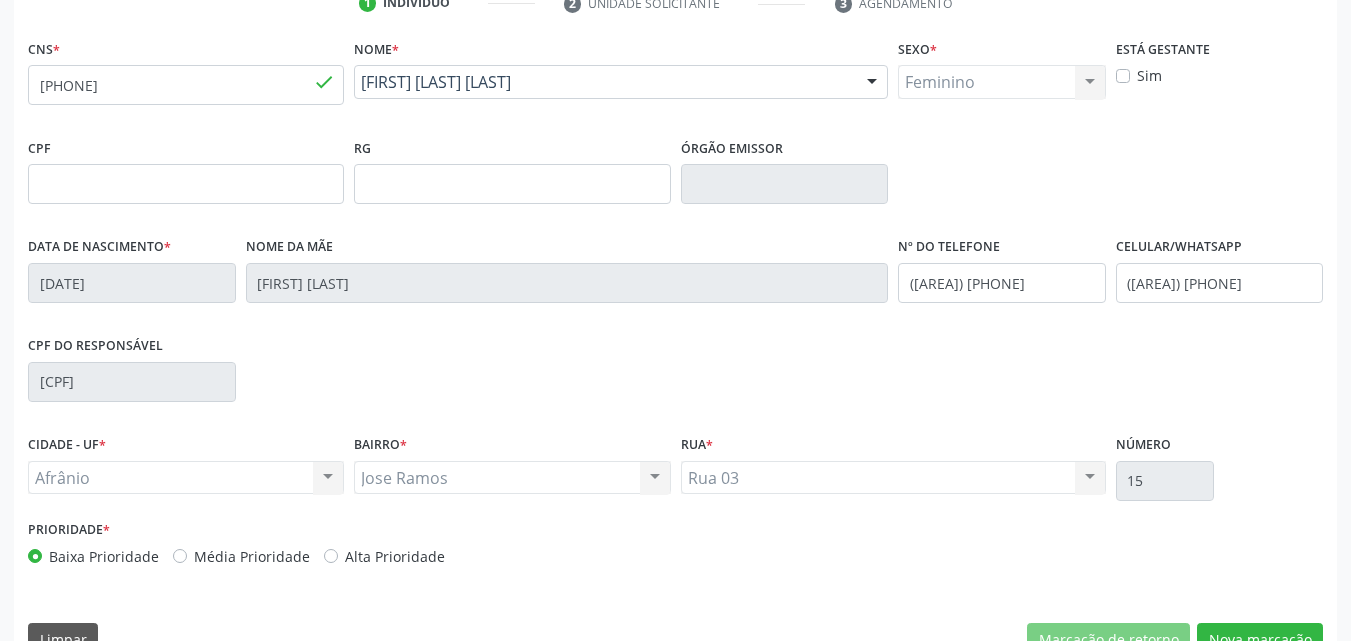 scroll, scrollTop: 443, scrollLeft: 0, axis: vertical 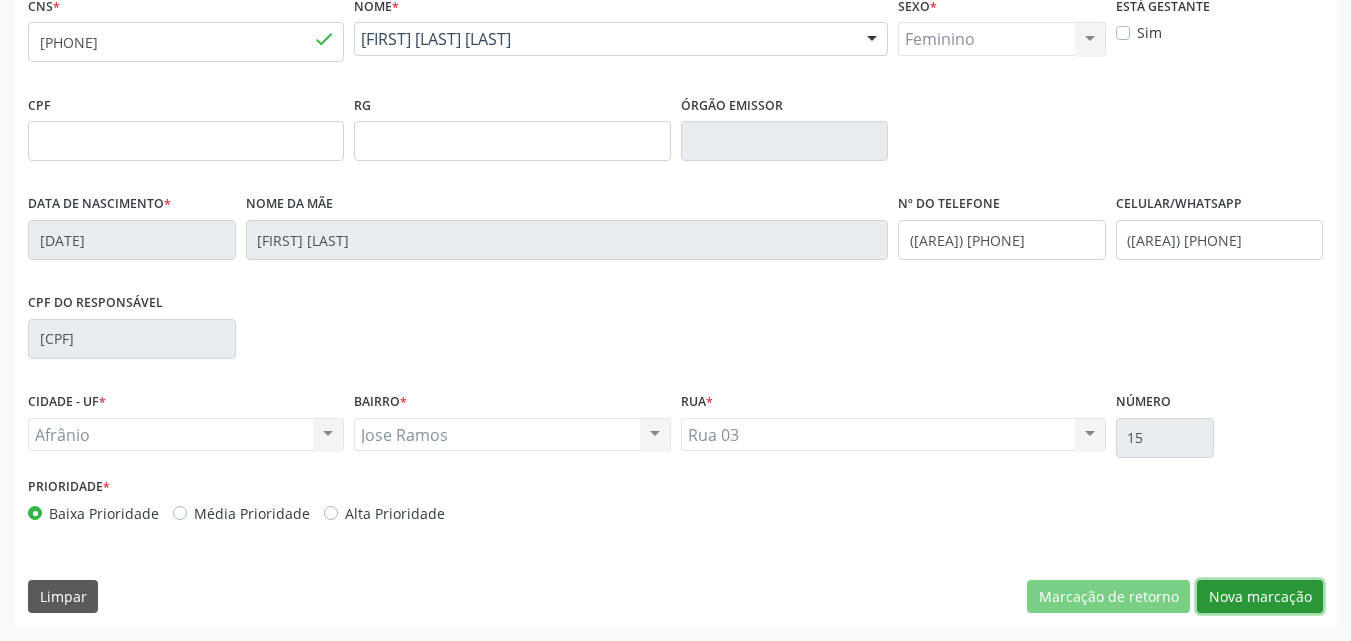 click on "Nova marcação" at bounding box center (1260, 597) 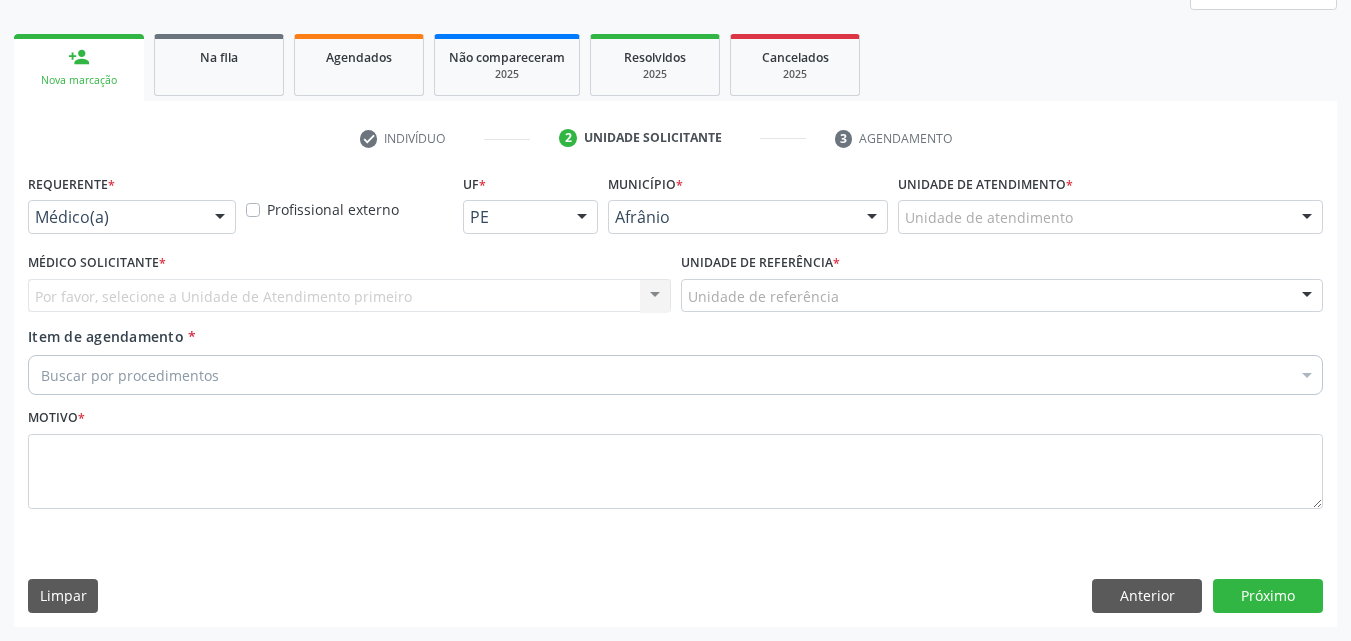 scroll, scrollTop: 265, scrollLeft: 0, axis: vertical 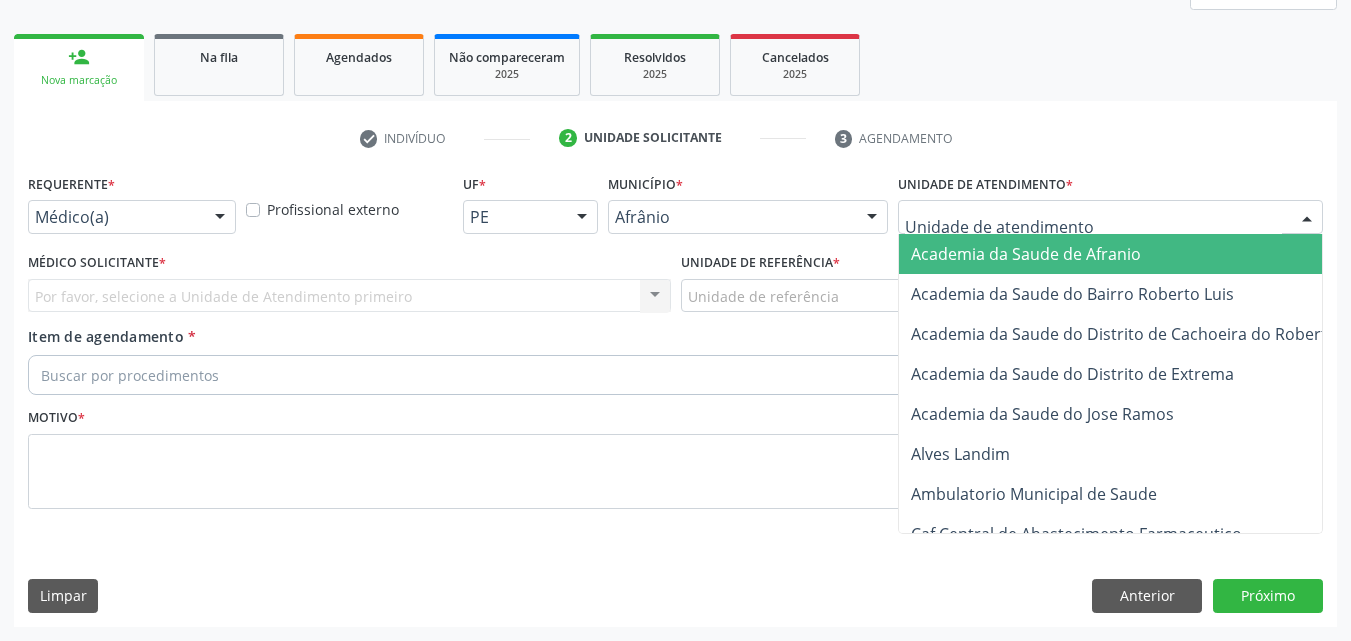 click at bounding box center (1110, 217) 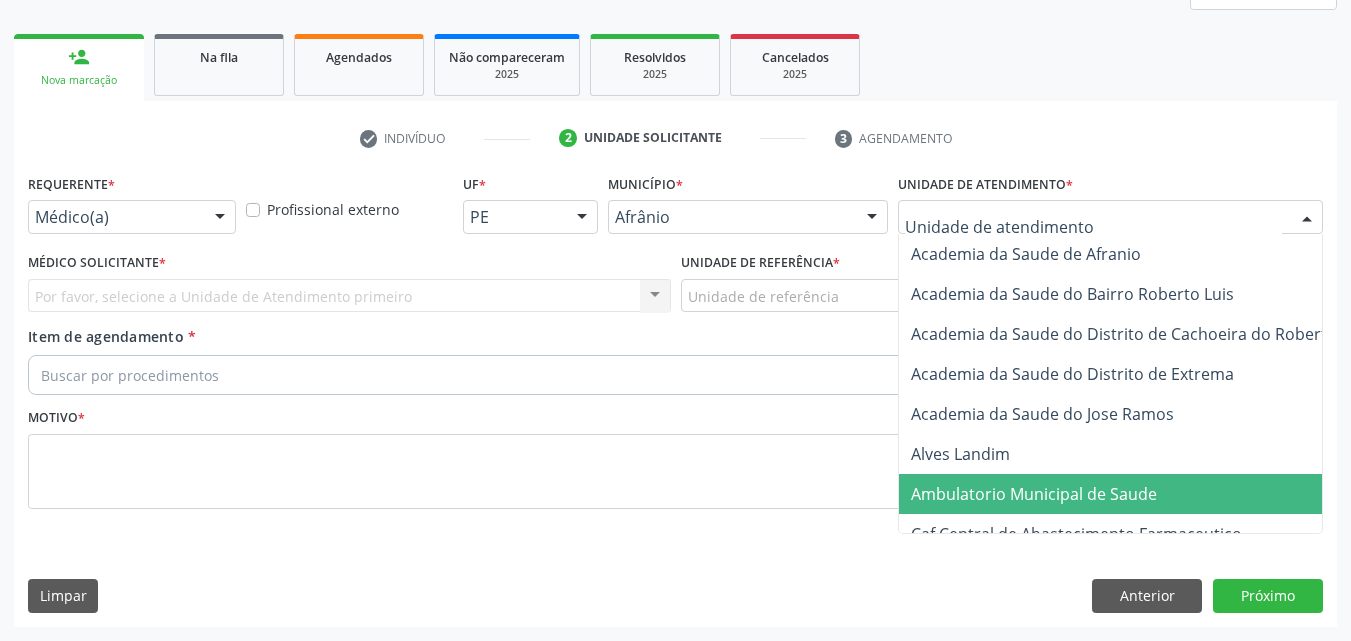 click on "Ambulatorio Municipal de Saude" at bounding box center [1034, 494] 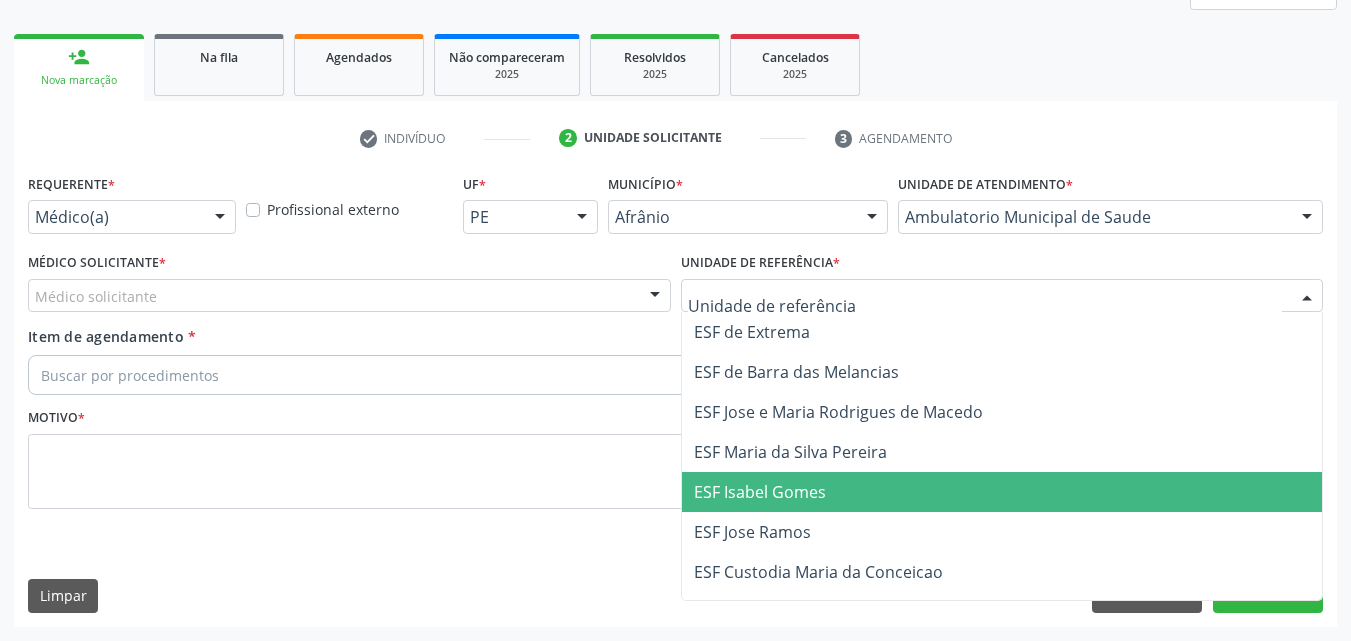 click on "ESF Isabel Gomes" at bounding box center [760, 492] 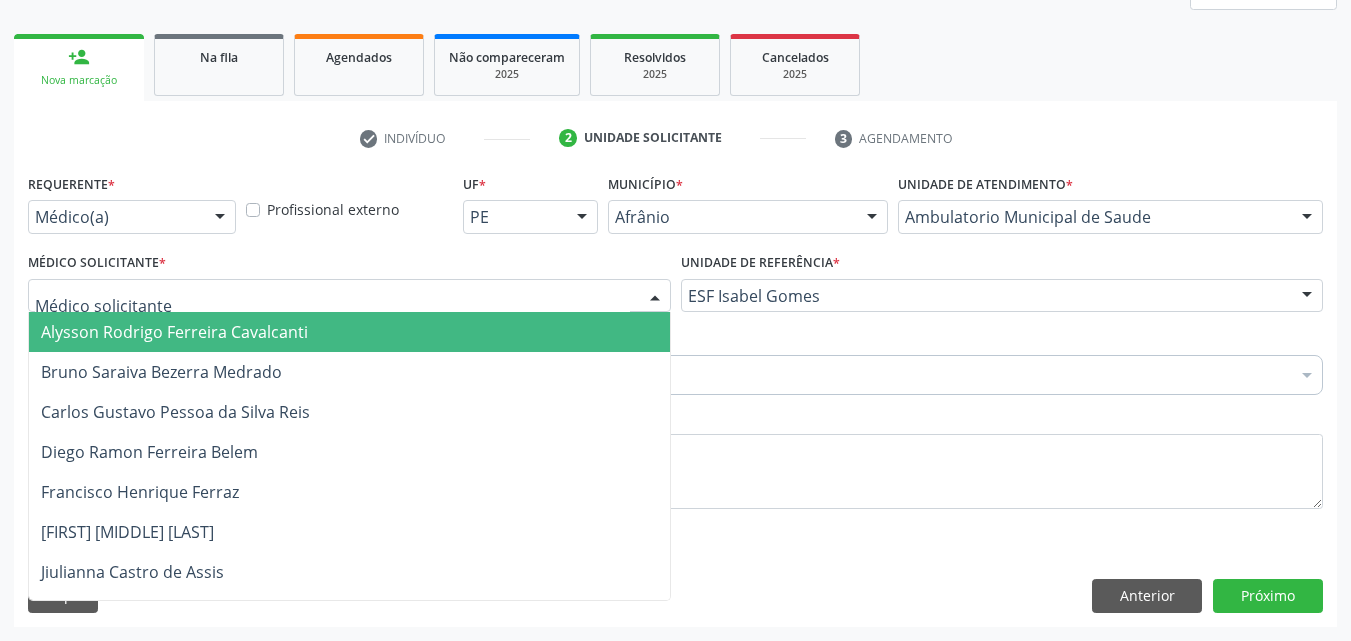 click at bounding box center (349, 296) 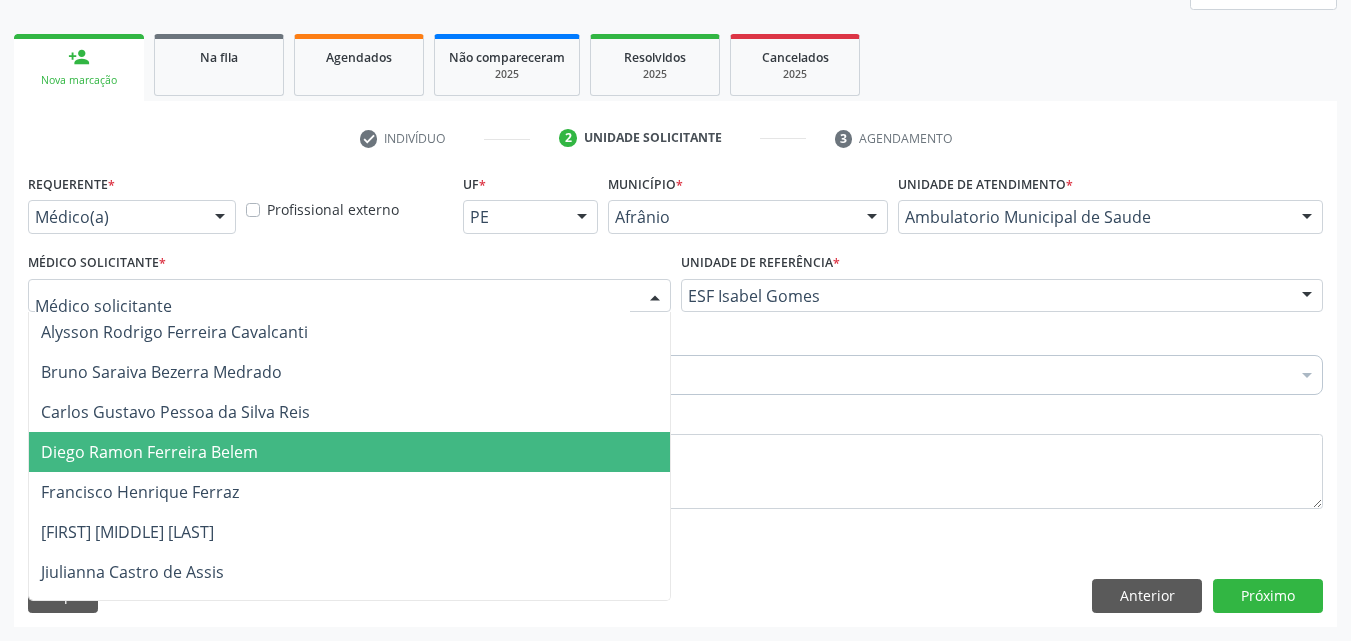 click on "Diego Ramon Ferreira Belem" at bounding box center (349, 452) 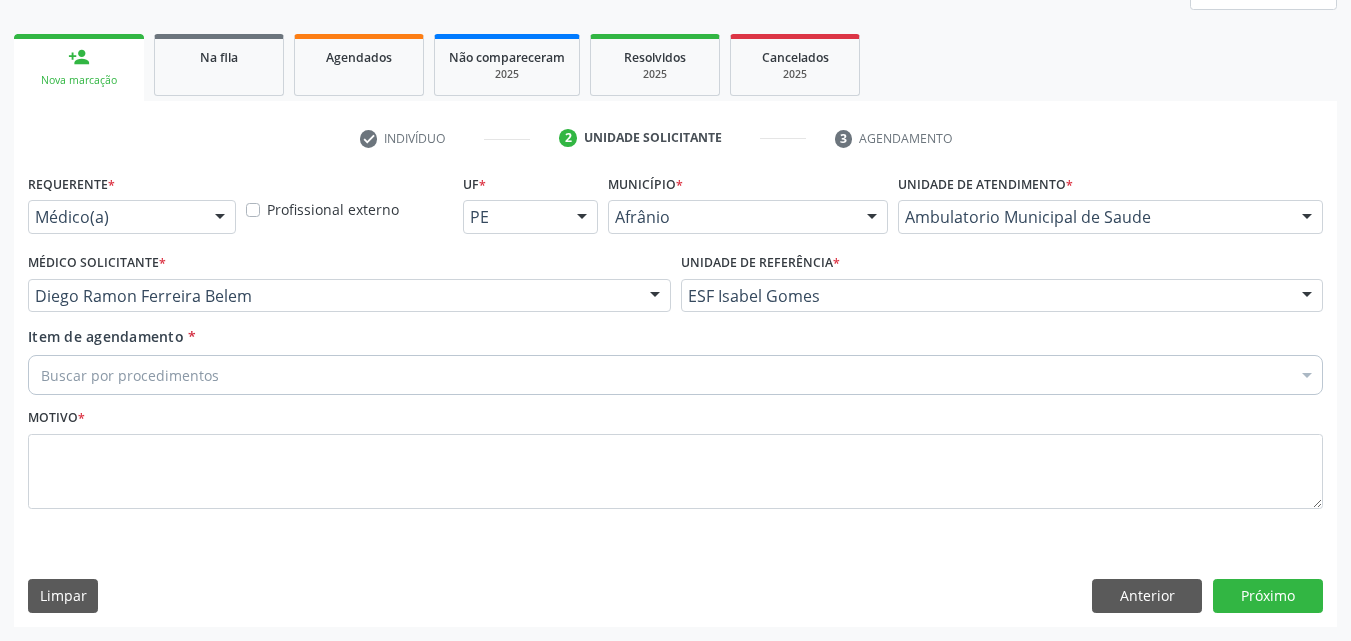 click on "Buscar por procedimentos" at bounding box center [675, 375] 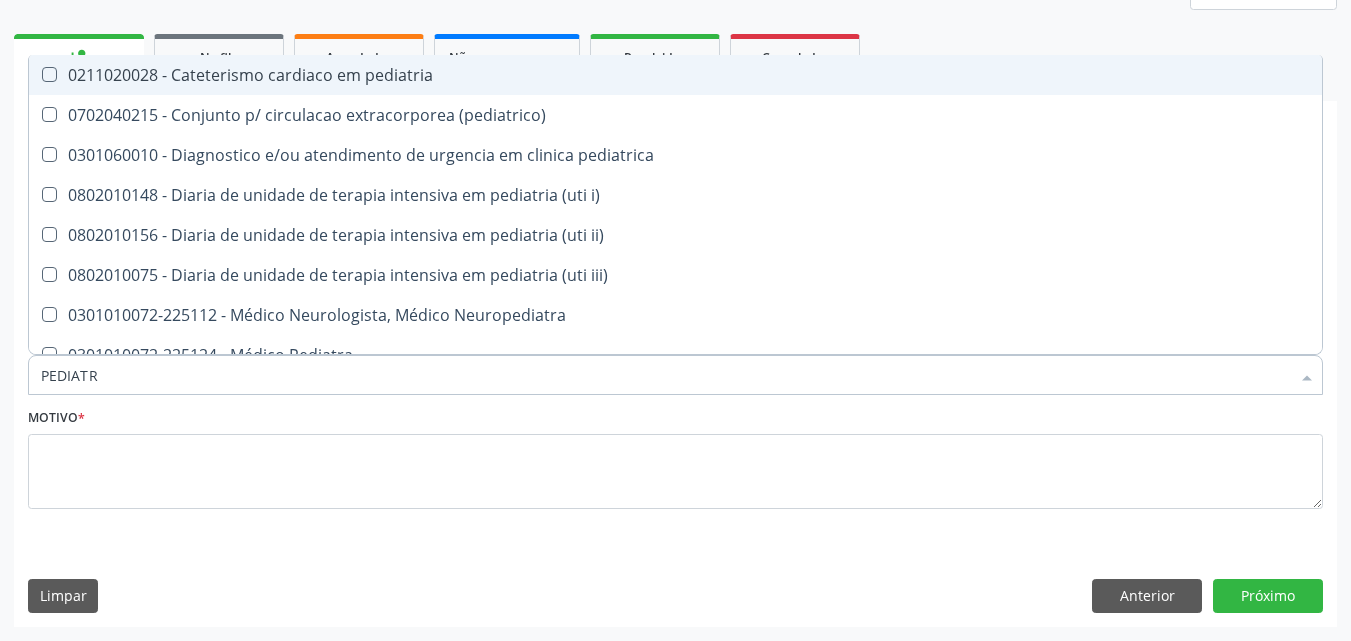 type on "PEDIATRA" 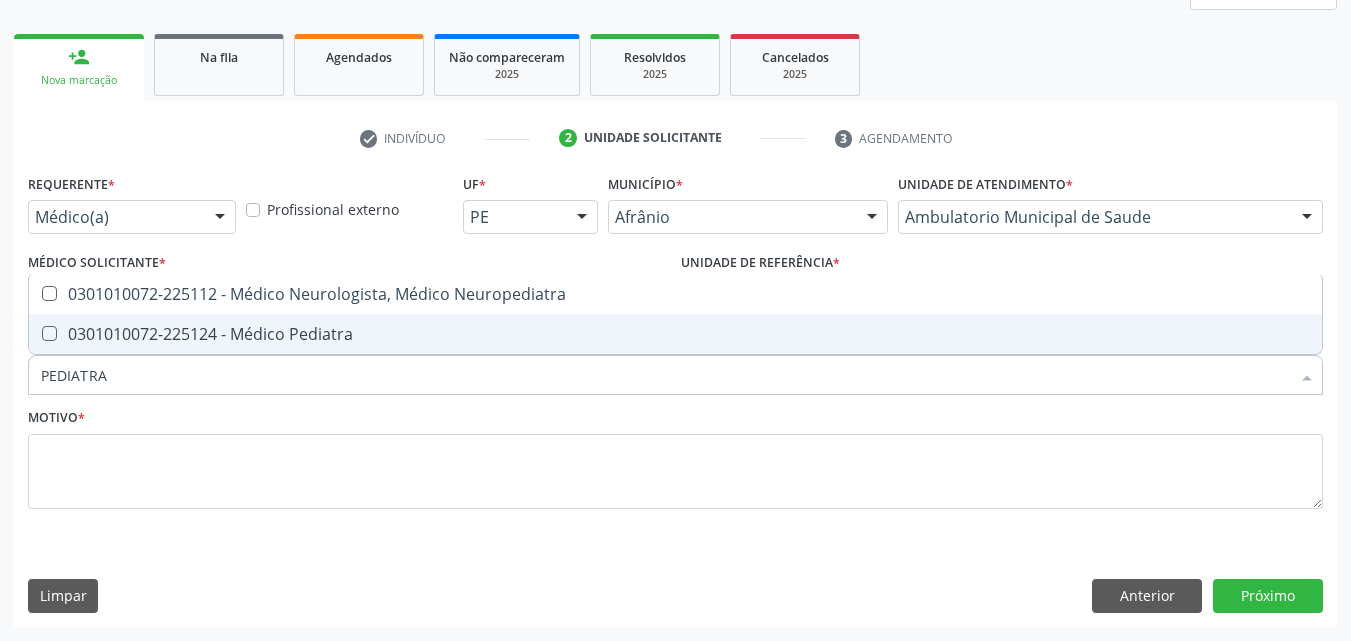 click on "0301010072-225124 - Médico Pediatra" at bounding box center (675, 334) 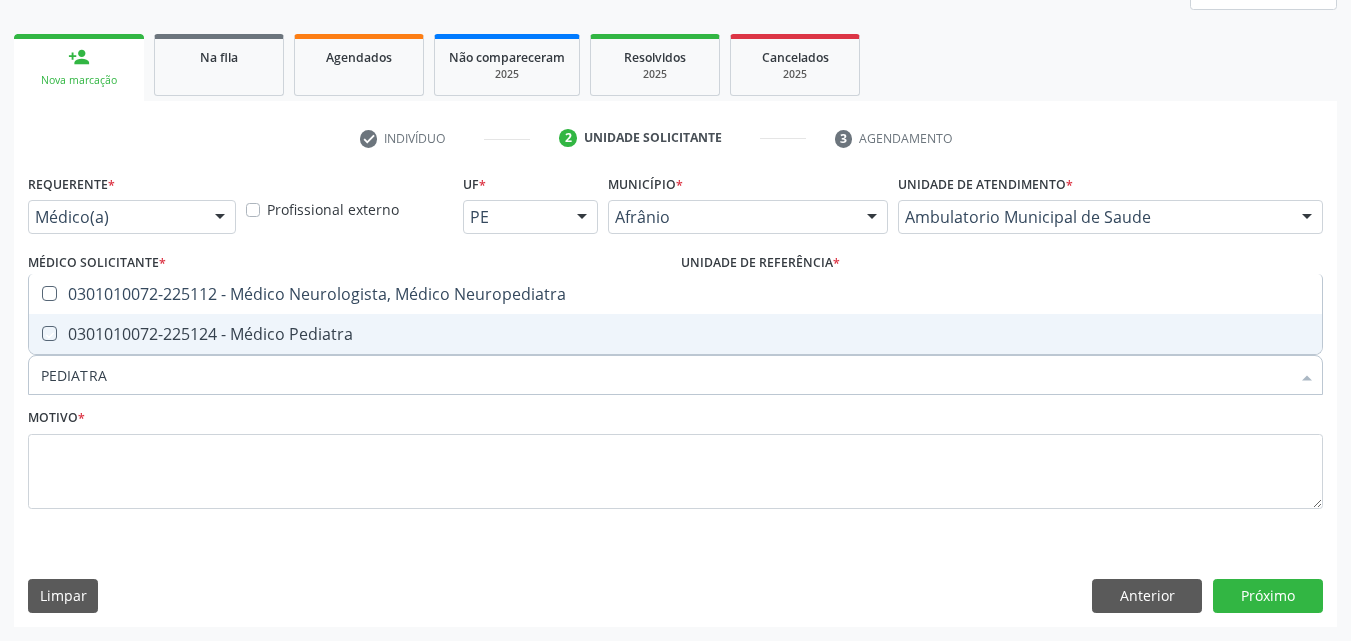 checkbox on "true" 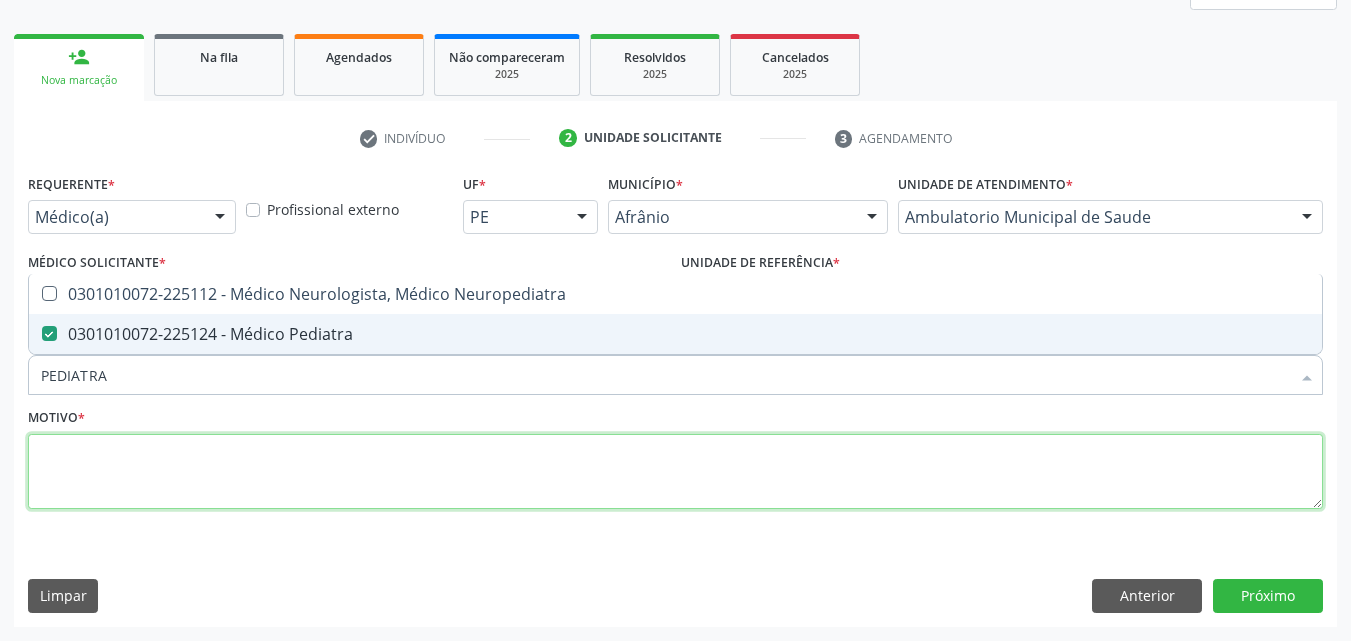 click at bounding box center (675, 472) 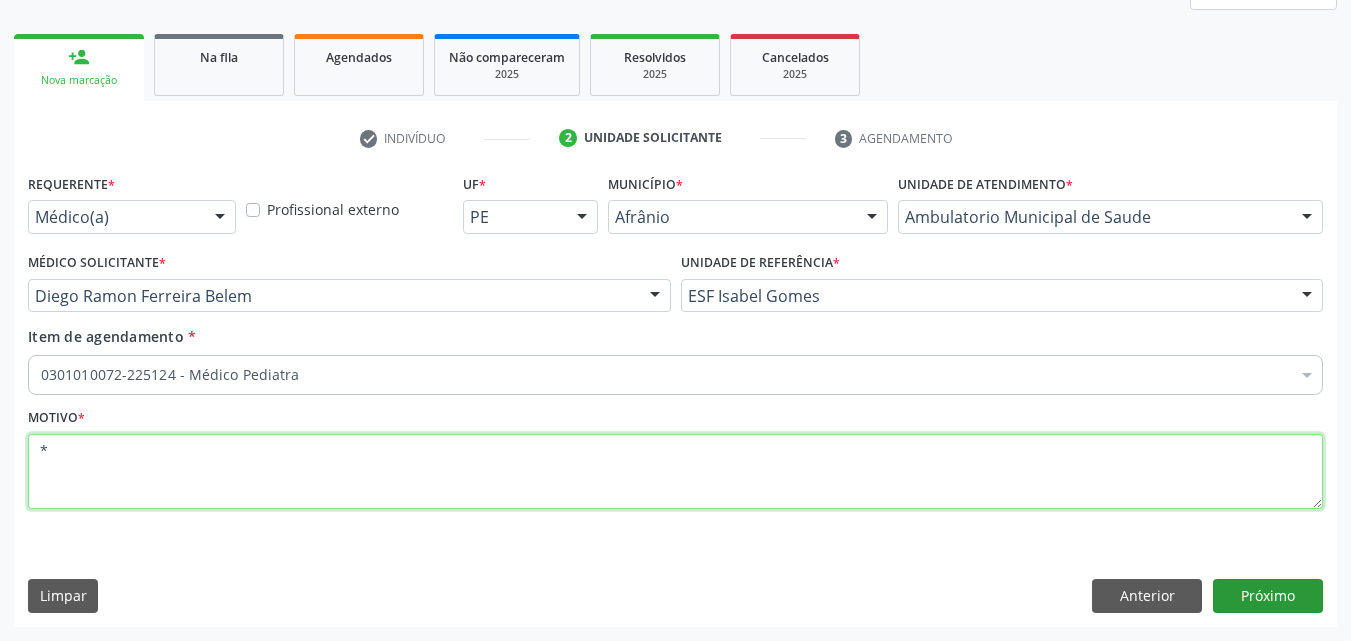 type on "*" 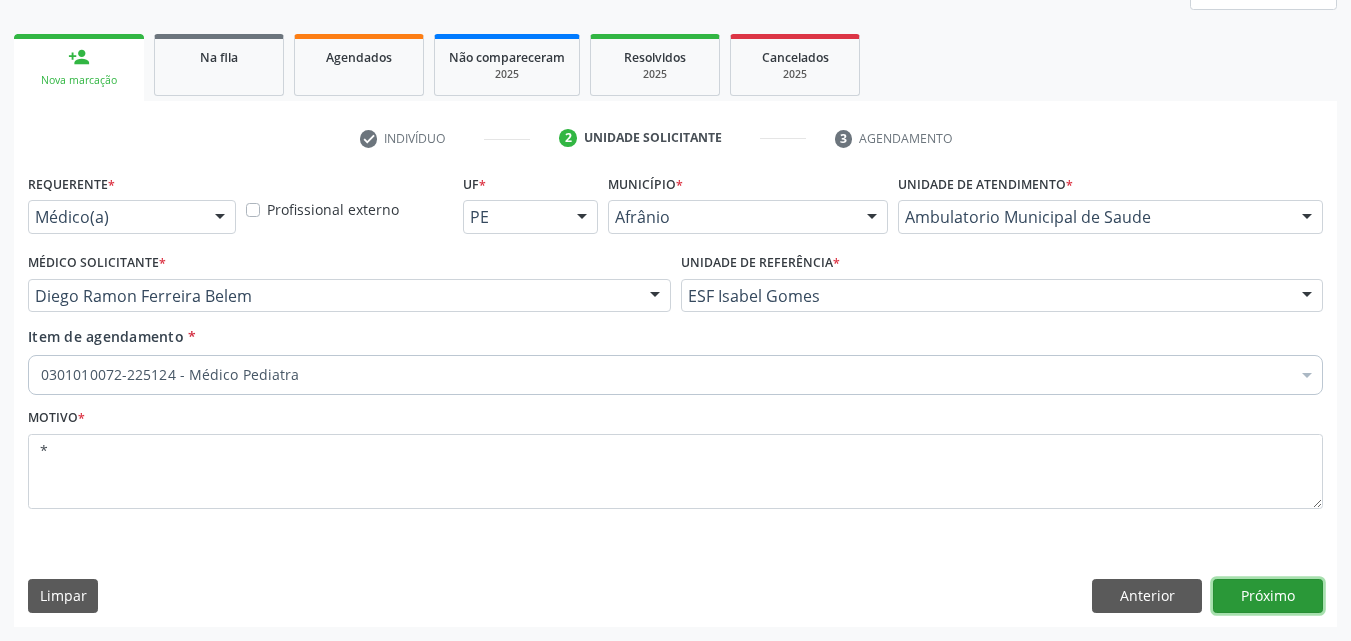 click on "Próximo" at bounding box center [1268, 596] 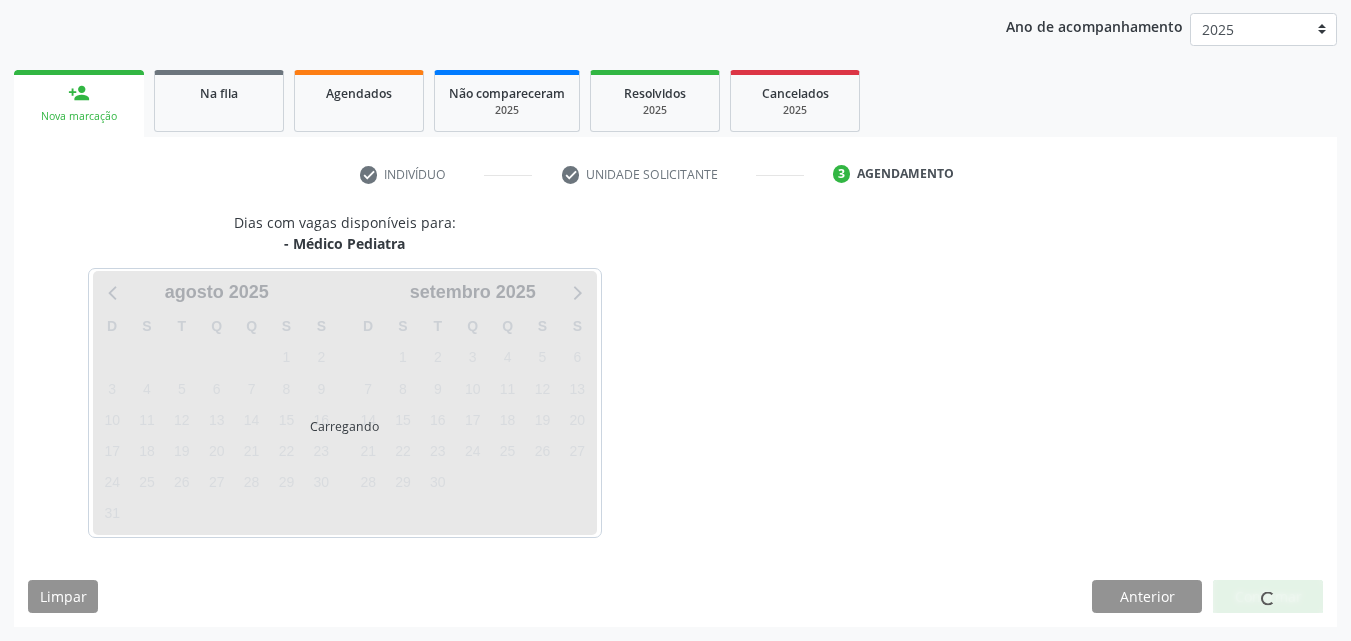 scroll, scrollTop: 229, scrollLeft: 0, axis: vertical 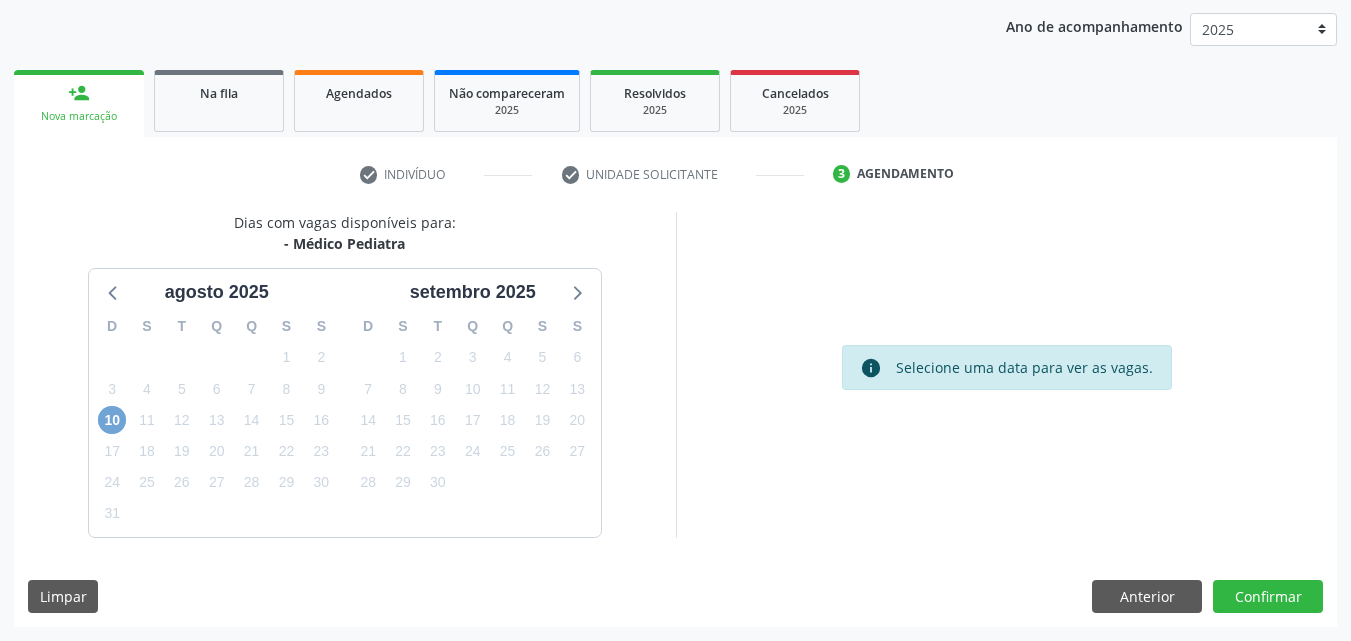 click on "10" at bounding box center [112, 420] 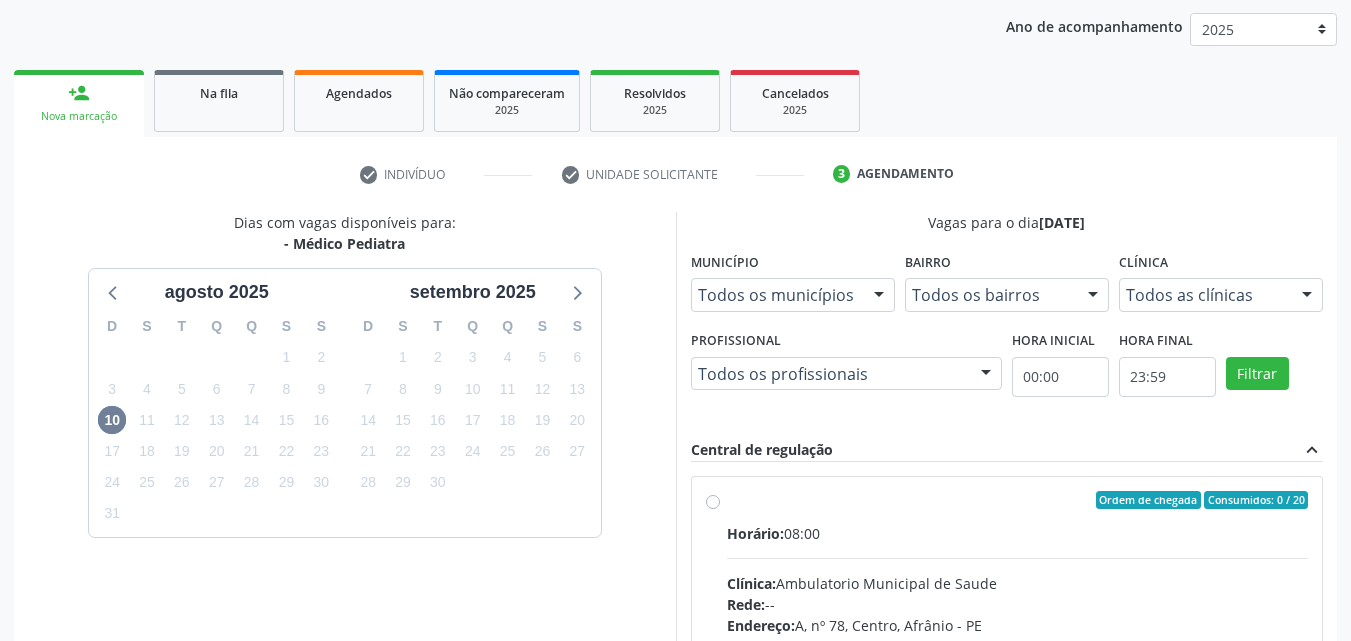 click on "Ordem de chegada
Consumidos: 0 / 20" at bounding box center (1018, 500) 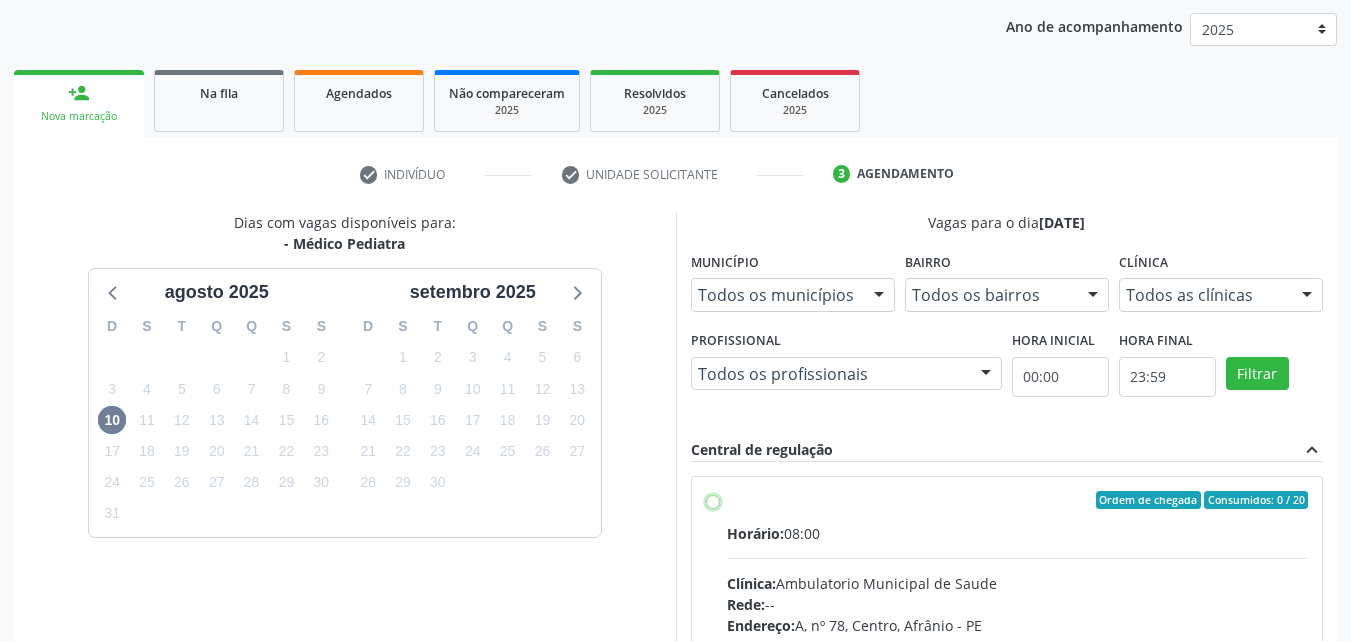 click on "Ordem de chegada
Consumidos: 0 / 20
Horário:   08:00
Clínica:  Ambulatorio Municipal de Saude
Rede:
--
Endereço:   A, nº 78, Centro, [CITY] - [STATE]
Telefone:   --
Profissional:
--
Informações adicionais sobre o atendimento
Idade de atendimento:
Sem restrição
Gênero(s) atendido(s):
Sem restrição
Informações adicionais:
--" at bounding box center (713, 500) 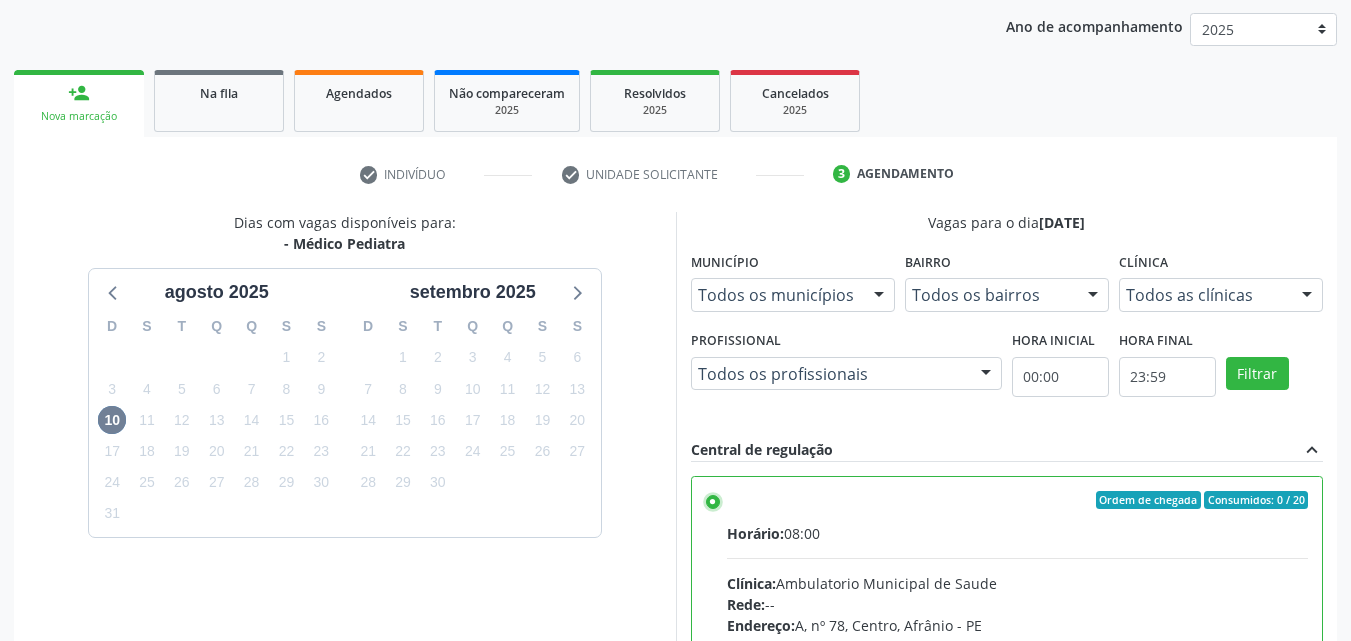 scroll, scrollTop: 99, scrollLeft: 0, axis: vertical 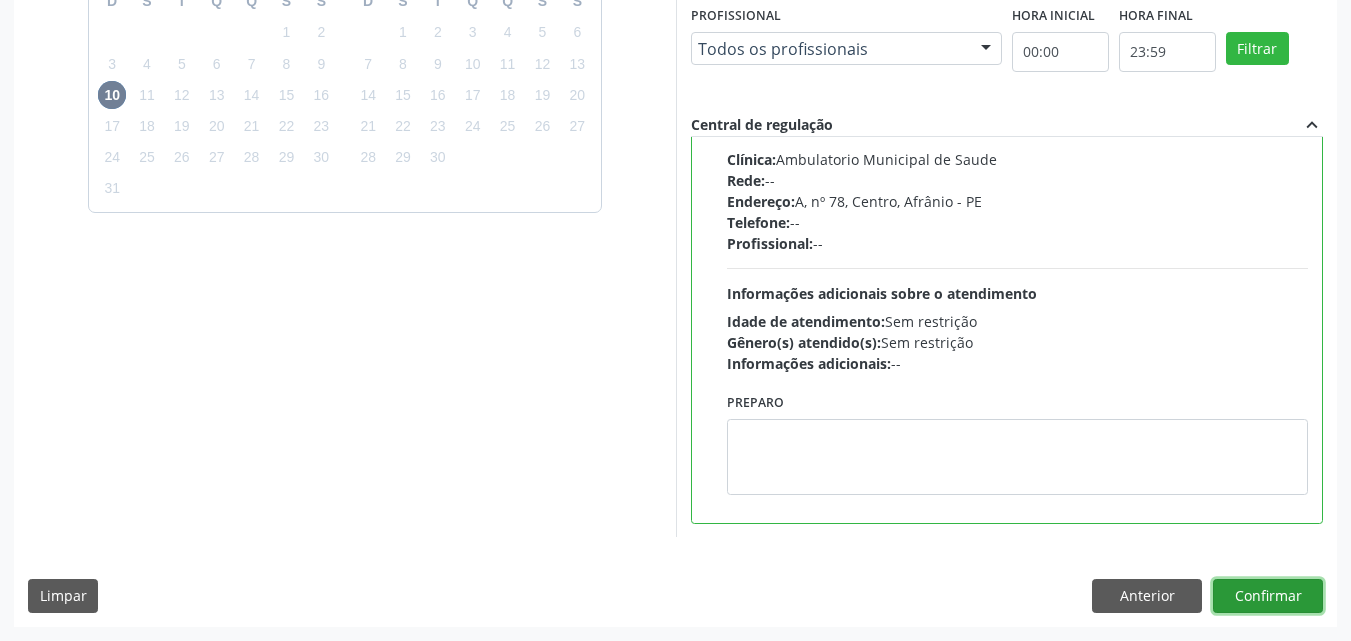 click on "Confirmar" at bounding box center [1268, 596] 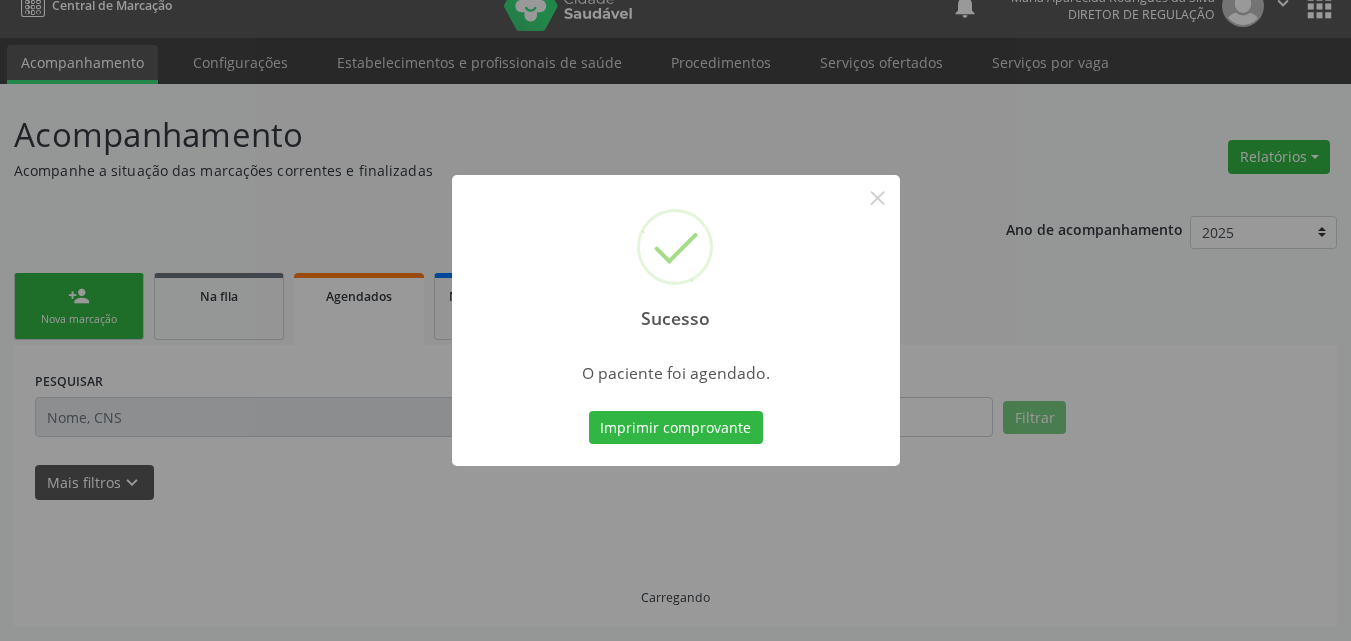 scroll, scrollTop: 26, scrollLeft: 0, axis: vertical 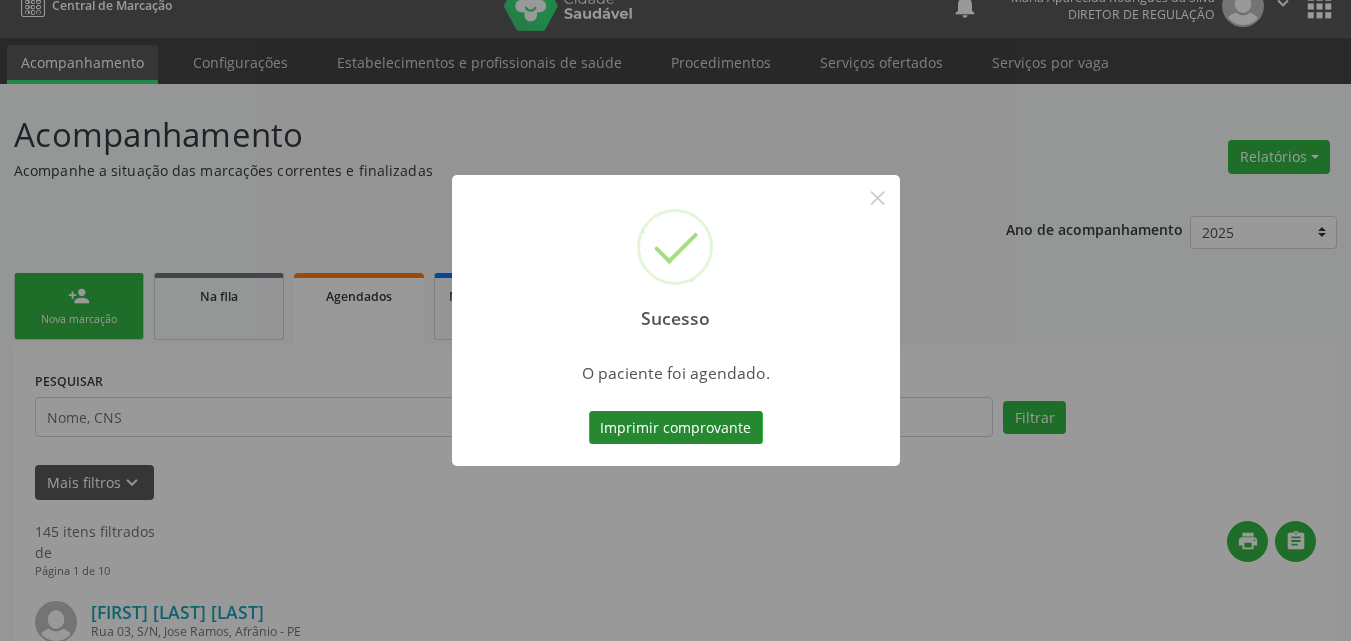 click on "Imprimir comprovante" at bounding box center [676, 428] 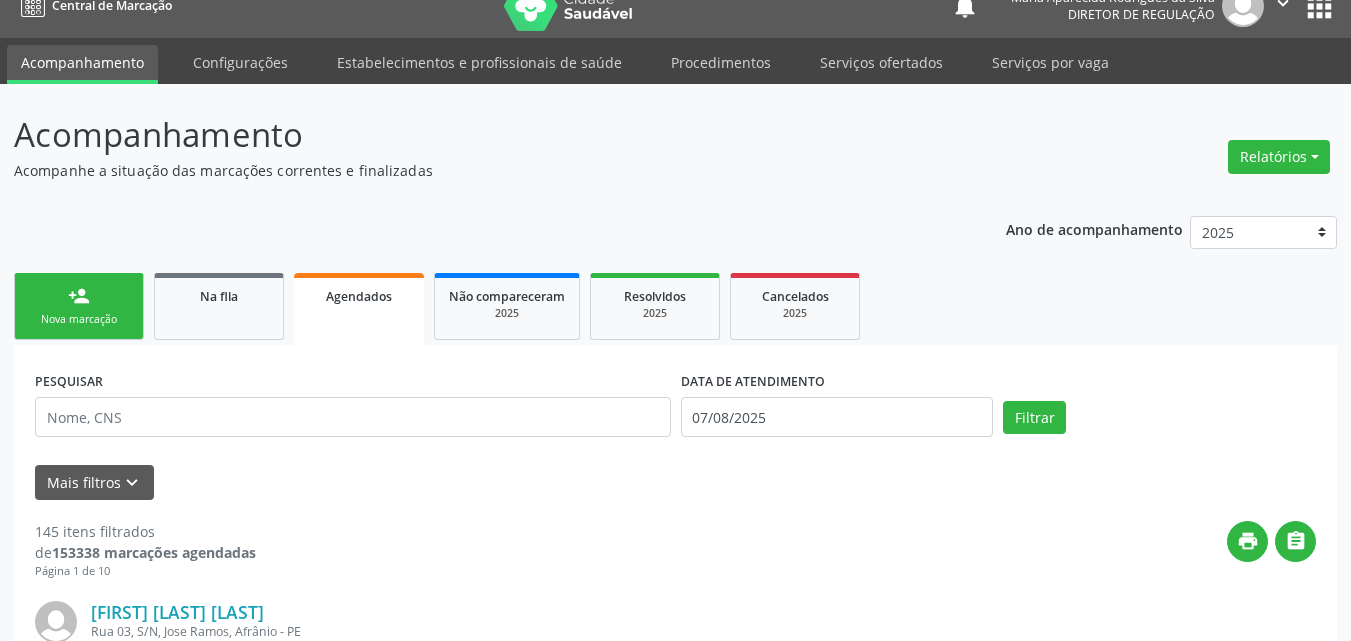 click on "person_add
Nova marcação" at bounding box center [79, 306] 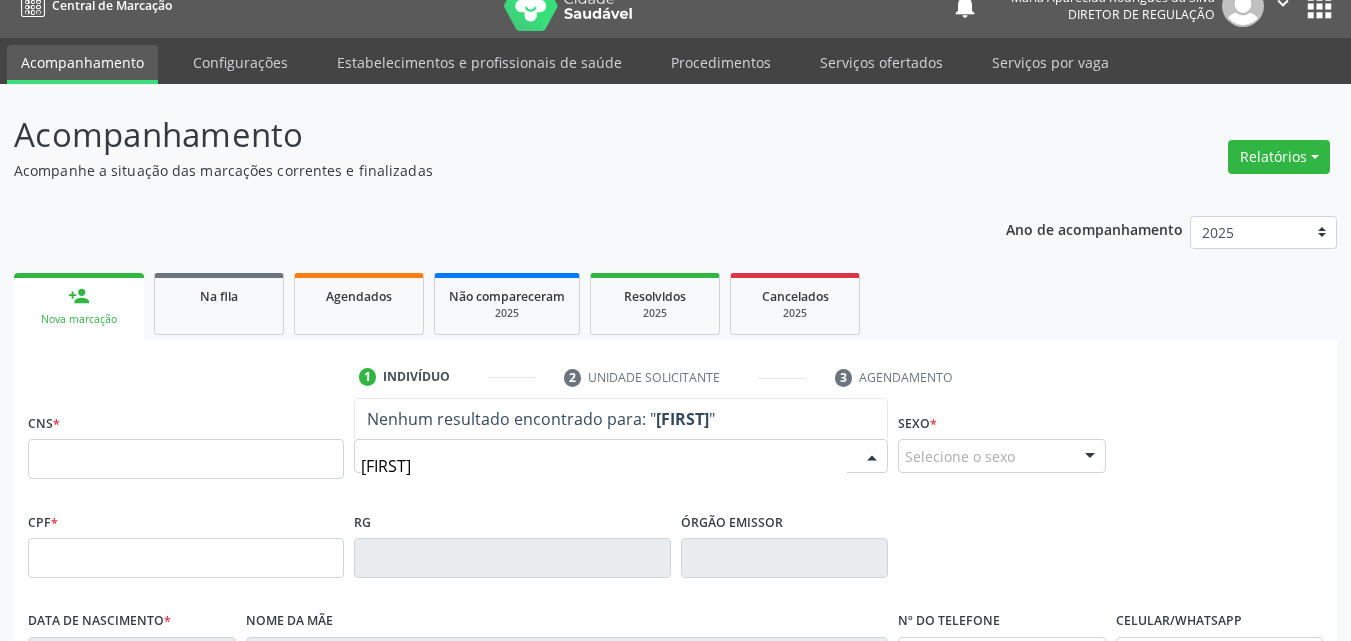 type on "[FIRST]" 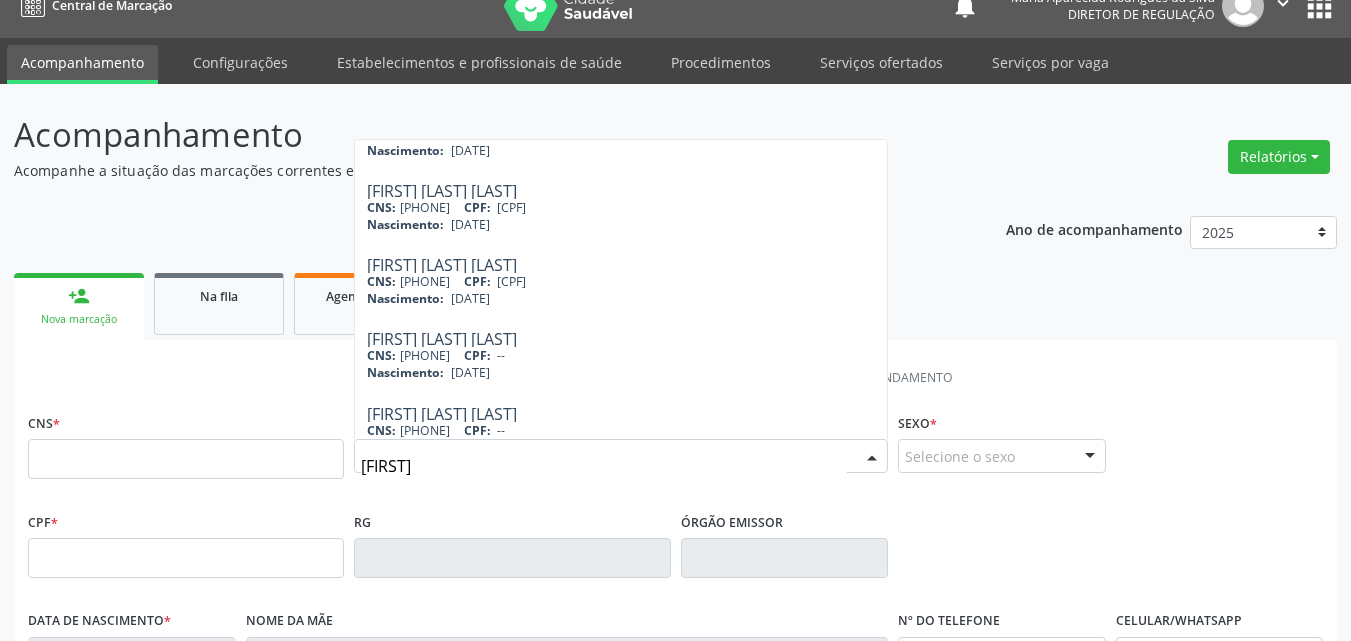 scroll, scrollTop: 816, scrollLeft: 0, axis: vertical 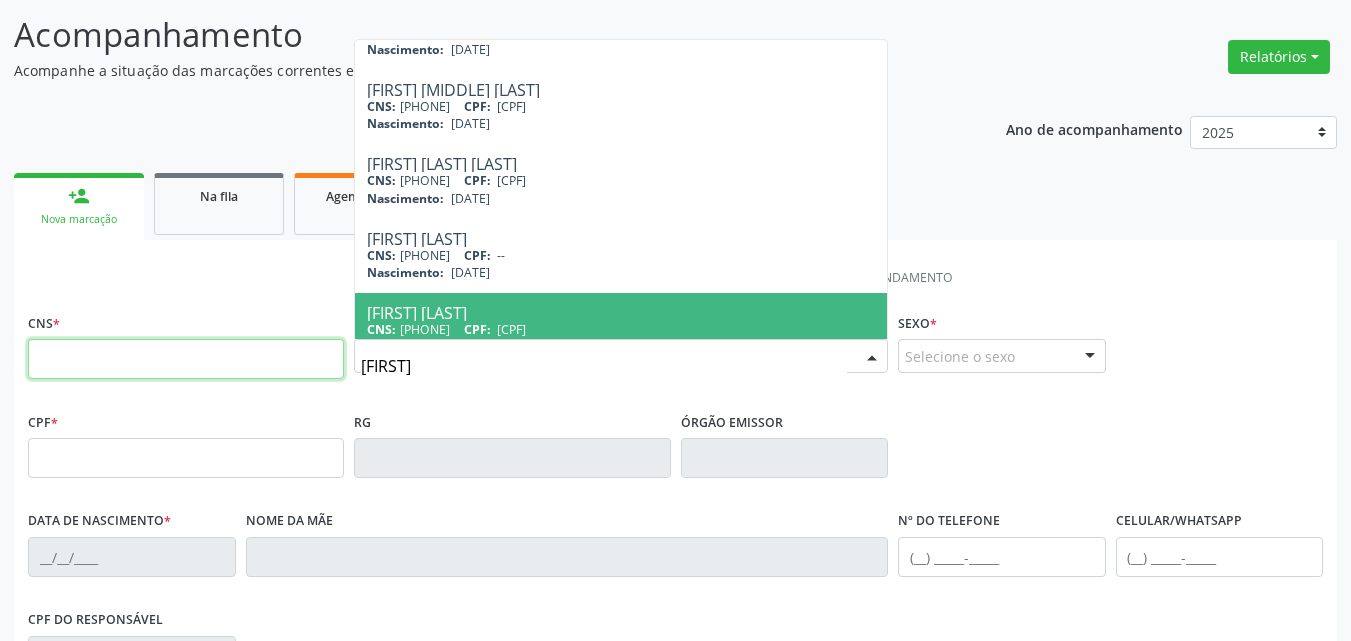 click at bounding box center (186, 359) 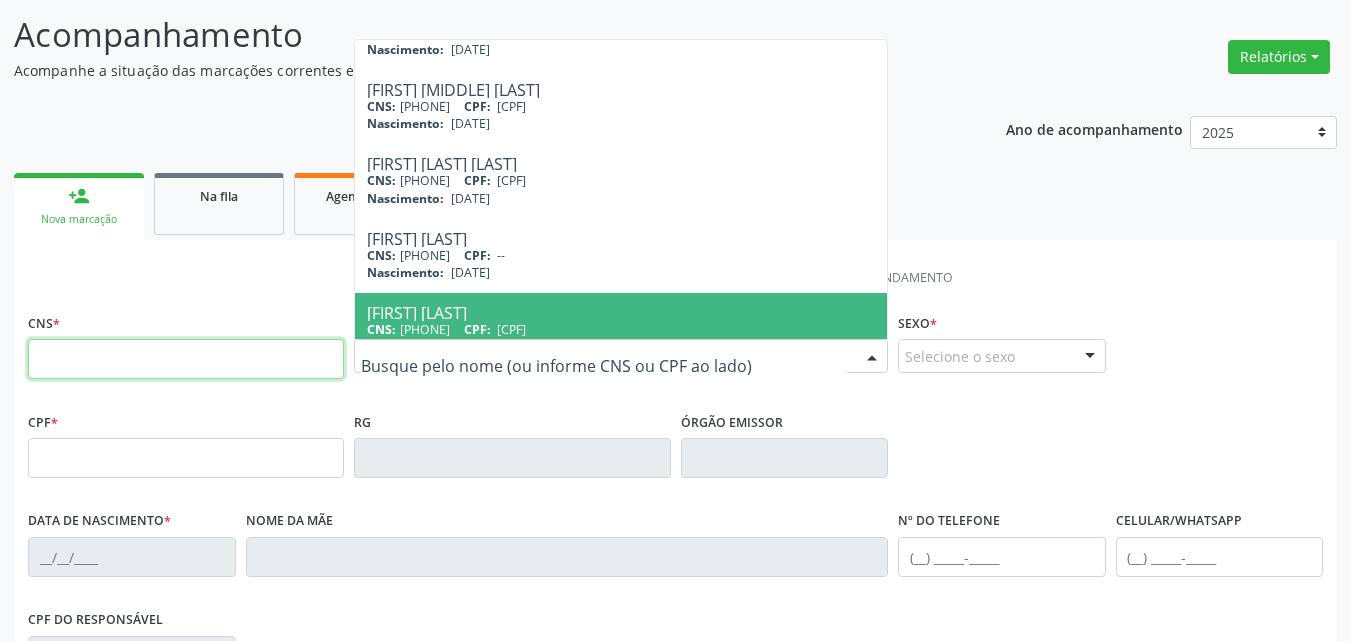 scroll, scrollTop: 0, scrollLeft: 0, axis: both 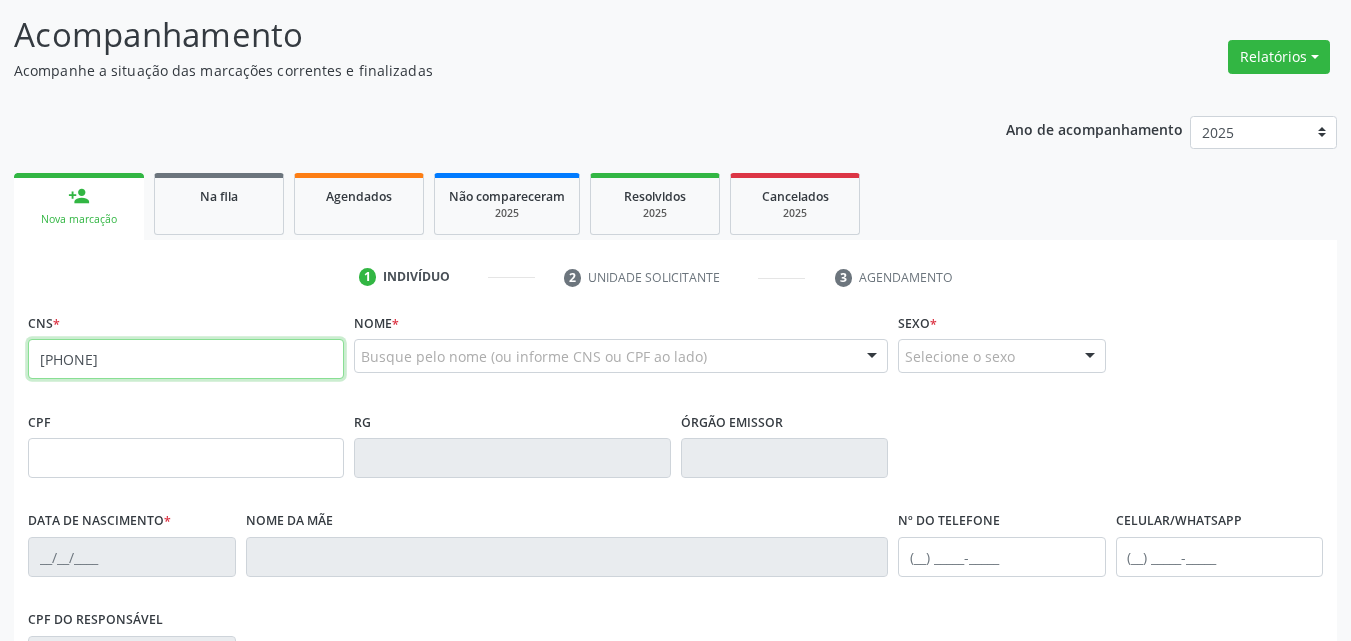 type on "[PHONE]" 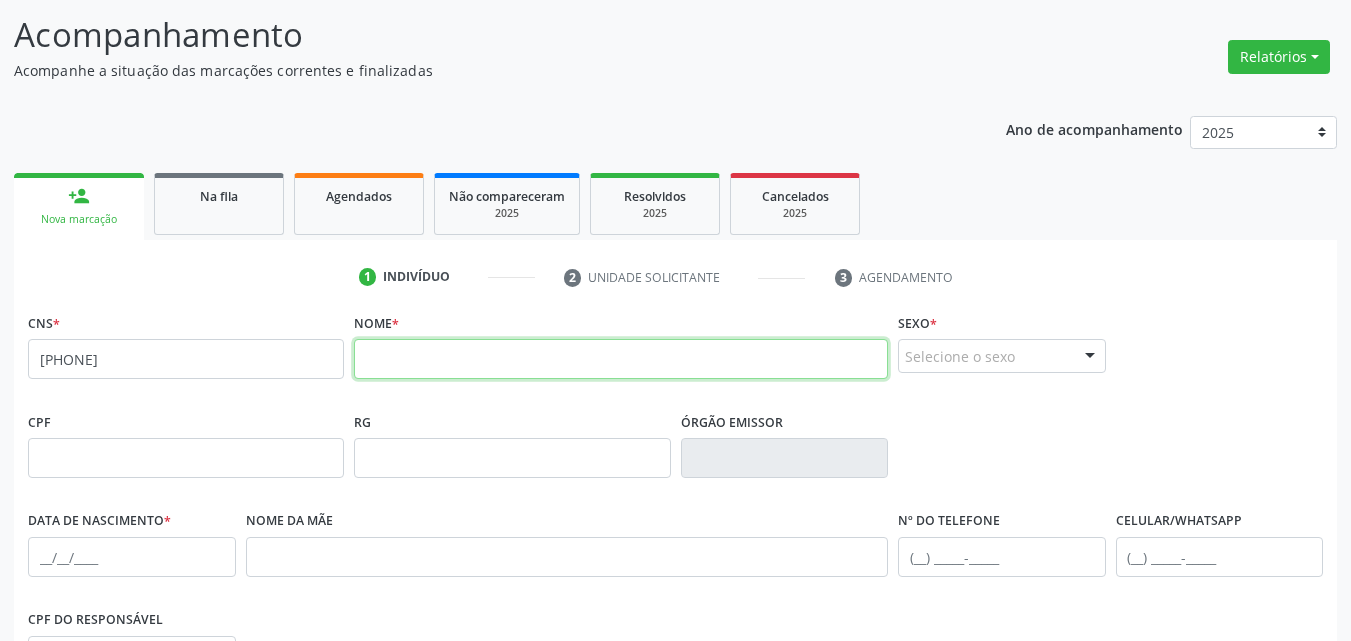 click at bounding box center (621, 359) 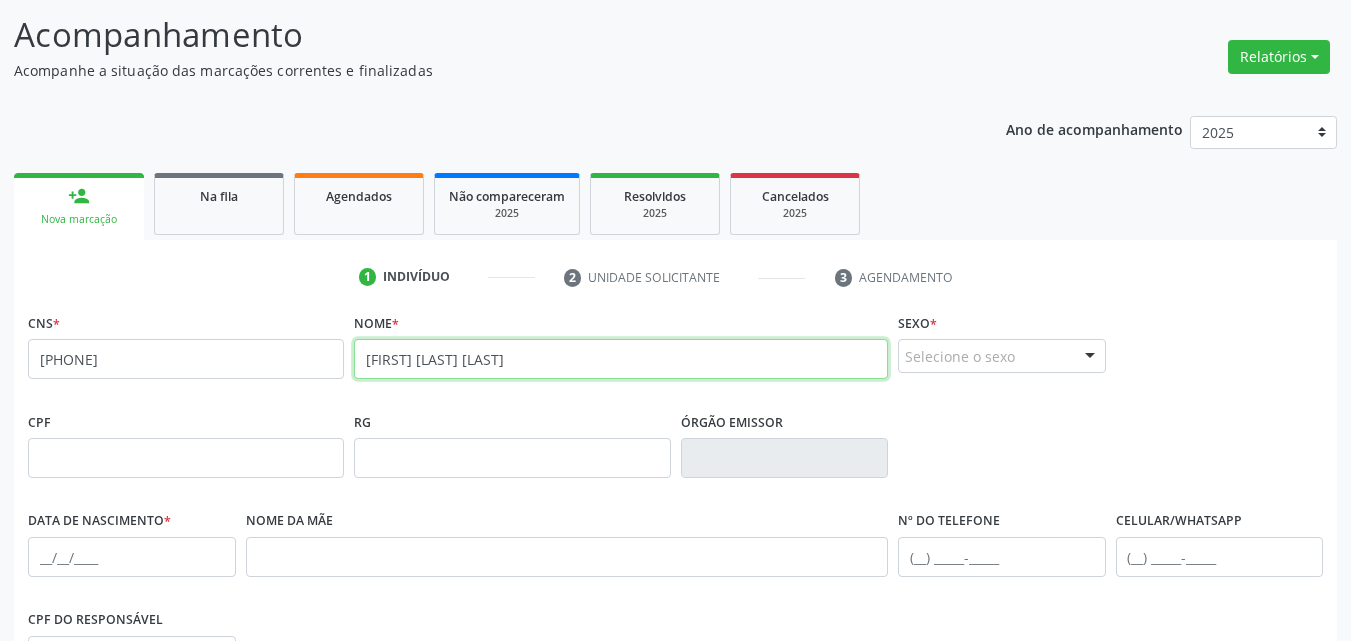 type on "[FIRST] [LAST] [LAST]" 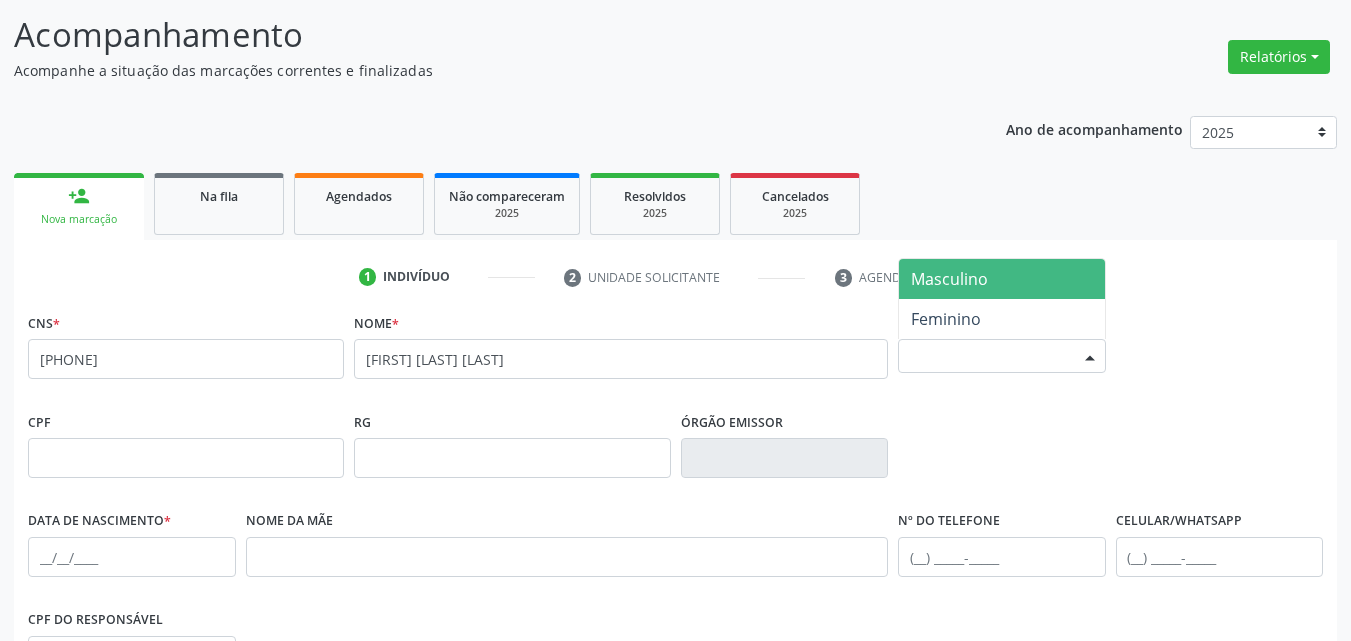 click on "Selecione o sexo" at bounding box center [1002, 356] 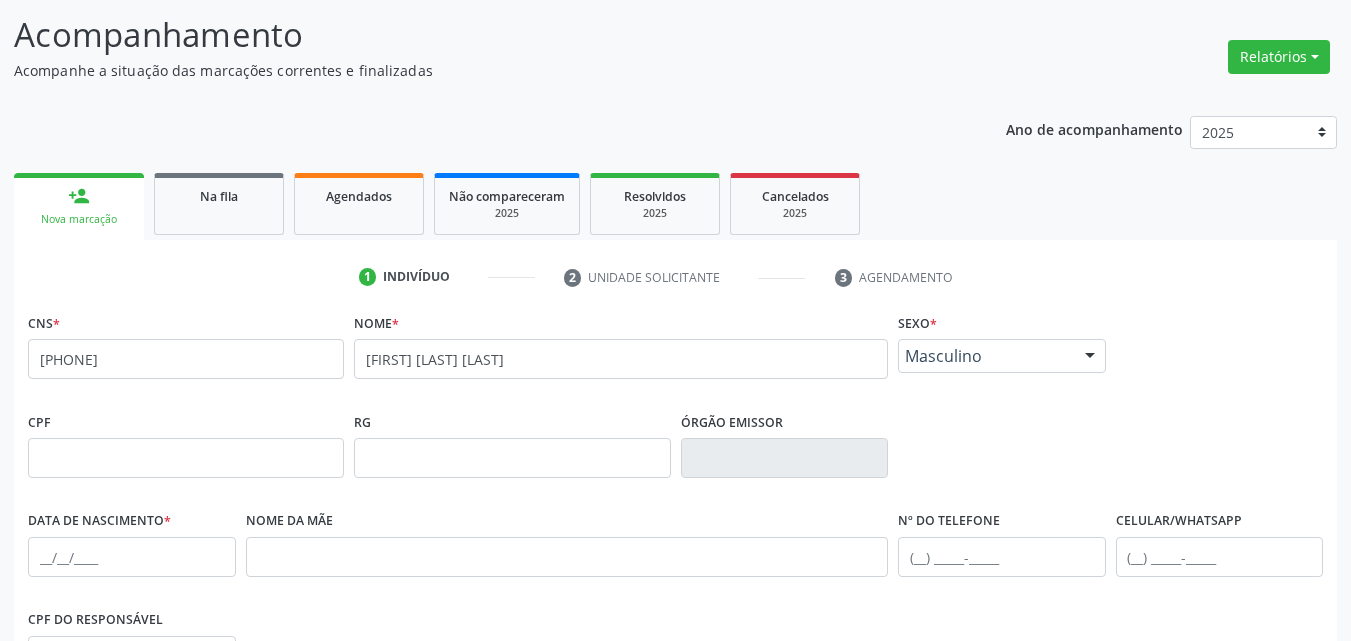 scroll, scrollTop: 226, scrollLeft: 0, axis: vertical 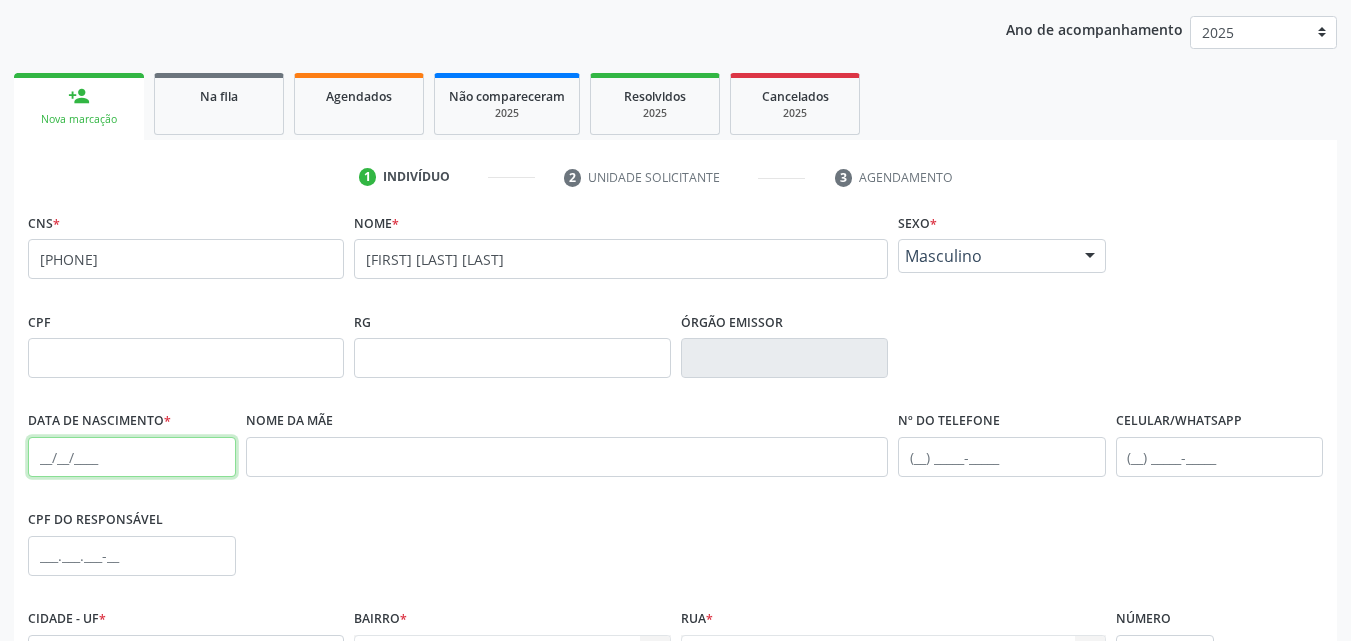 click at bounding box center [132, 457] 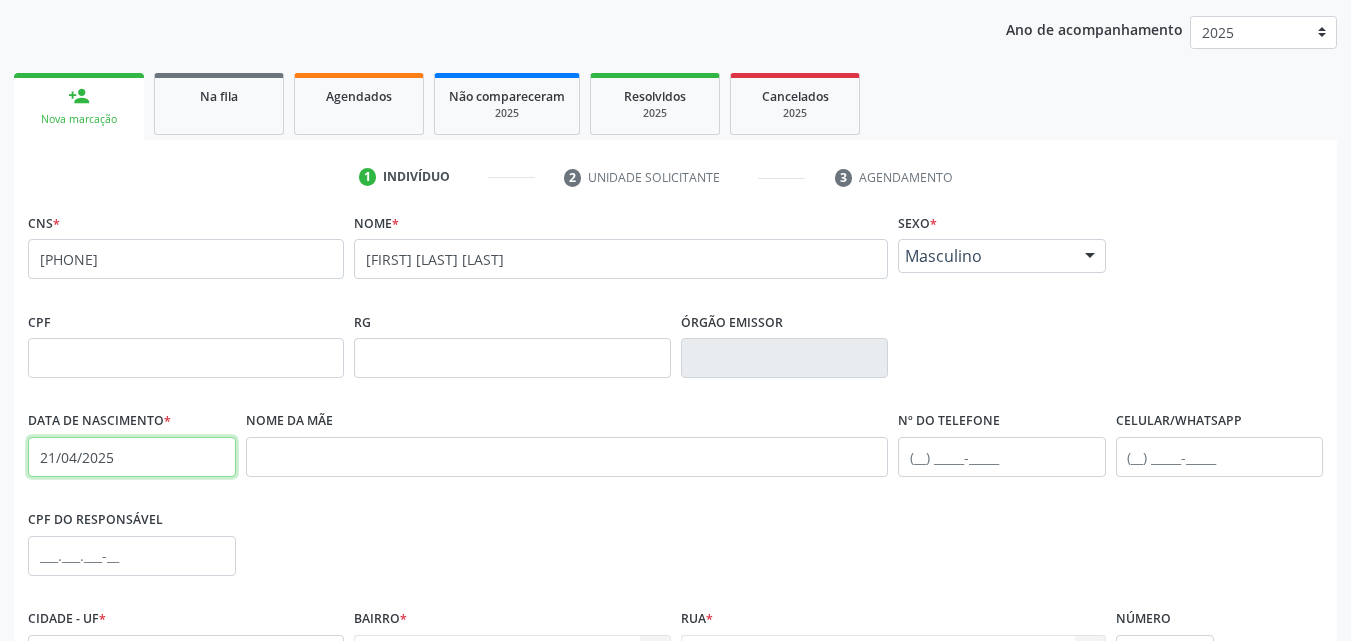 type on "21/04/2025" 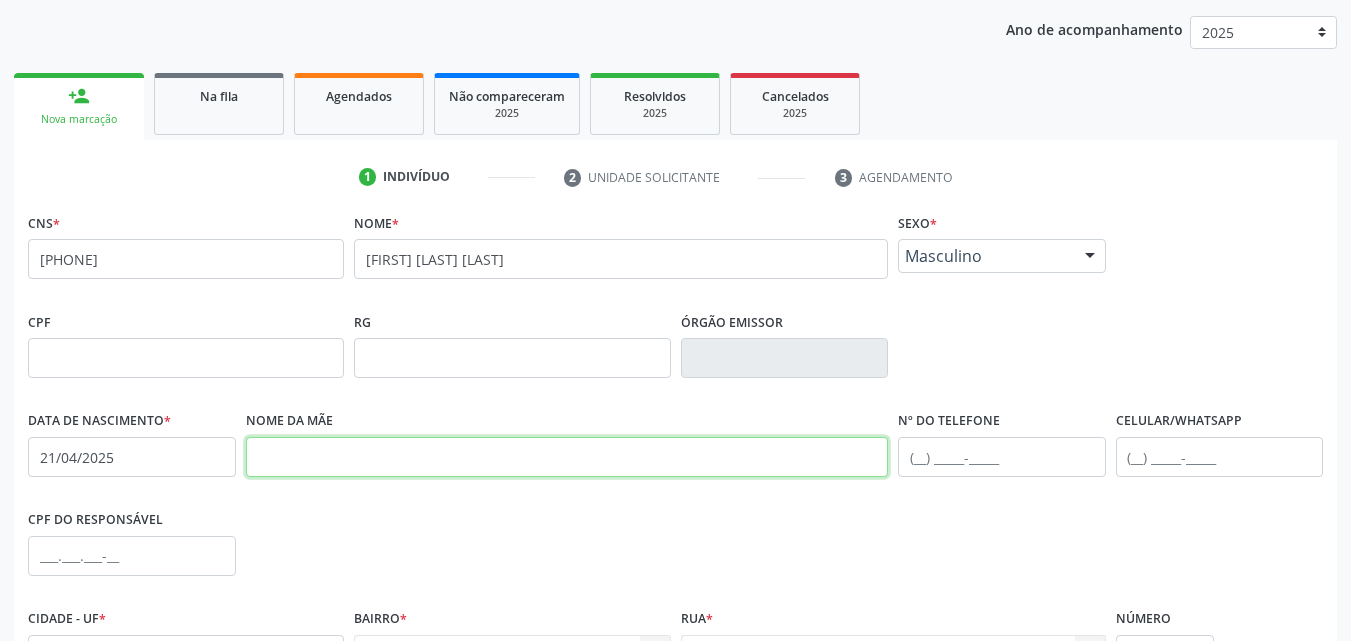 click at bounding box center [567, 457] 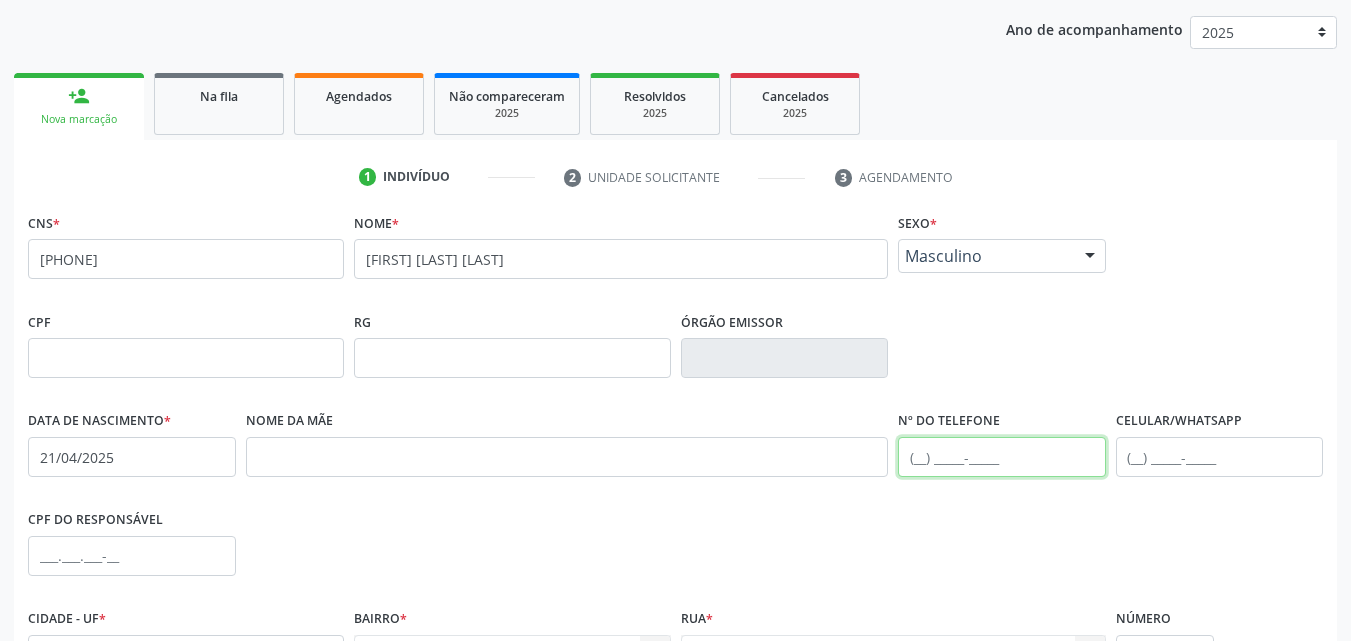 click at bounding box center (1002, 457) 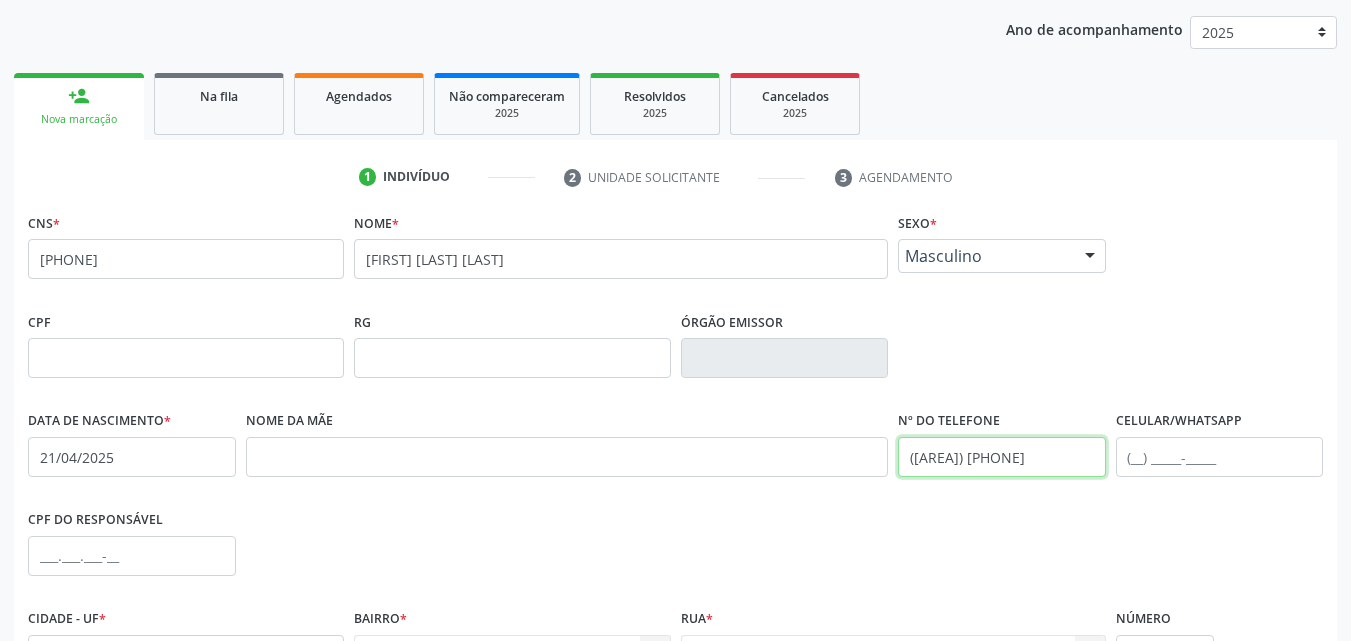 type on "([AREA]) [PHONE]" 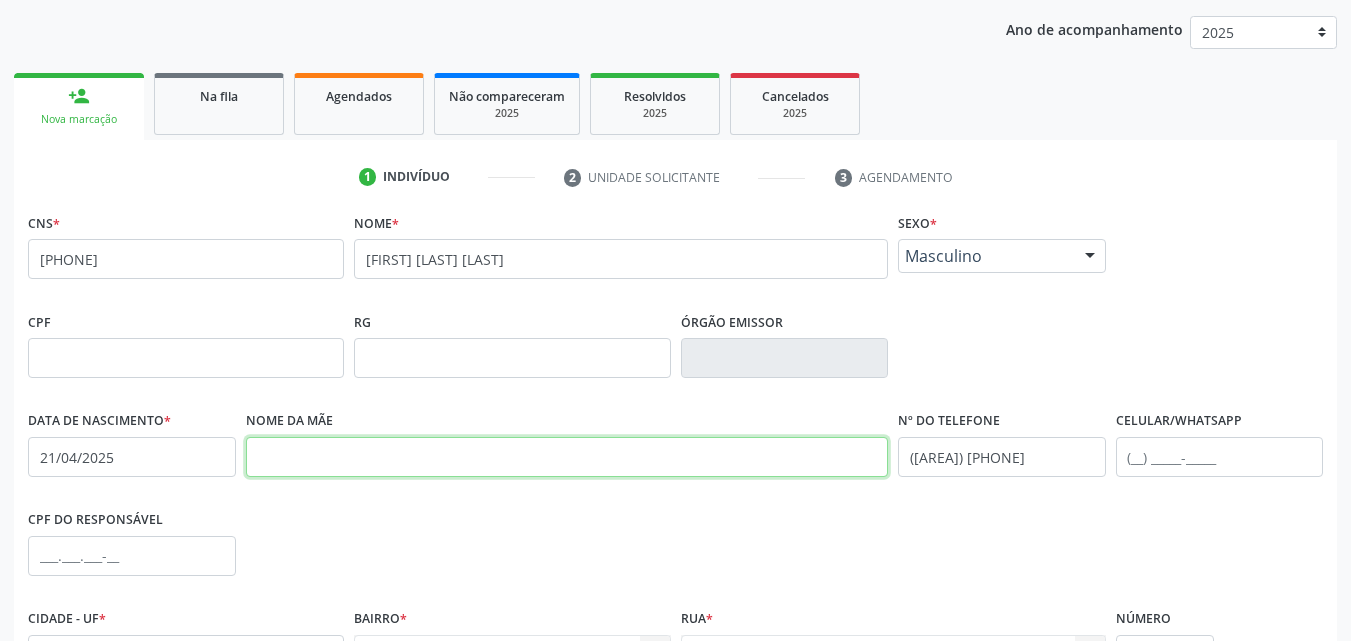 click at bounding box center (567, 457) 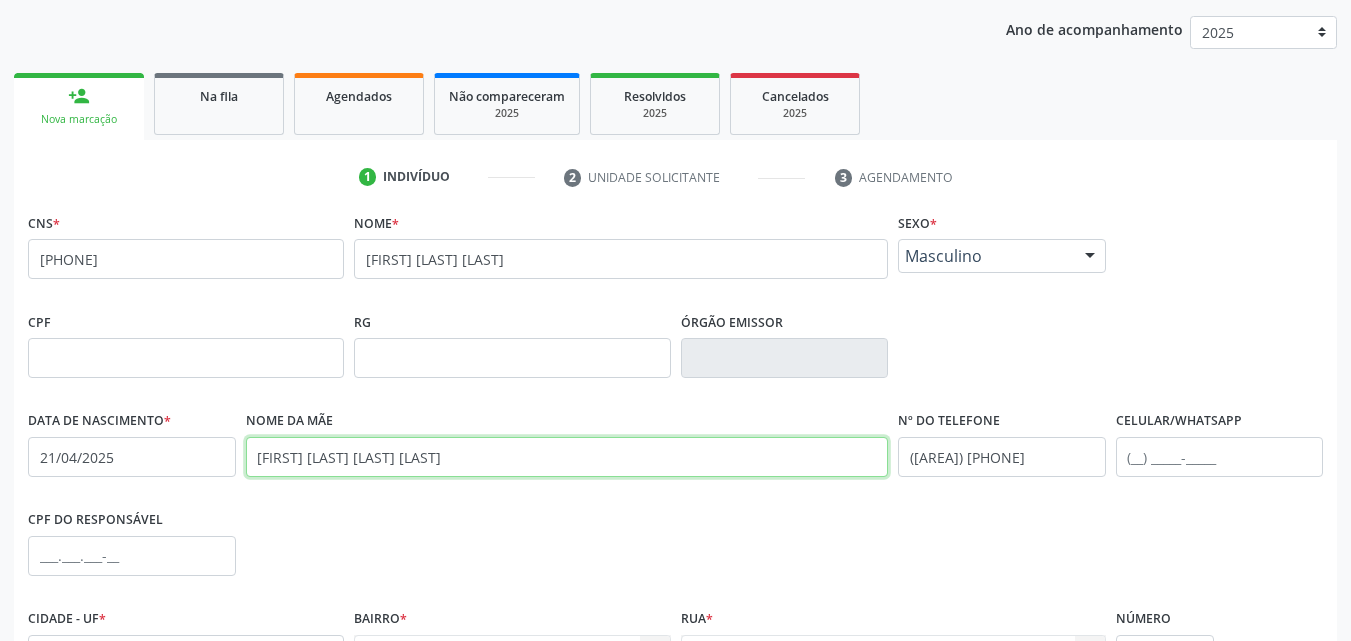 type on "[FIRST] [LAST] [LAST] [LAST]" 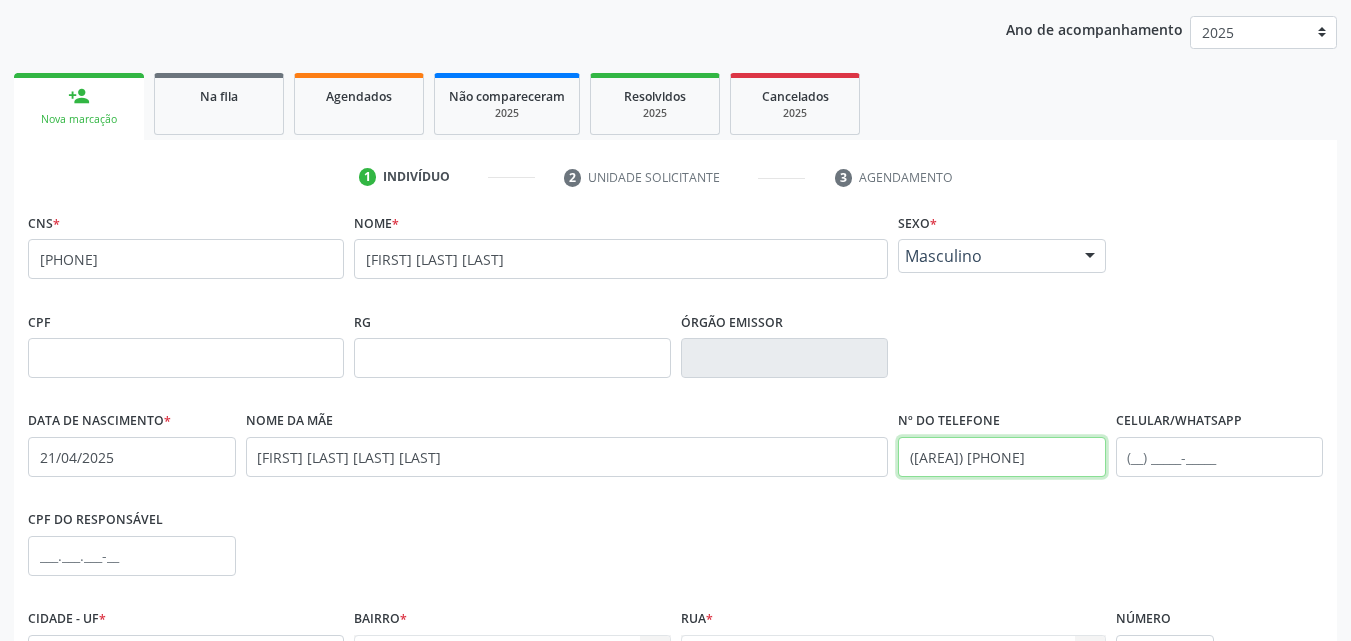 click on "([AREA]) [PHONE]" at bounding box center [1002, 457] 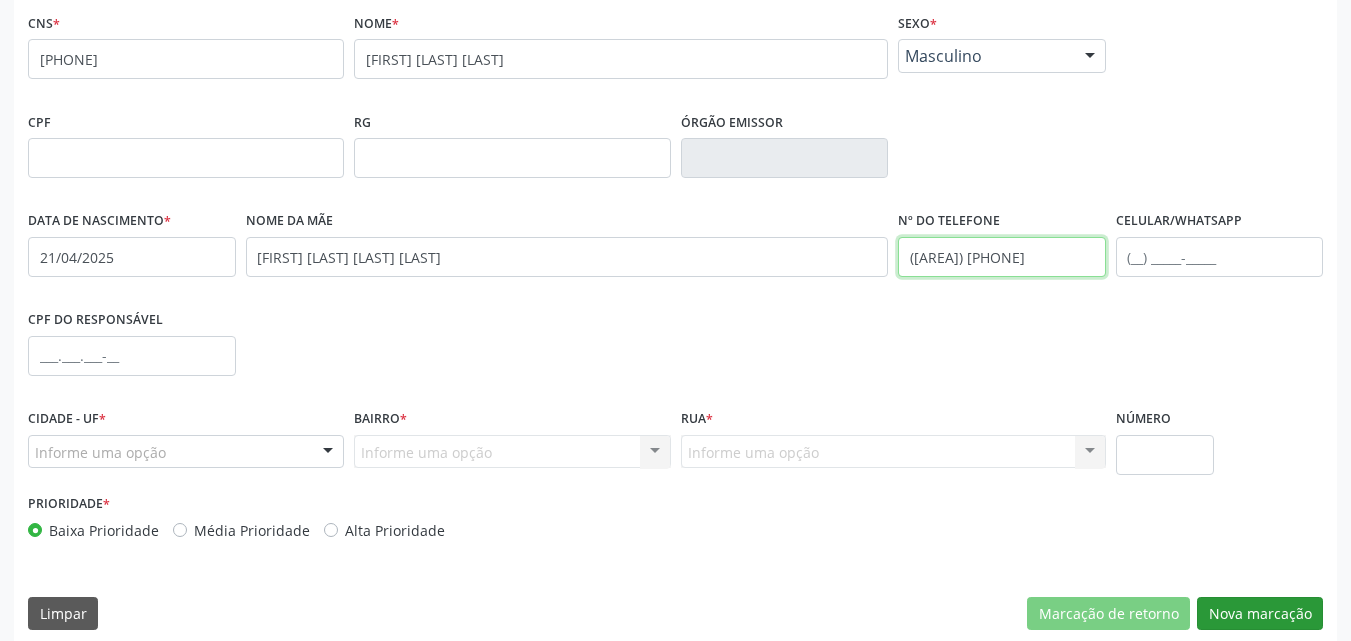 type on "([AREA]) [PHONE]" 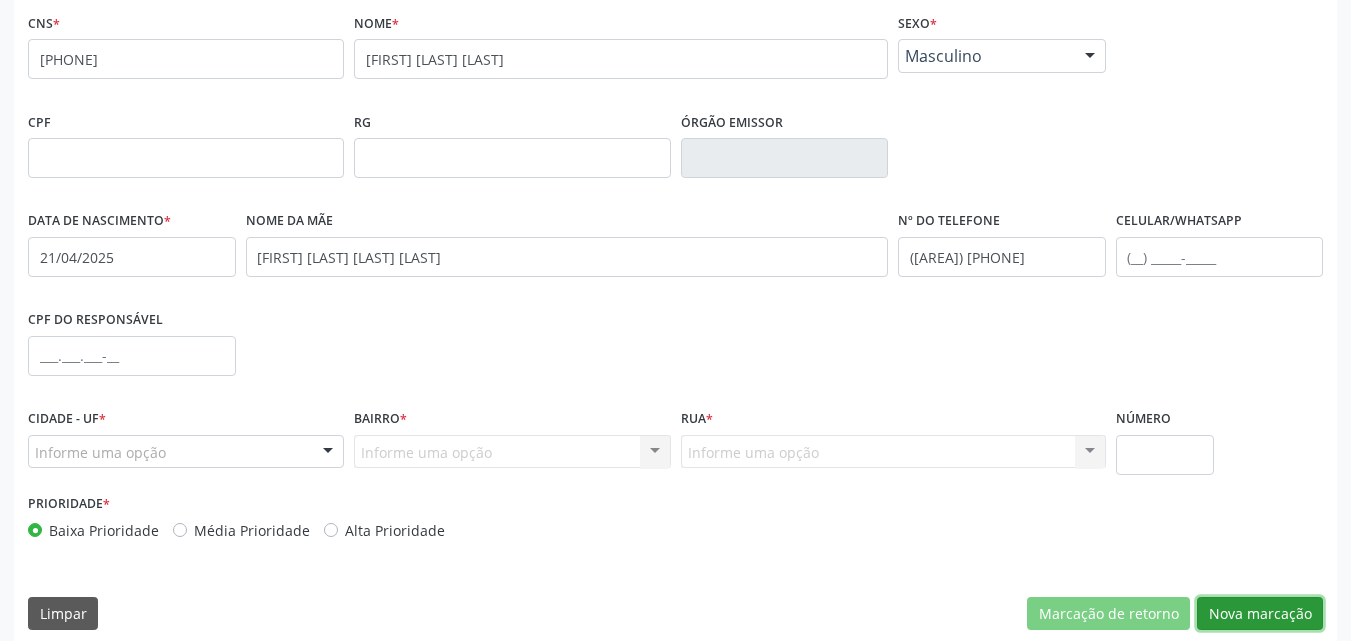 click on "Nova marcação" at bounding box center [1260, 614] 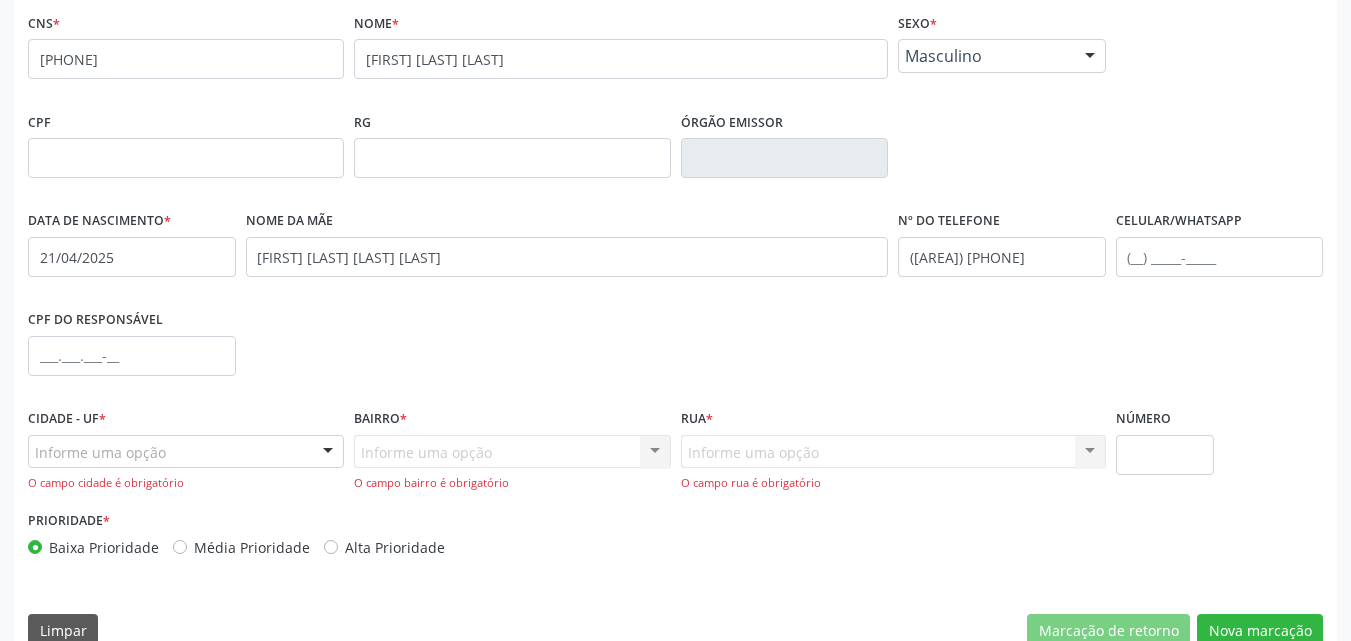 click on "Informe uma opção" at bounding box center (186, 452) 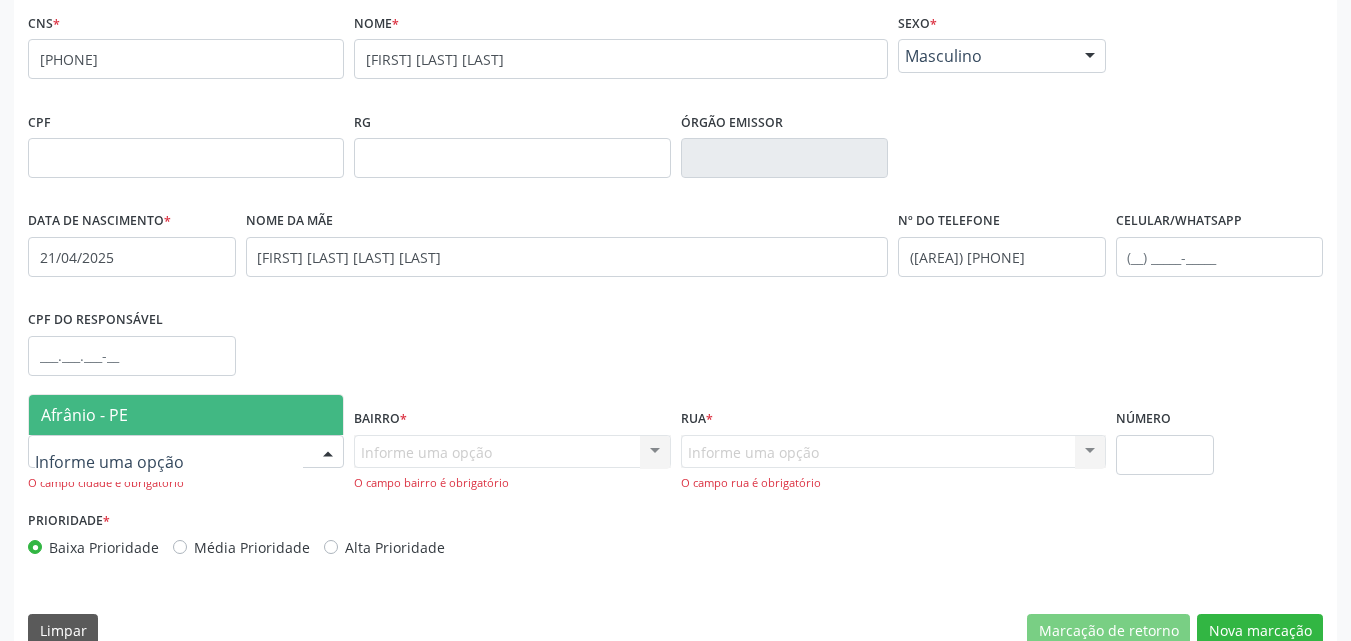 click on "Afrânio - PE" at bounding box center [186, 415] 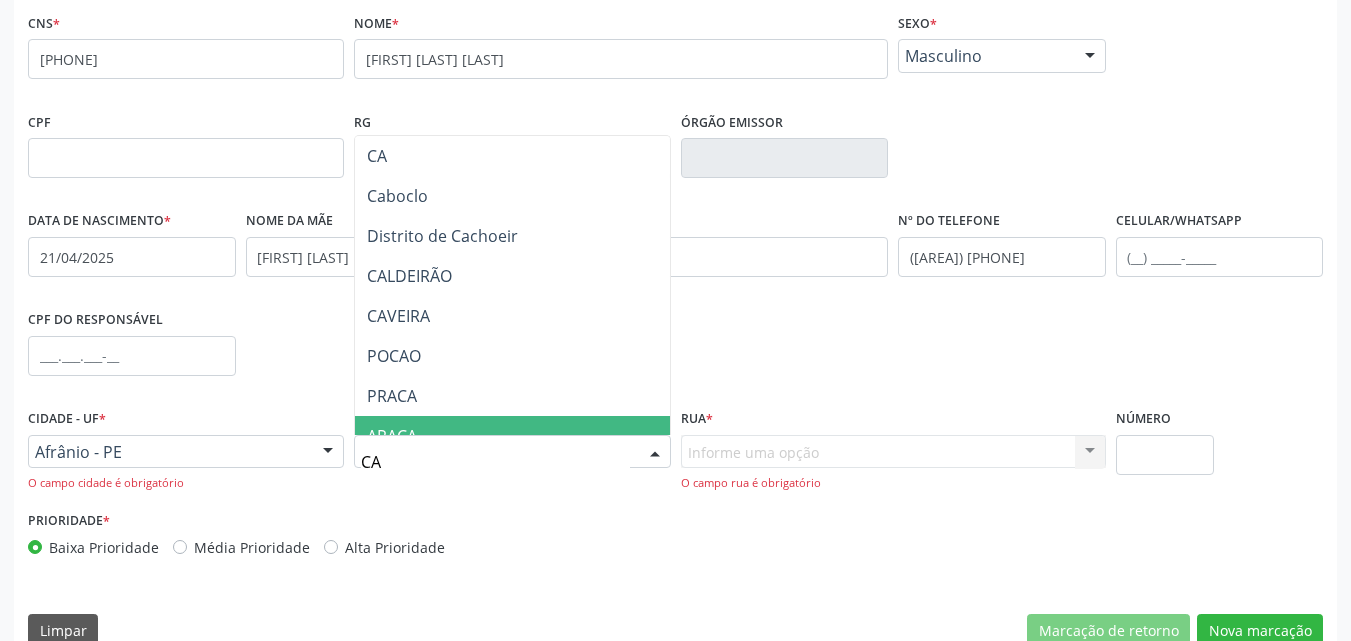 scroll, scrollTop: 61, scrollLeft: 0, axis: vertical 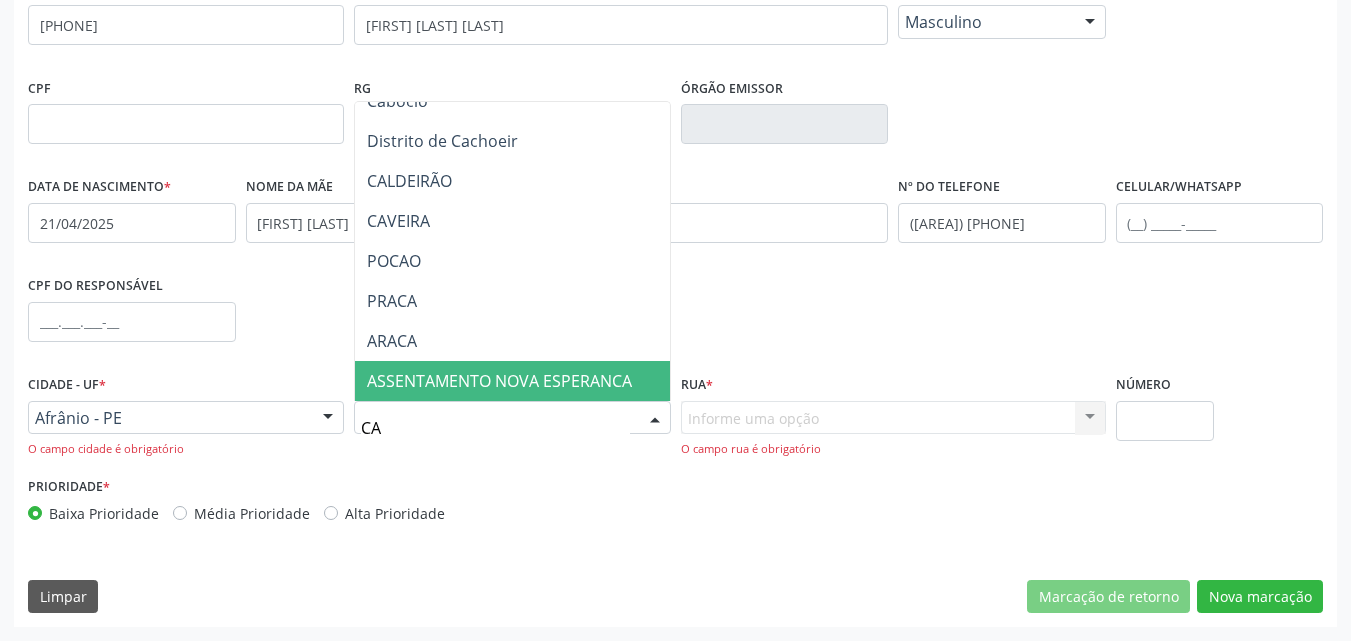 type on "C" 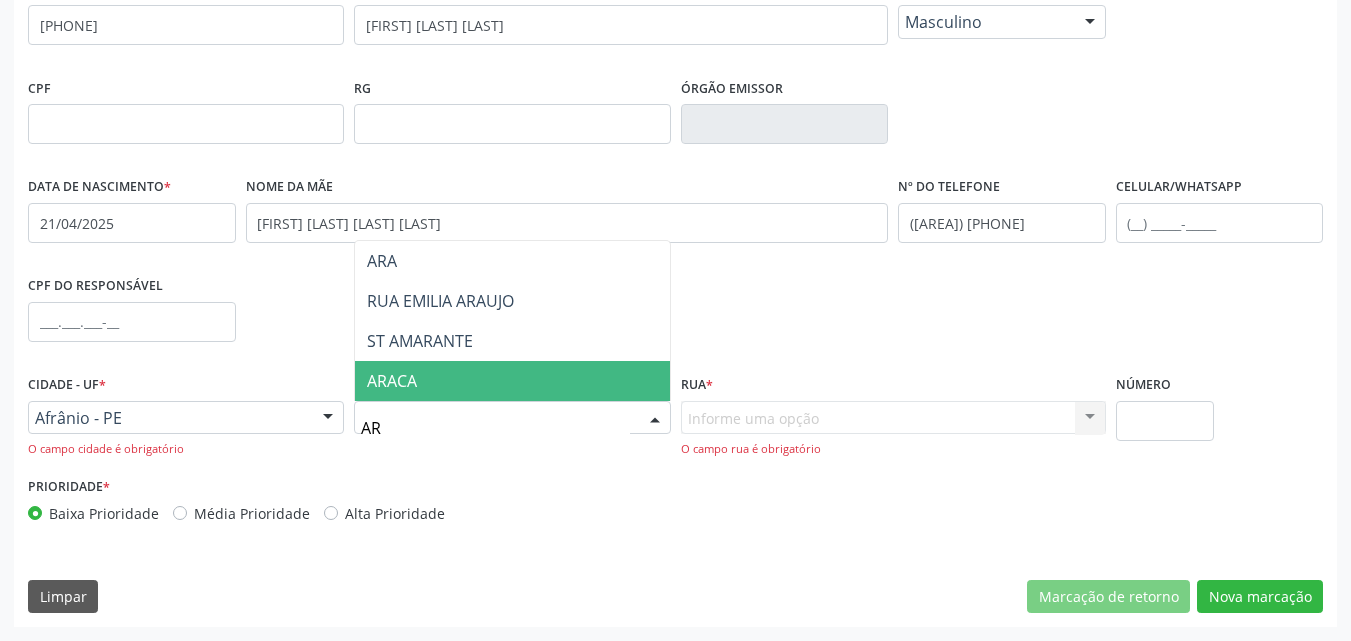 type on "ARA" 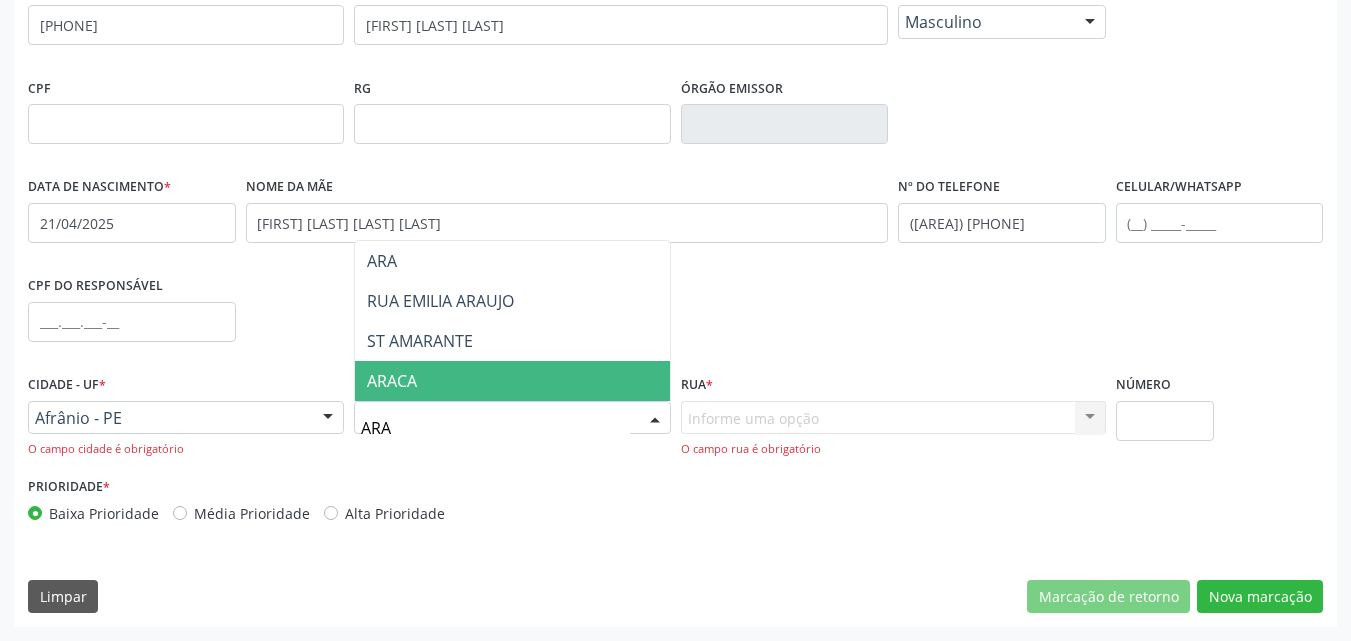 scroll, scrollTop: 0, scrollLeft: 0, axis: both 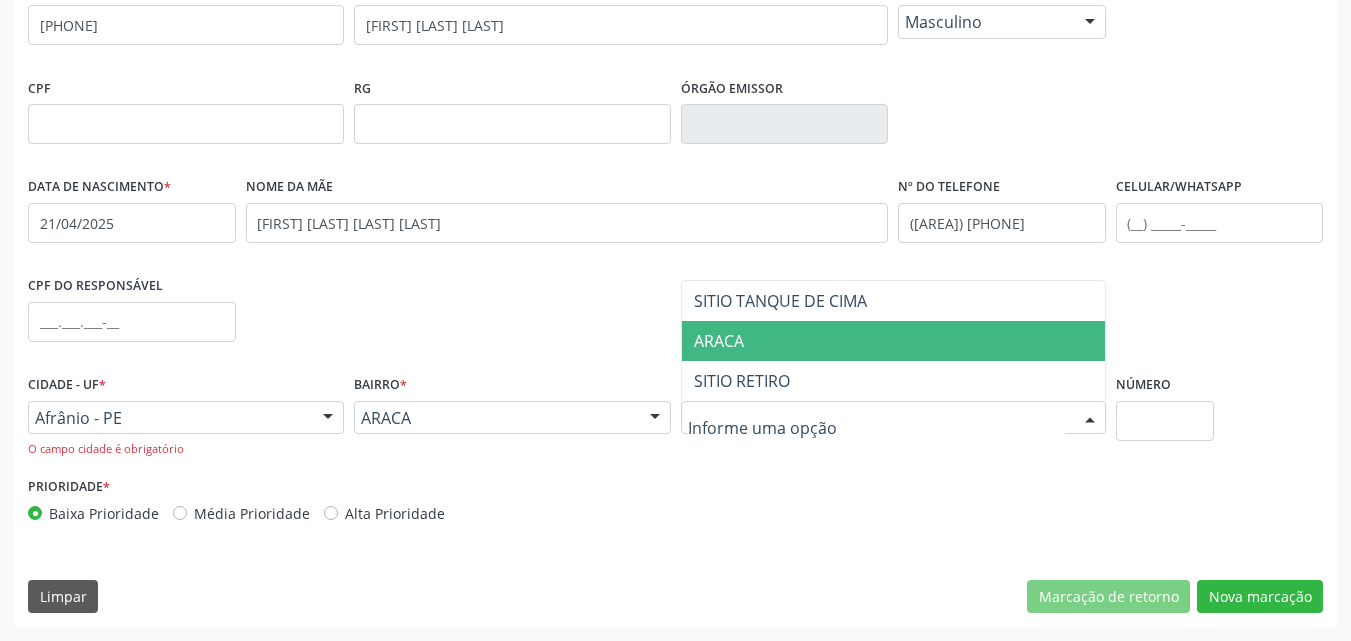 click on "ARACA" at bounding box center (893, 341) 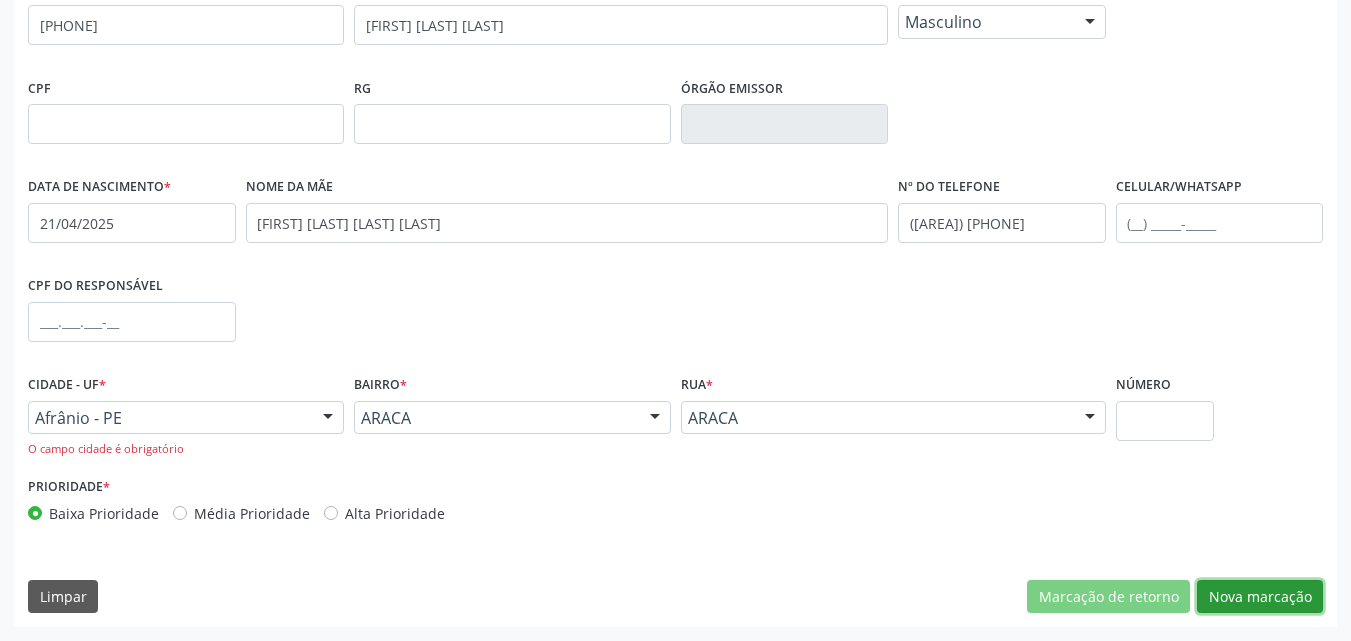 click on "Nova marcação" at bounding box center (1260, 597) 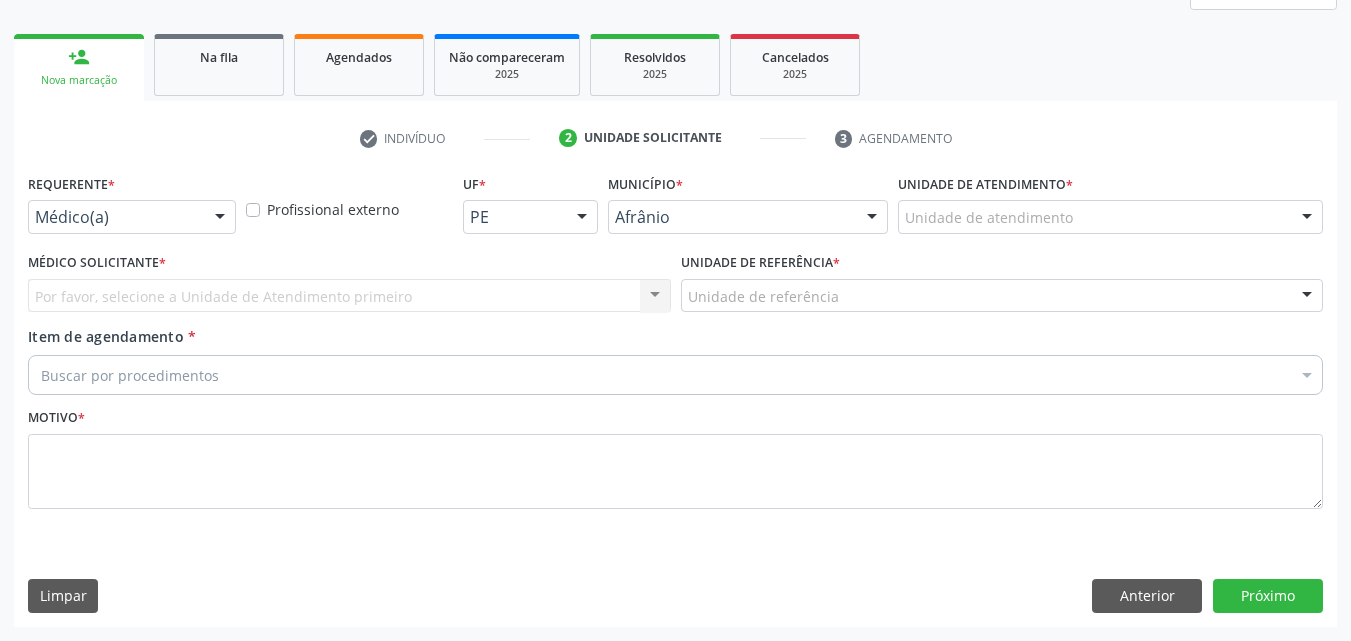 scroll, scrollTop: 265, scrollLeft: 0, axis: vertical 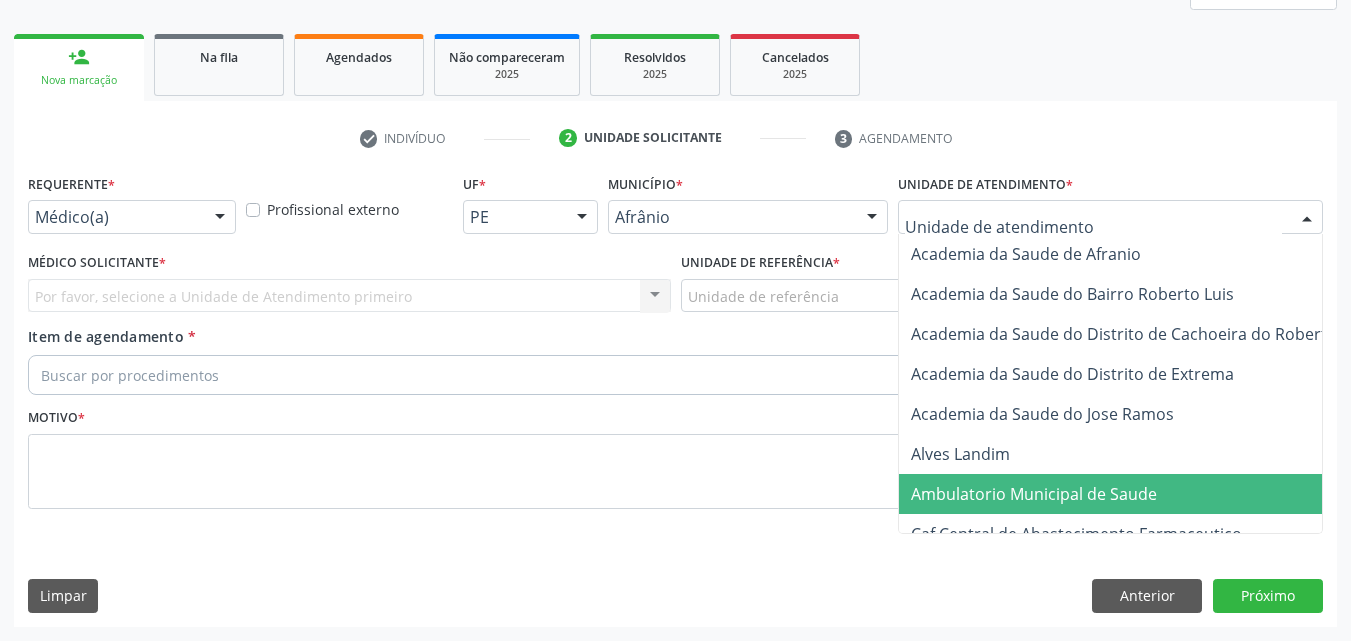 click on "Ambulatorio Municipal de Saude" at bounding box center (1034, 494) 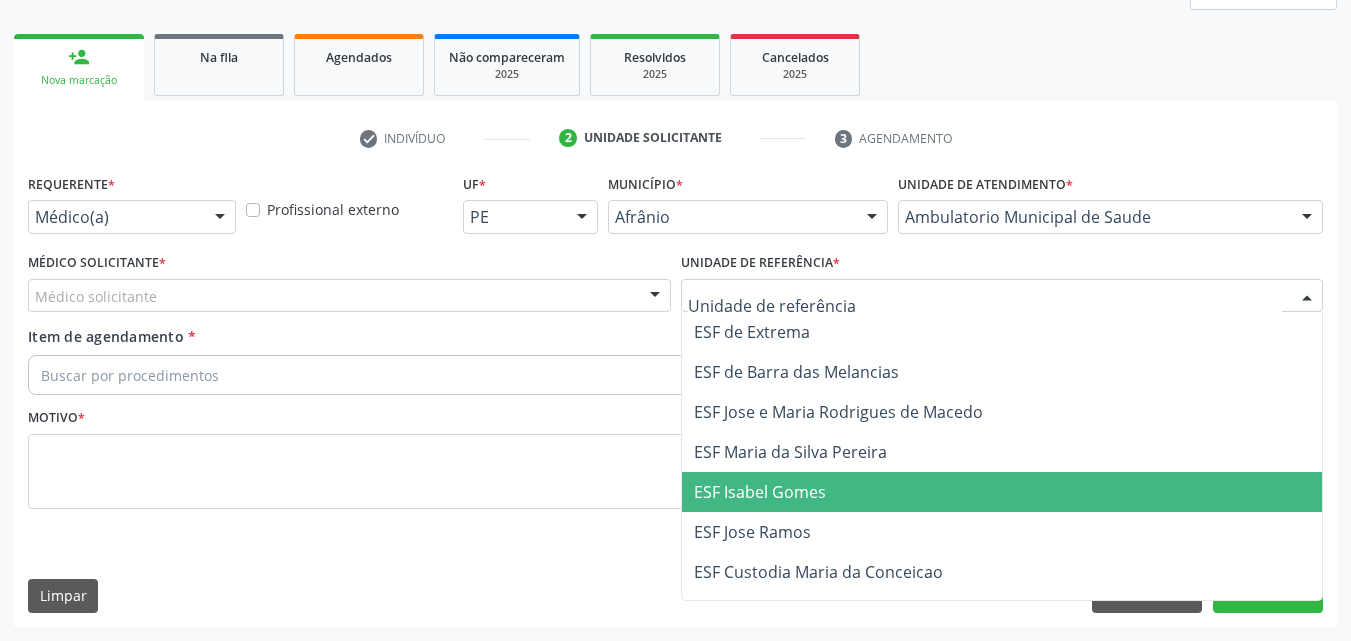 drag, startPoint x: 824, startPoint y: 487, endPoint x: 792, endPoint y: 482, distance: 32.38827 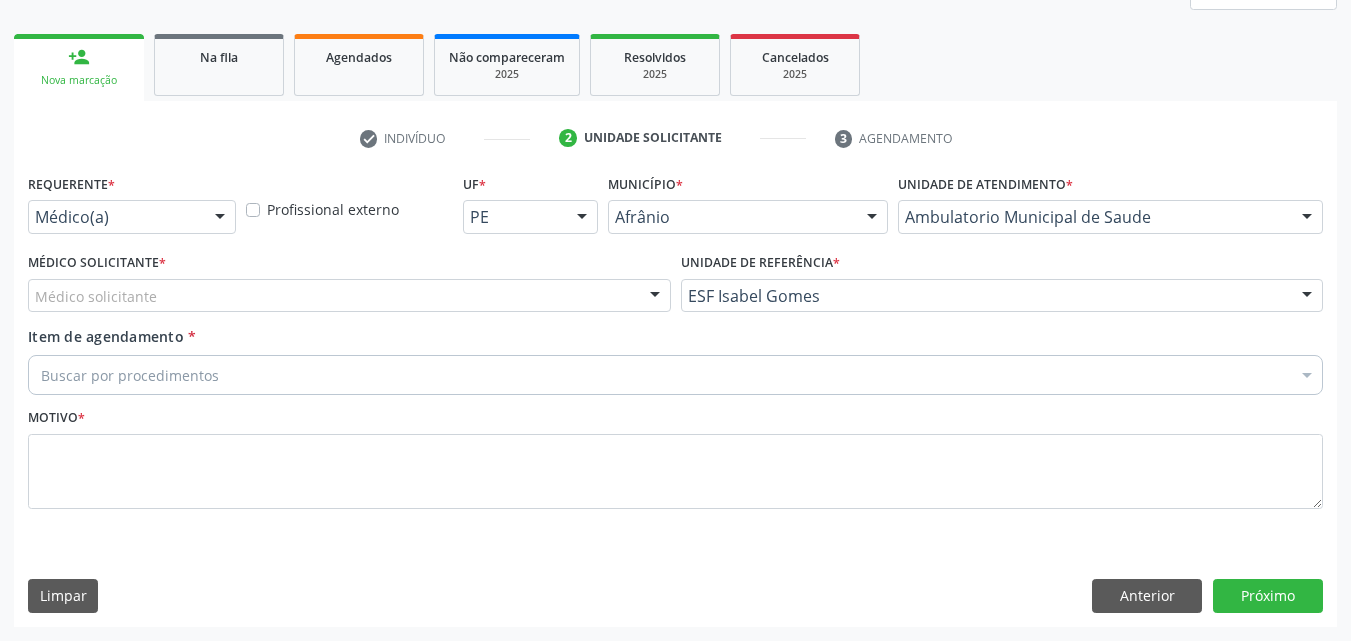 click on "Médico solicitante" at bounding box center [349, 296] 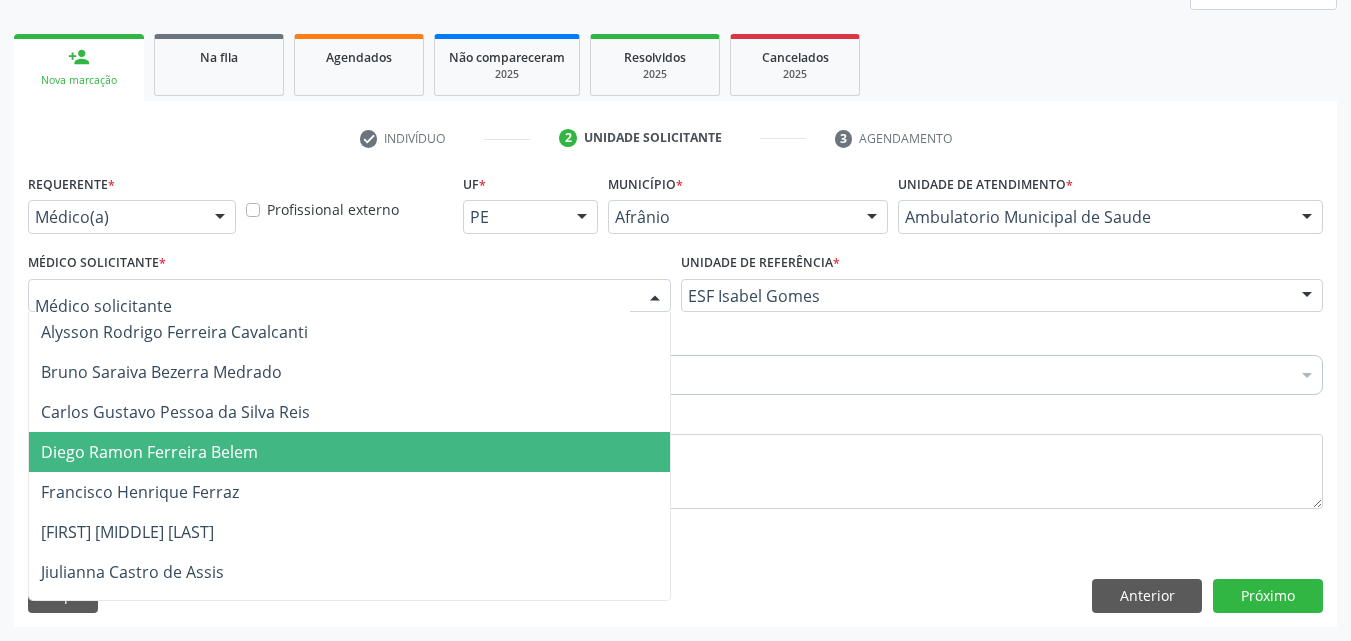 click on "Diego Ramon Ferreira Belem" at bounding box center (349, 452) 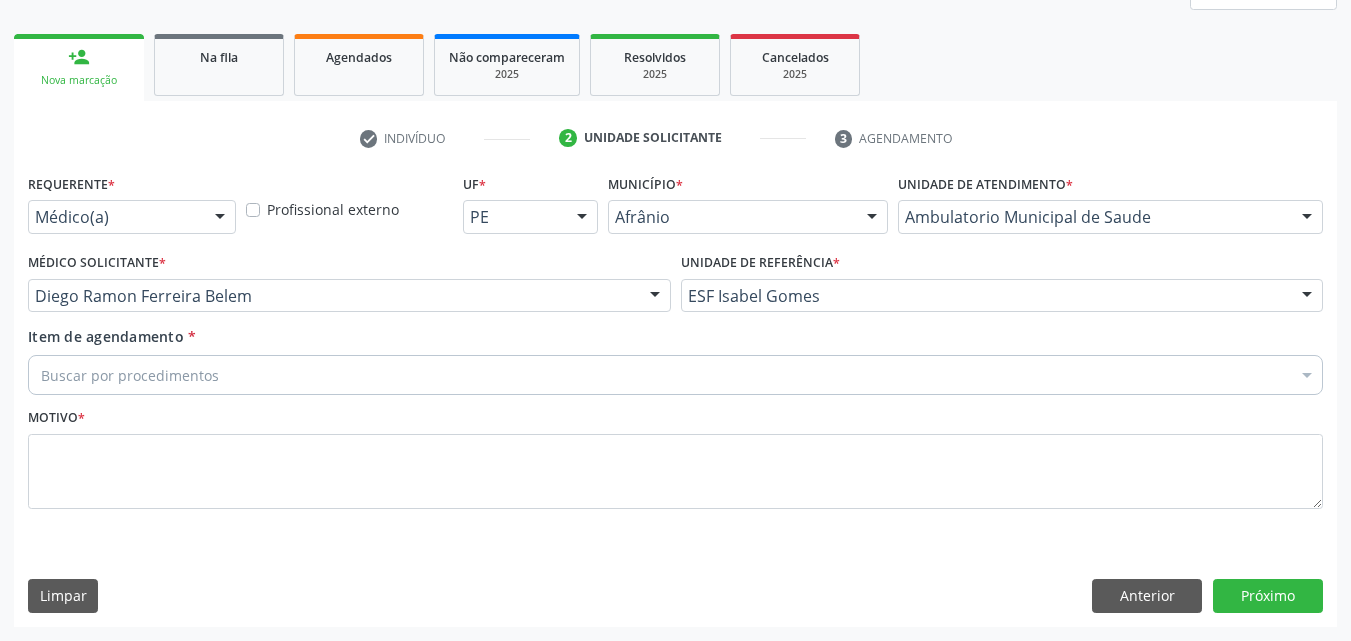 click on "Buscar por procedimentos" at bounding box center [675, 375] 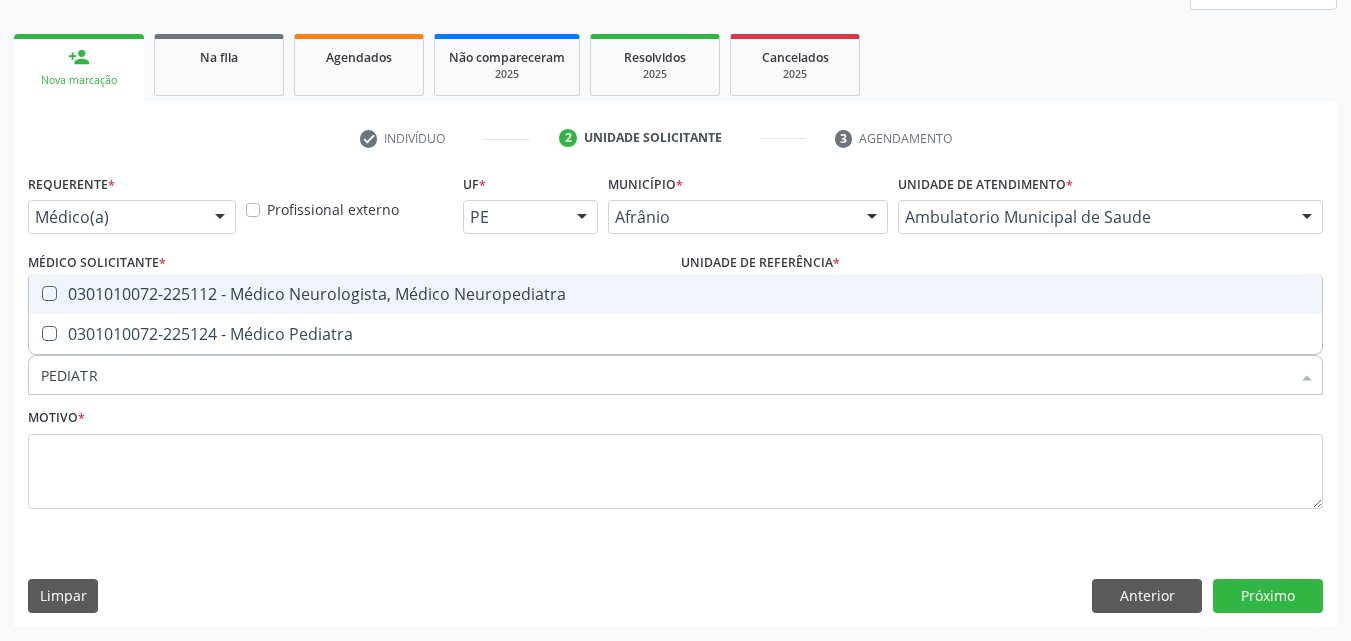 type on "PEDIATRA" 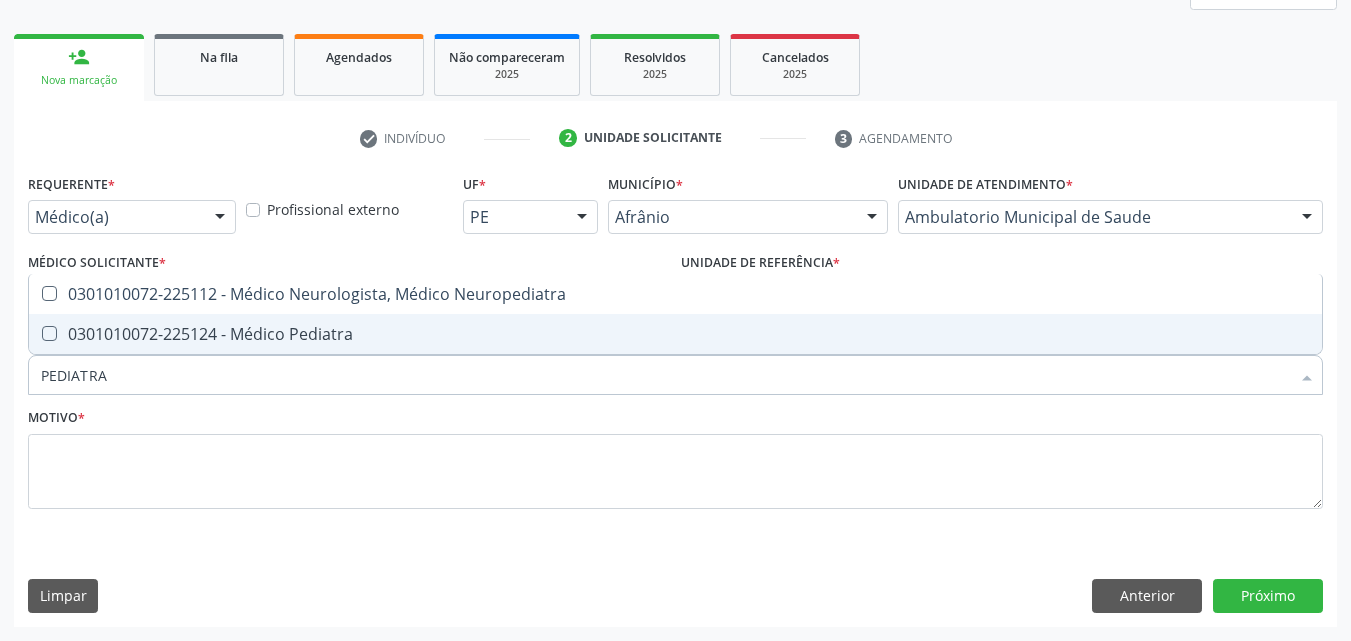 click on "0301010072-225124 - Médico Pediatra" at bounding box center [675, 334] 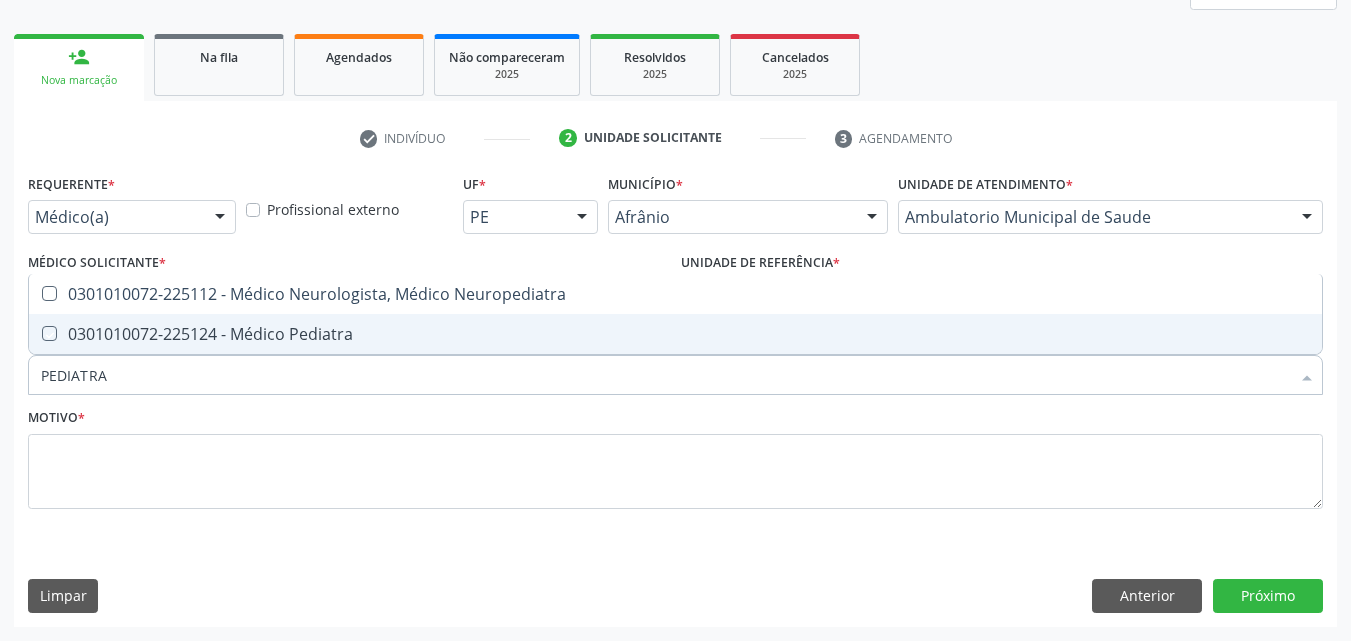 checkbox on "true" 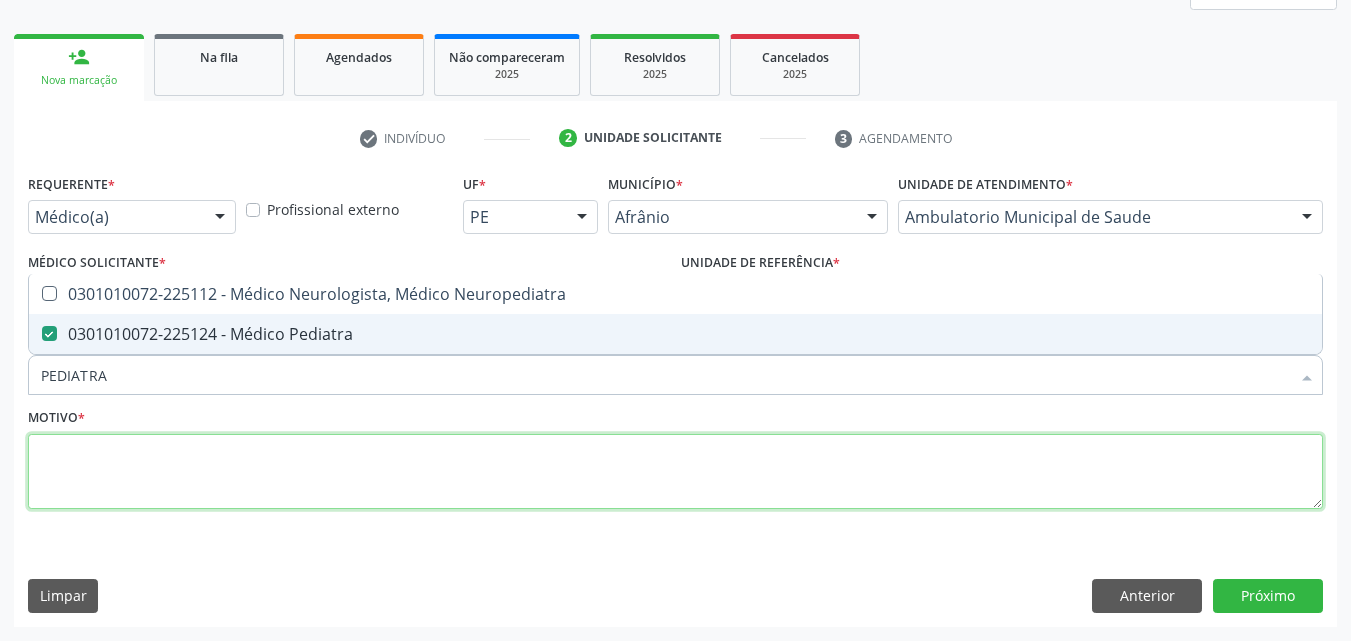 click at bounding box center [675, 472] 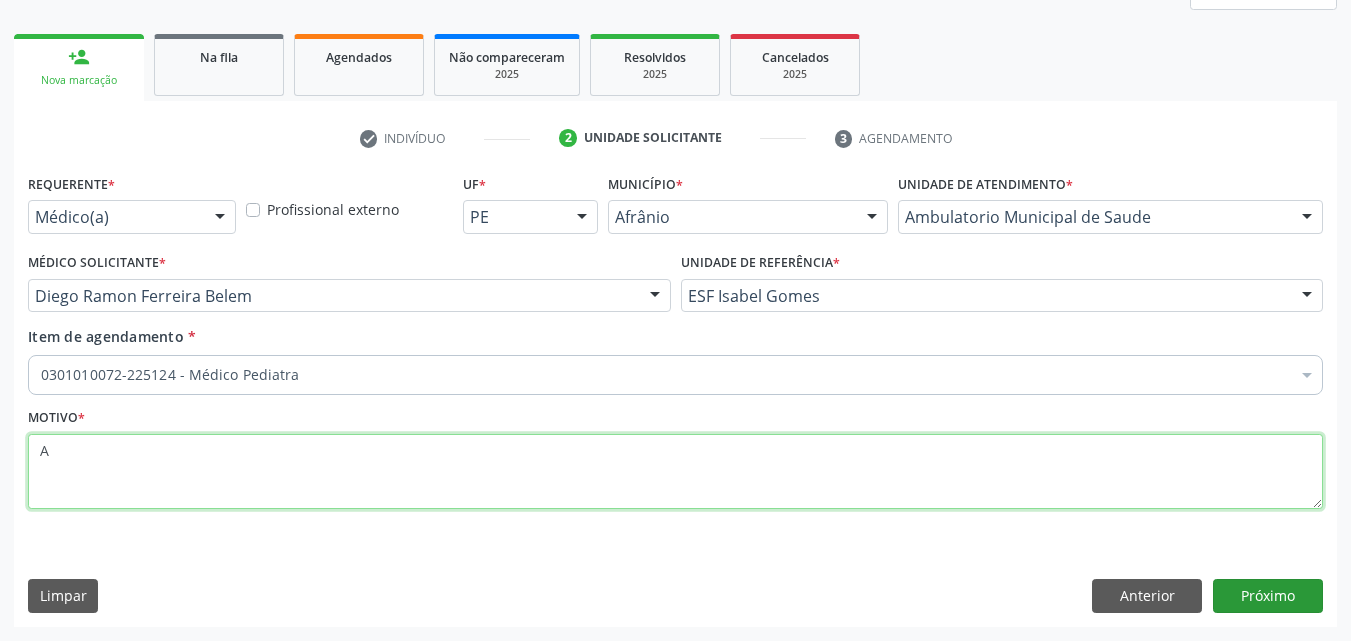 type on "A" 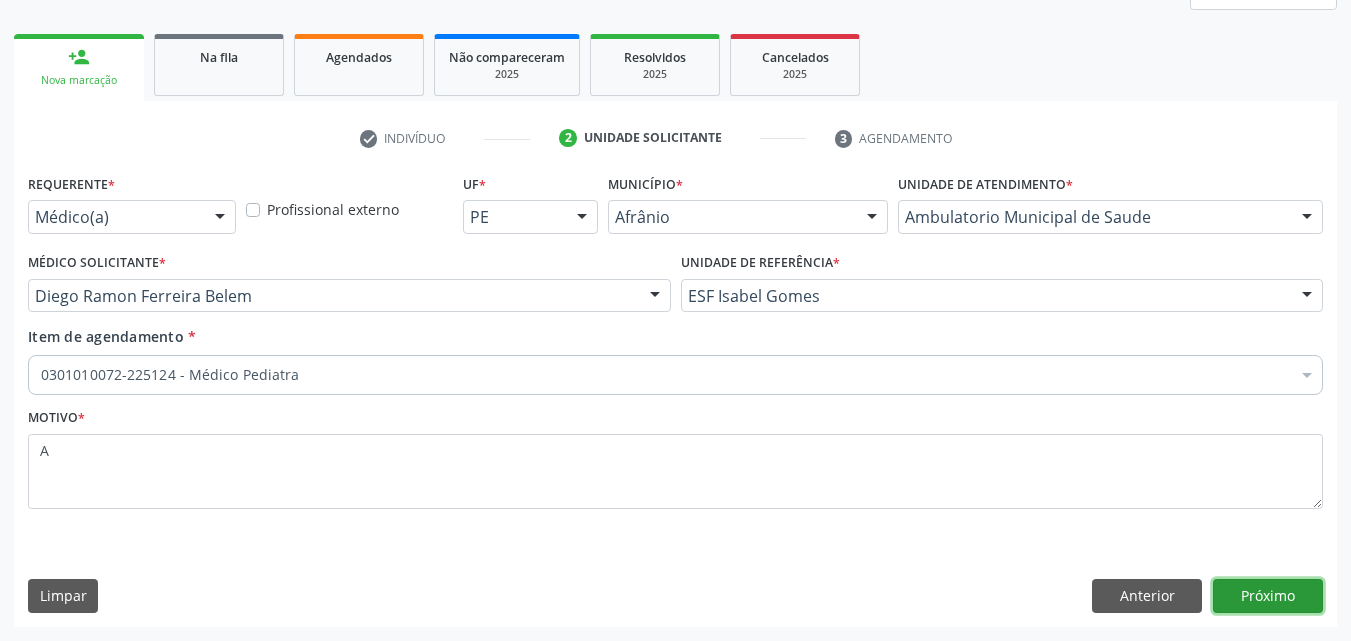 click on "Próximo" at bounding box center (1268, 596) 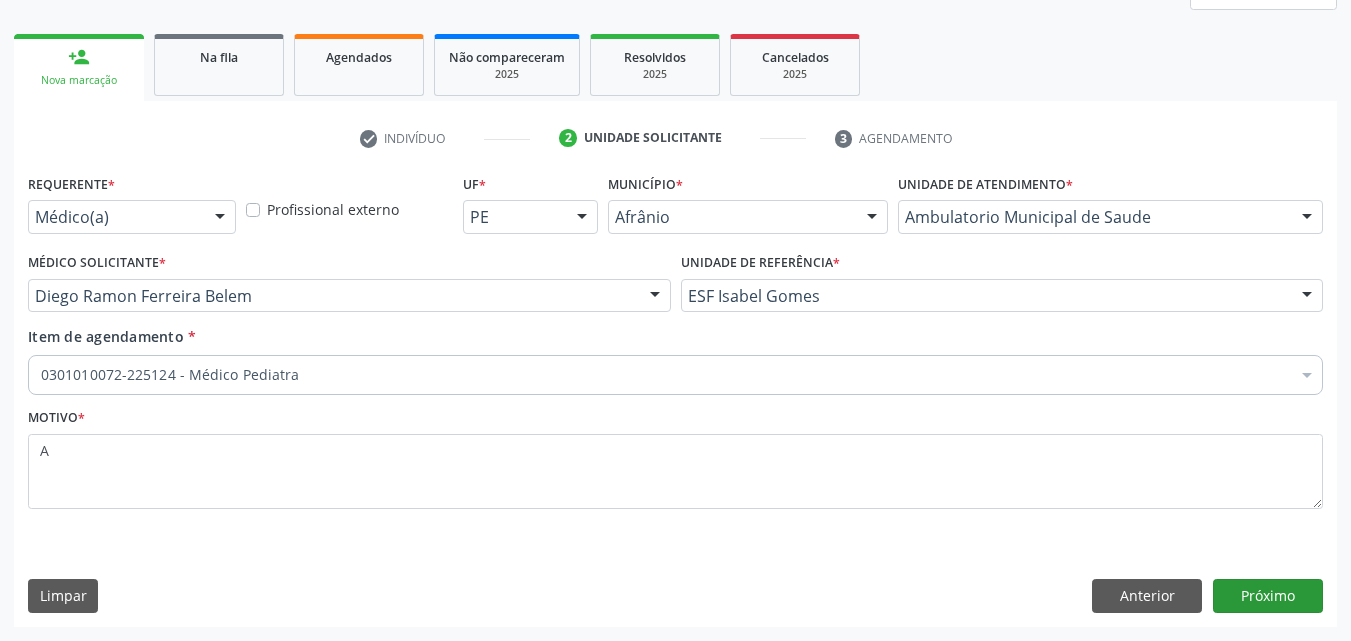 scroll, scrollTop: 229, scrollLeft: 0, axis: vertical 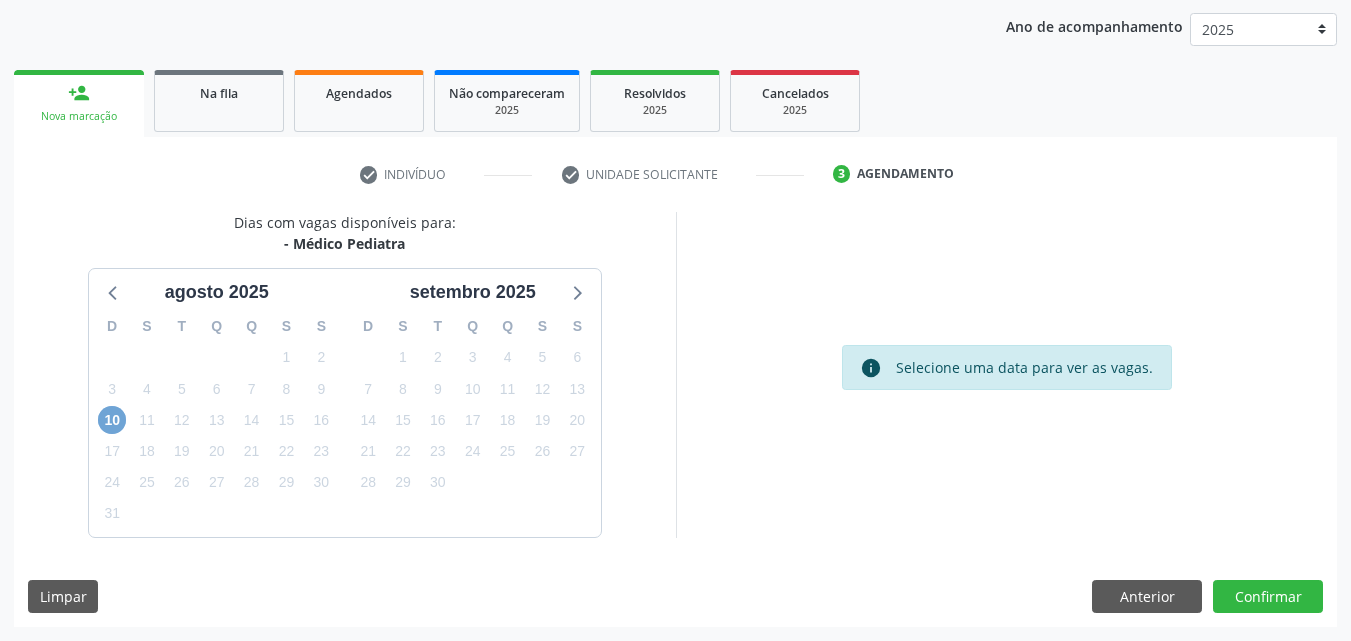 click on "10" at bounding box center (112, 420) 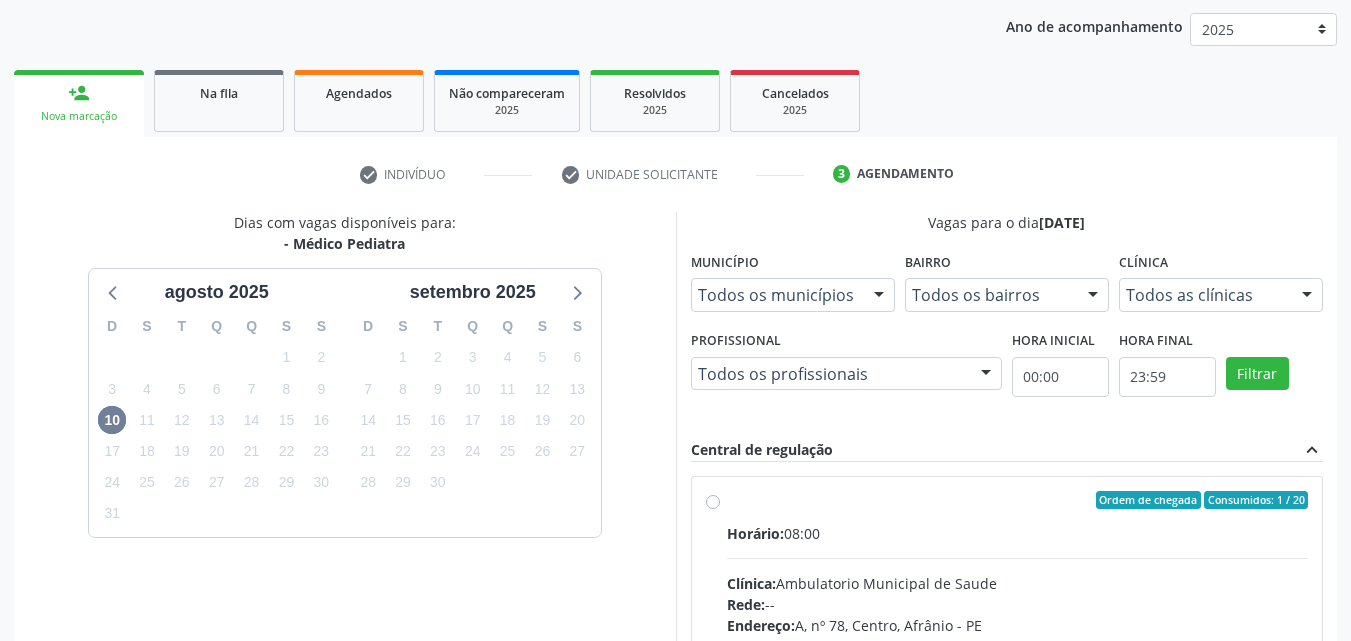click on "Ordem de chegada
Consumidos: 1 / 20" at bounding box center (1018, 500) 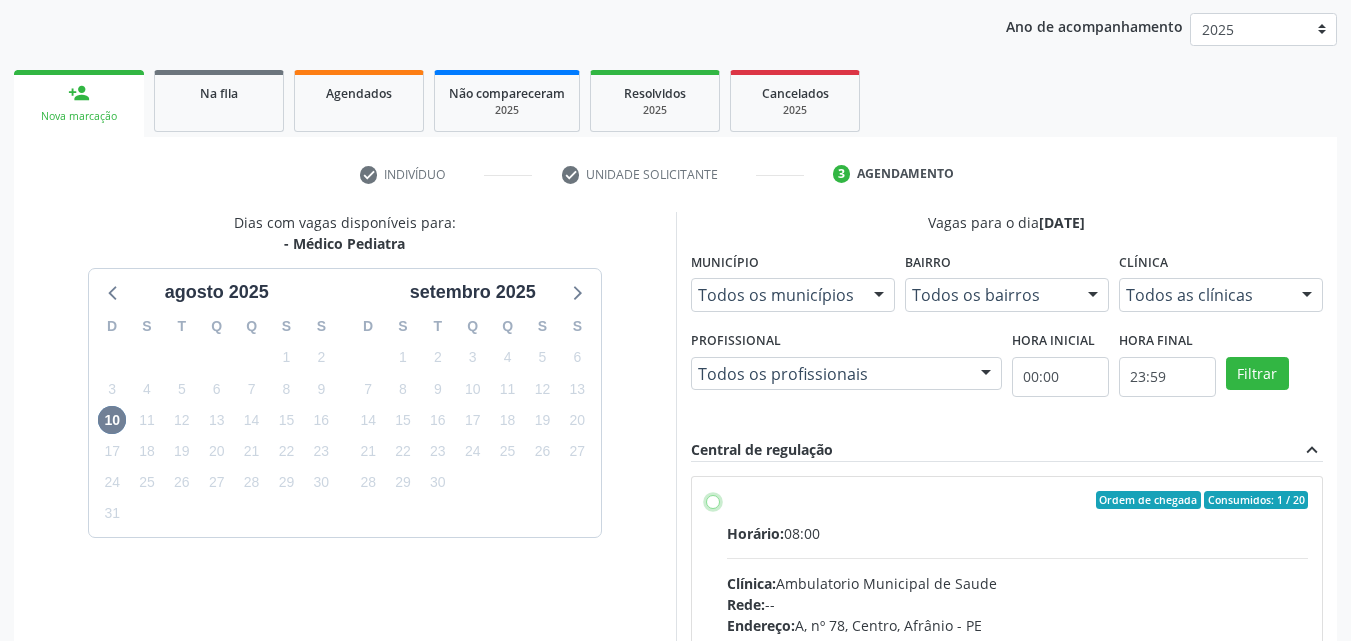 click on "Ordem de chegada
Consumidos: 1 / 20
Horário:   08:00
Clínica:  Ambulatorio Municipal de Saude
Rede:
--
Endereço:   A, nº 78, Centro, [CITY] - [STATE]
Telefone:   --
Profissional:
--
Informações adicionais sobre o atendimento
Idade de atendimento:
Sem restrição
Gênero(s) atendido(s):
Sem restrição
Informações adicionais:
--" at bounding box center (713, 500) 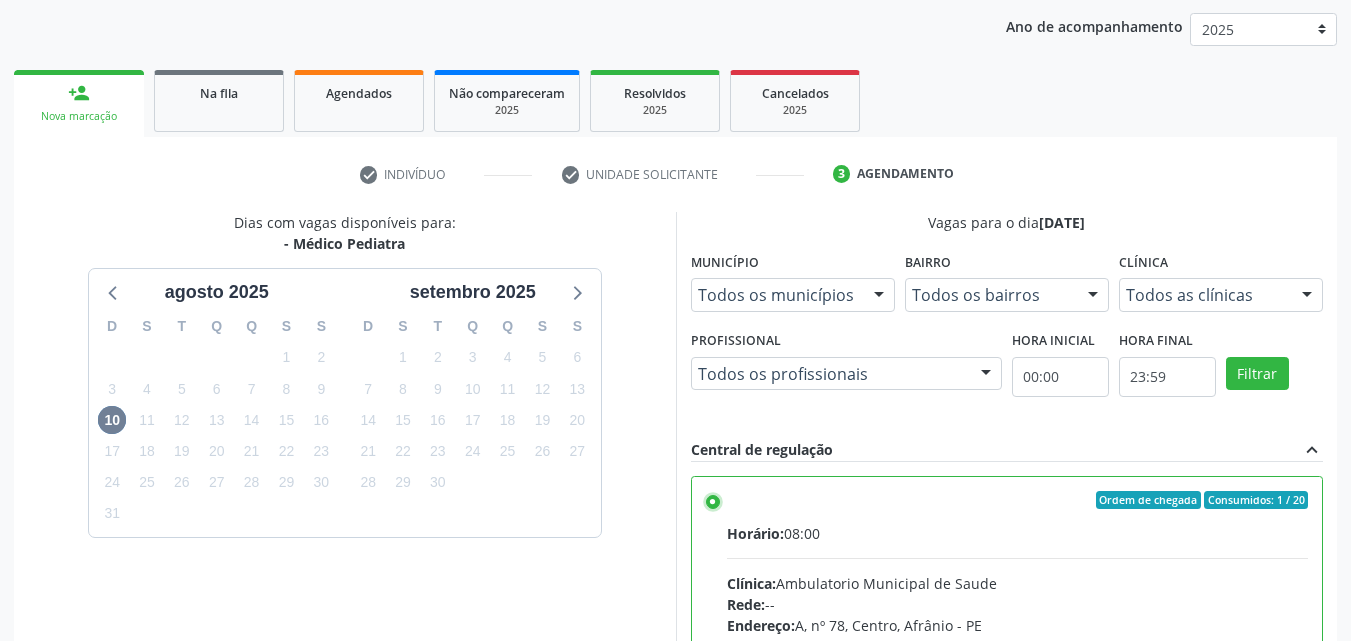 scroll, scrollTop: 99, scrollLeft: 0, axis: vertical 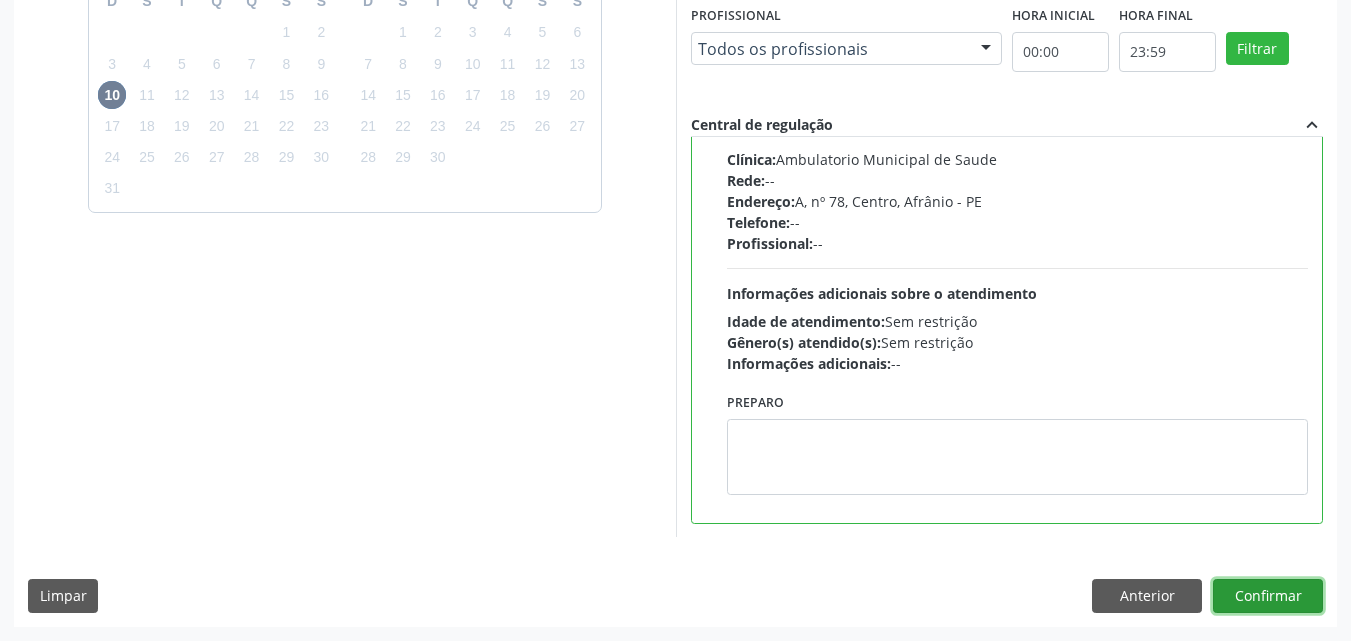click on "Confirmar" at bounding box center [1268, 596] 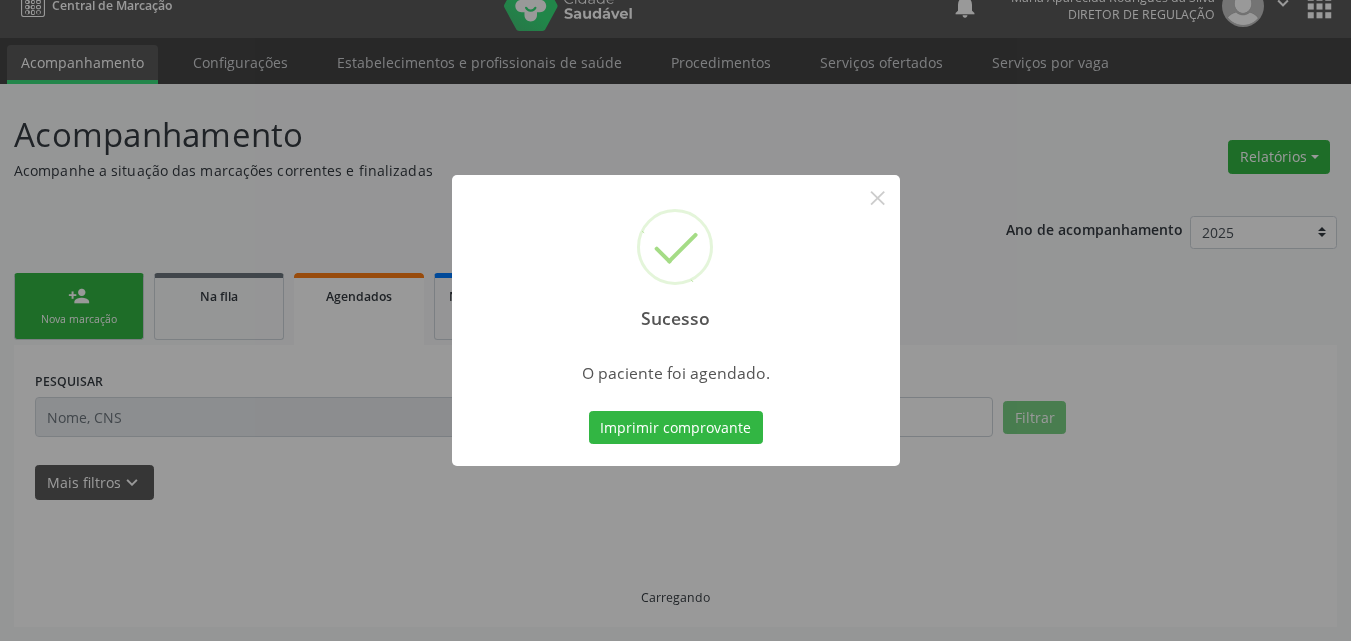 scroll, scrollTop: 26, scrollLeft: 0, axis: vertical 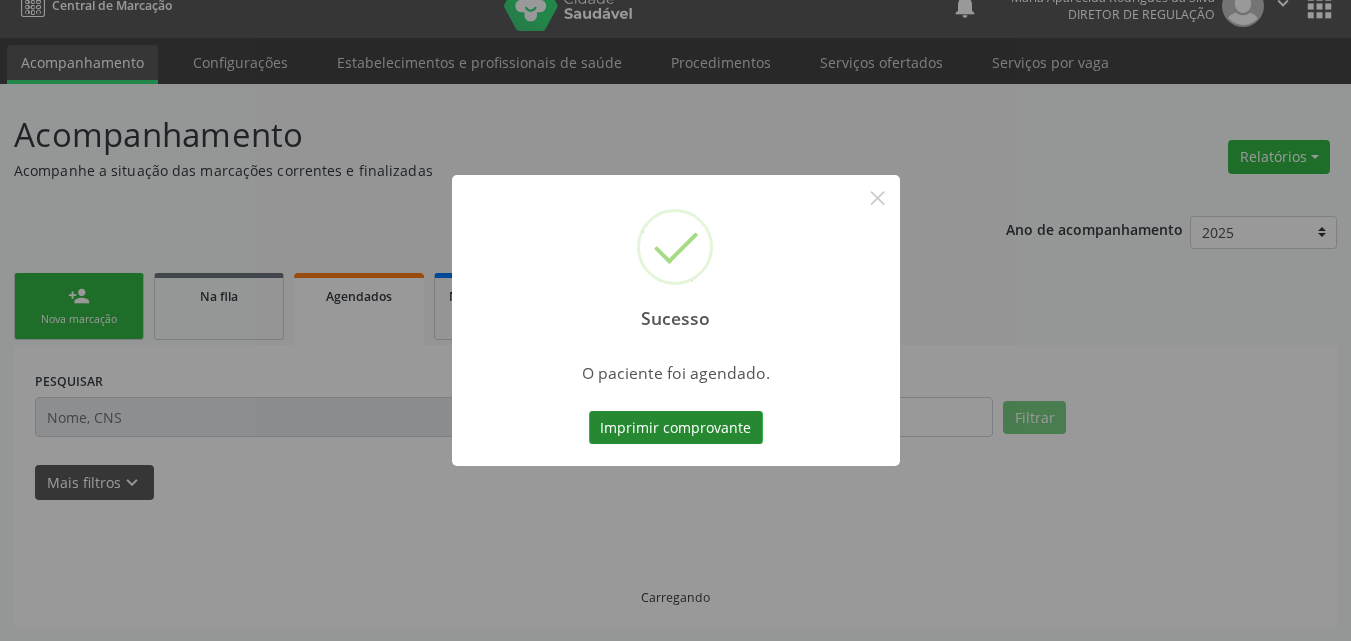 click on "Imprimir comprovante" at bounding box center [676, 428] 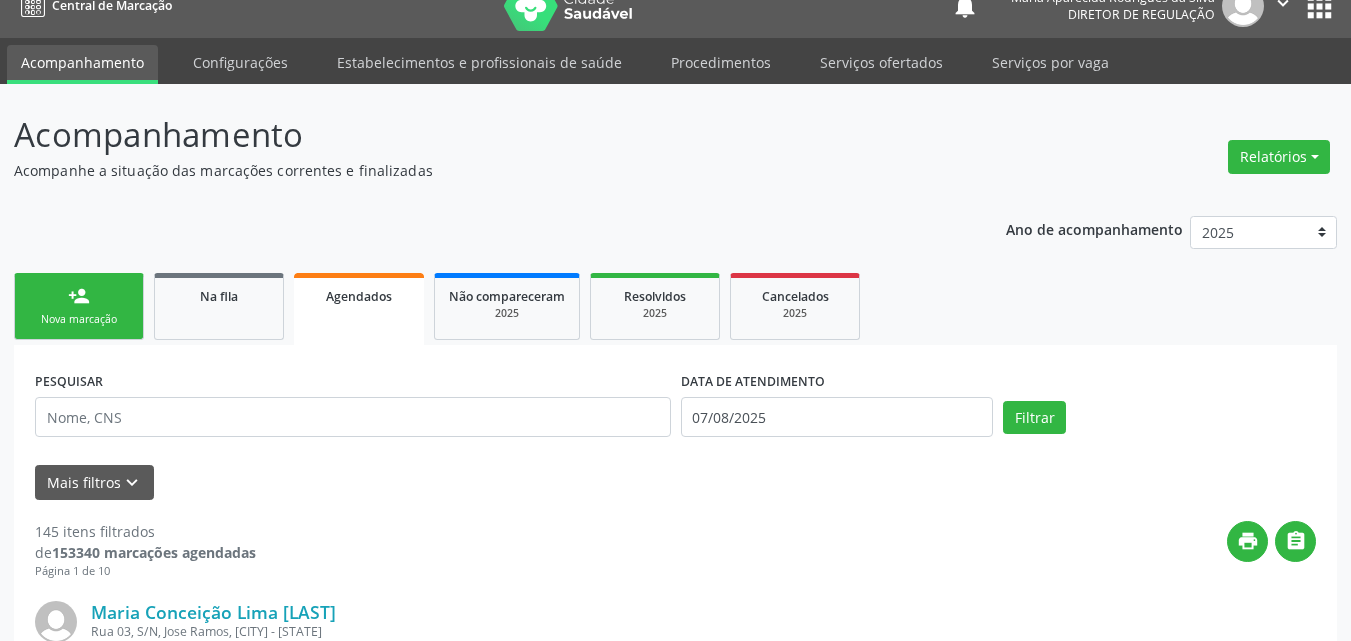 scroll, scrollTop: 26, scrollLeft: 0, axis: vertical 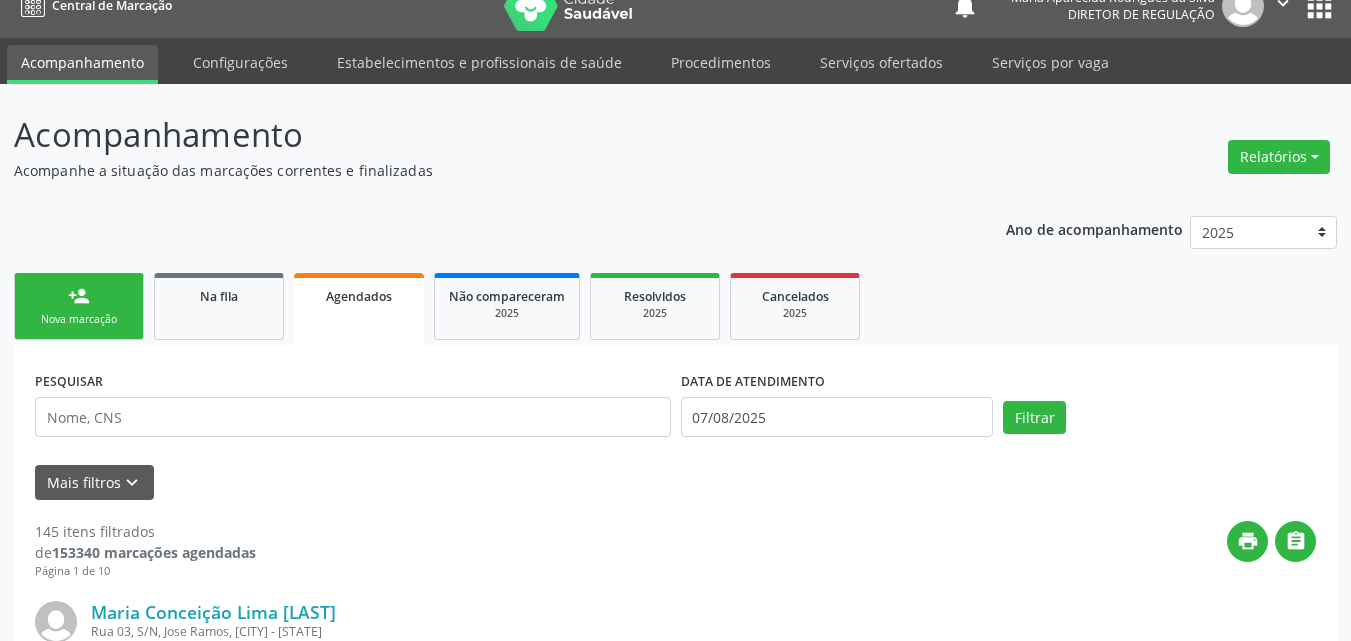 click on "person_add
Nova marcação" at bounding box center (79, 306) 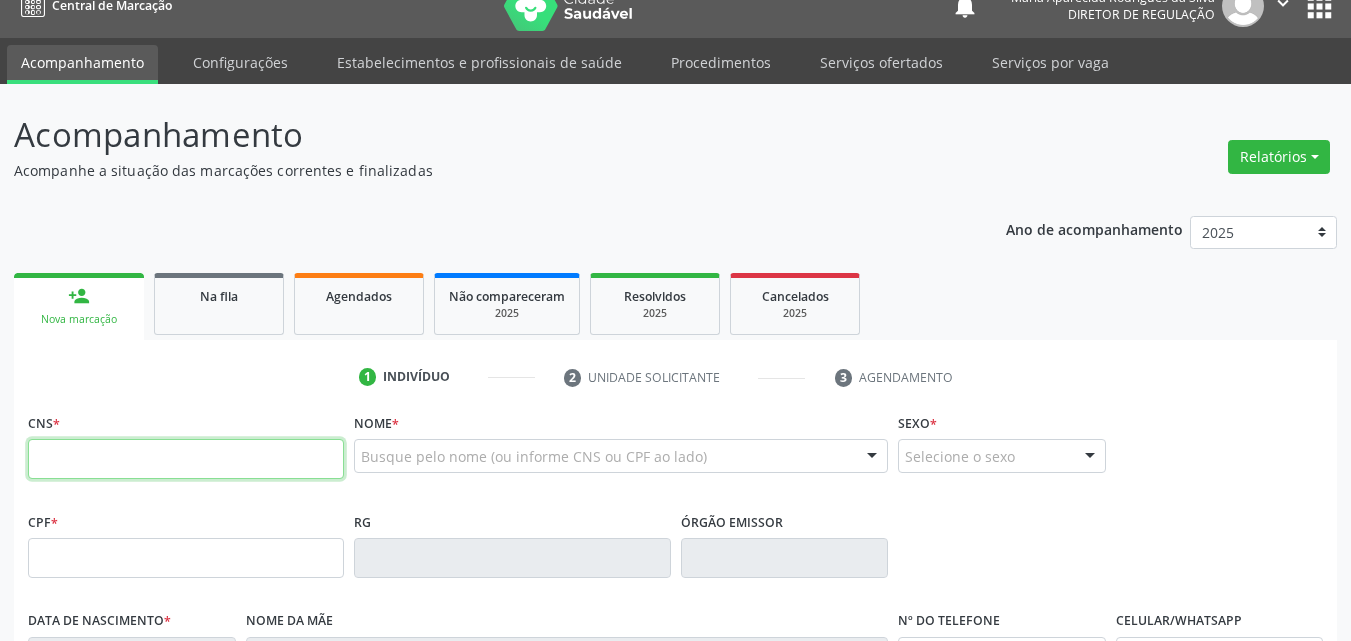 click at bounding box center [186, 459] 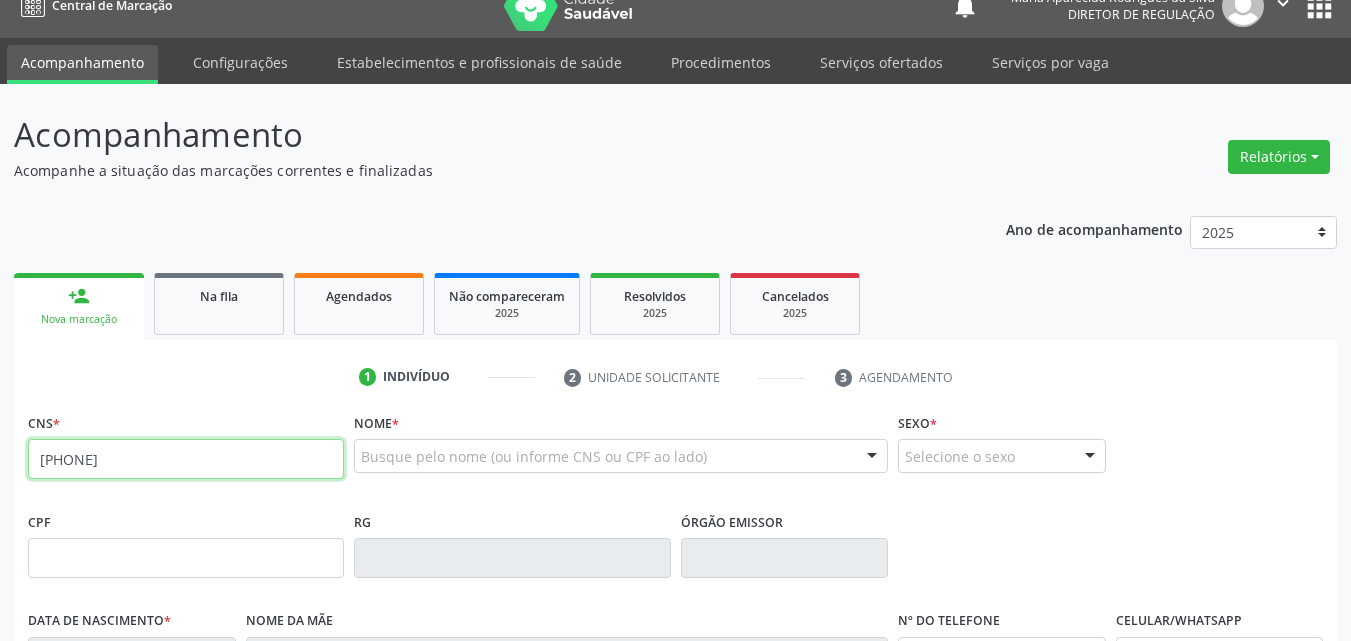 type on "709 2002 4622 7733" 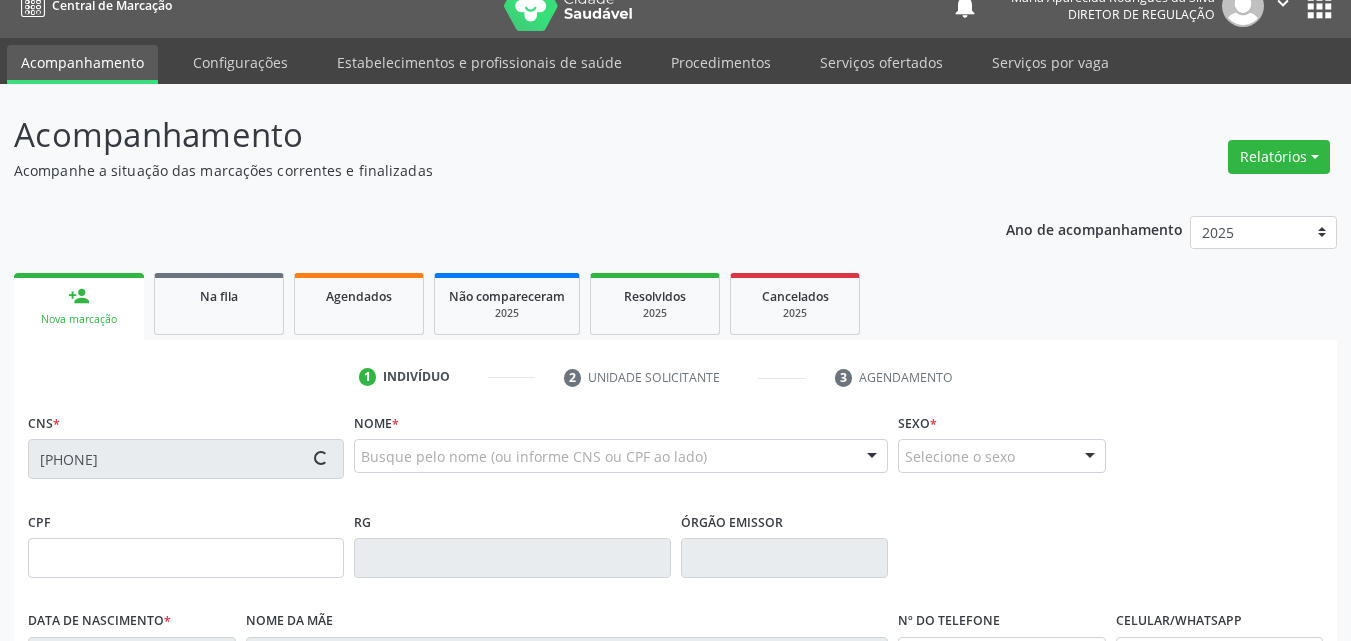 type on "05/06/2025" 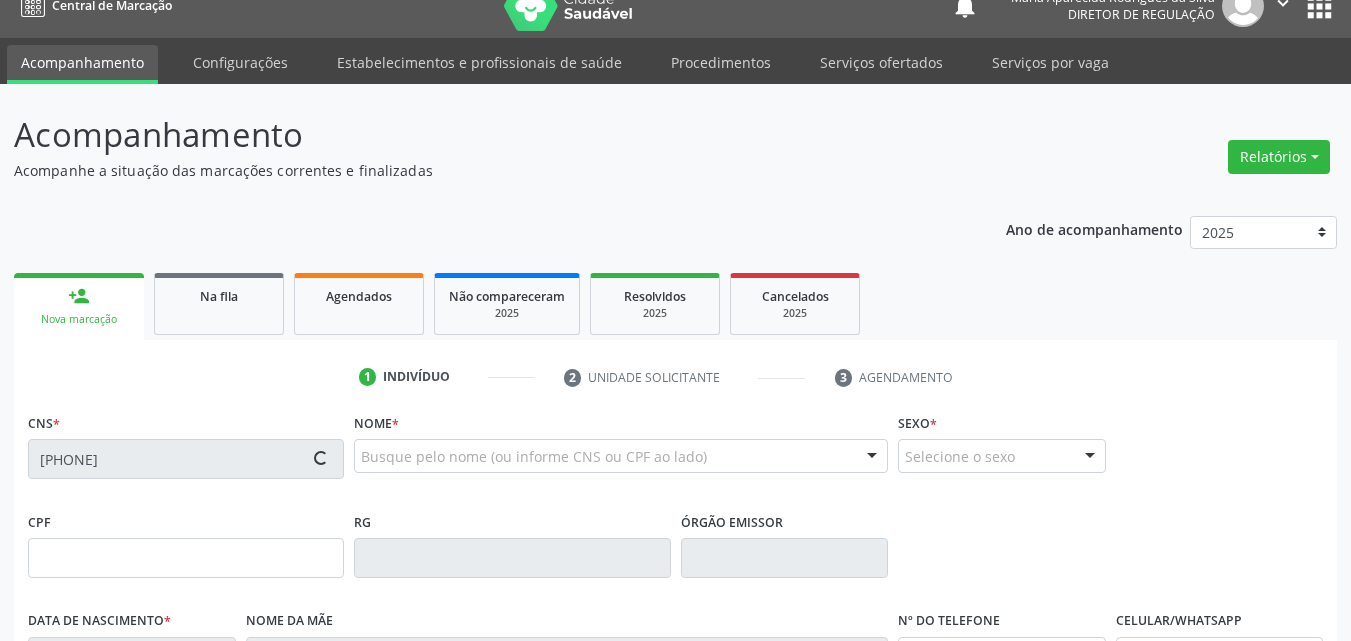 type on "S/N" 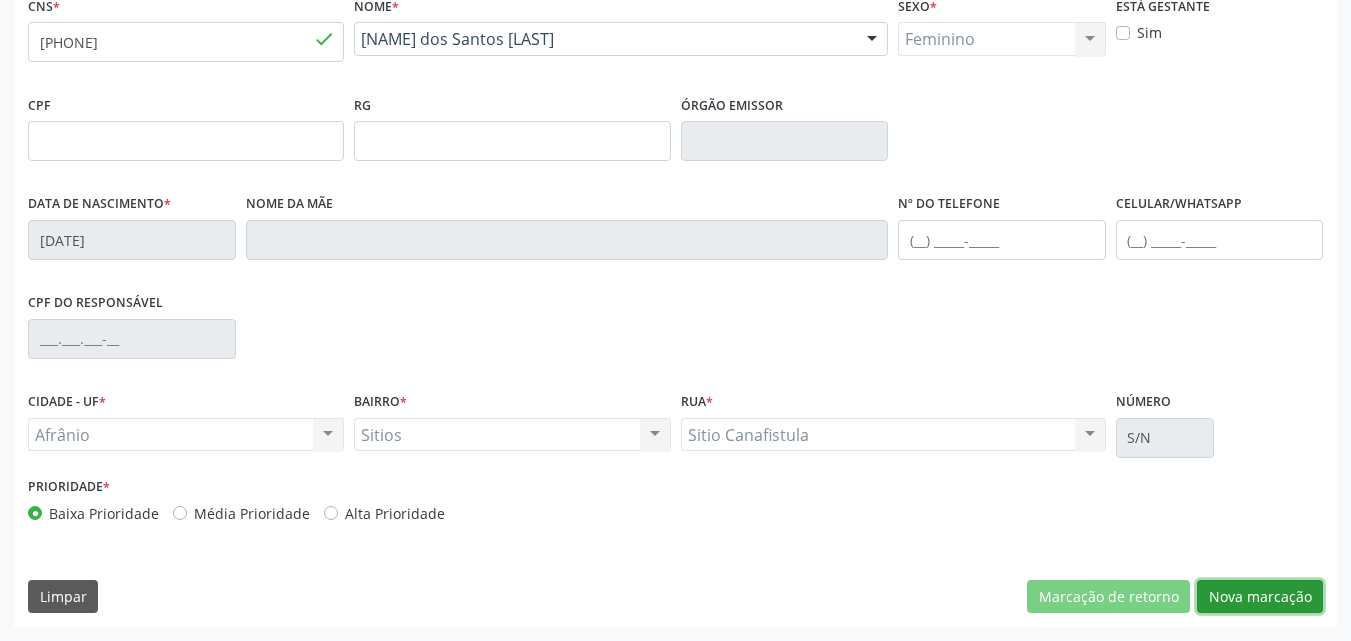 click on "Nova marcação" at bounding box center (1260, 597) 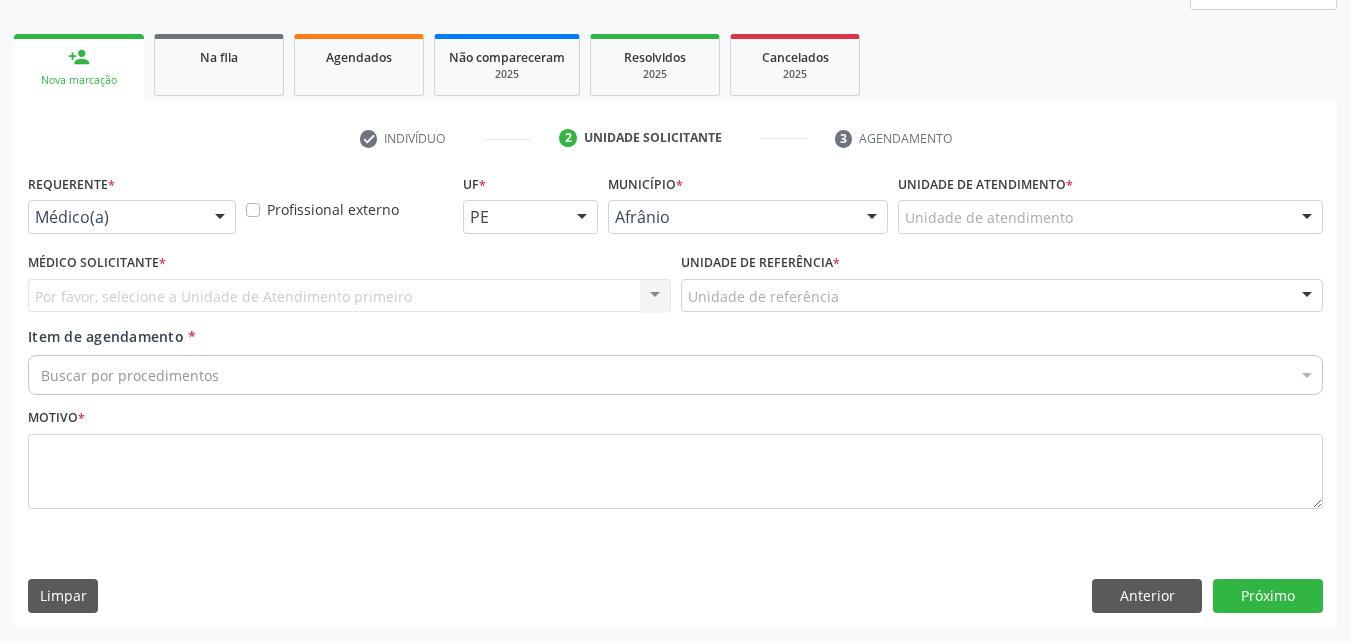 scroll, scrollTop: 265, scrollLeft: 0, axis: vertical 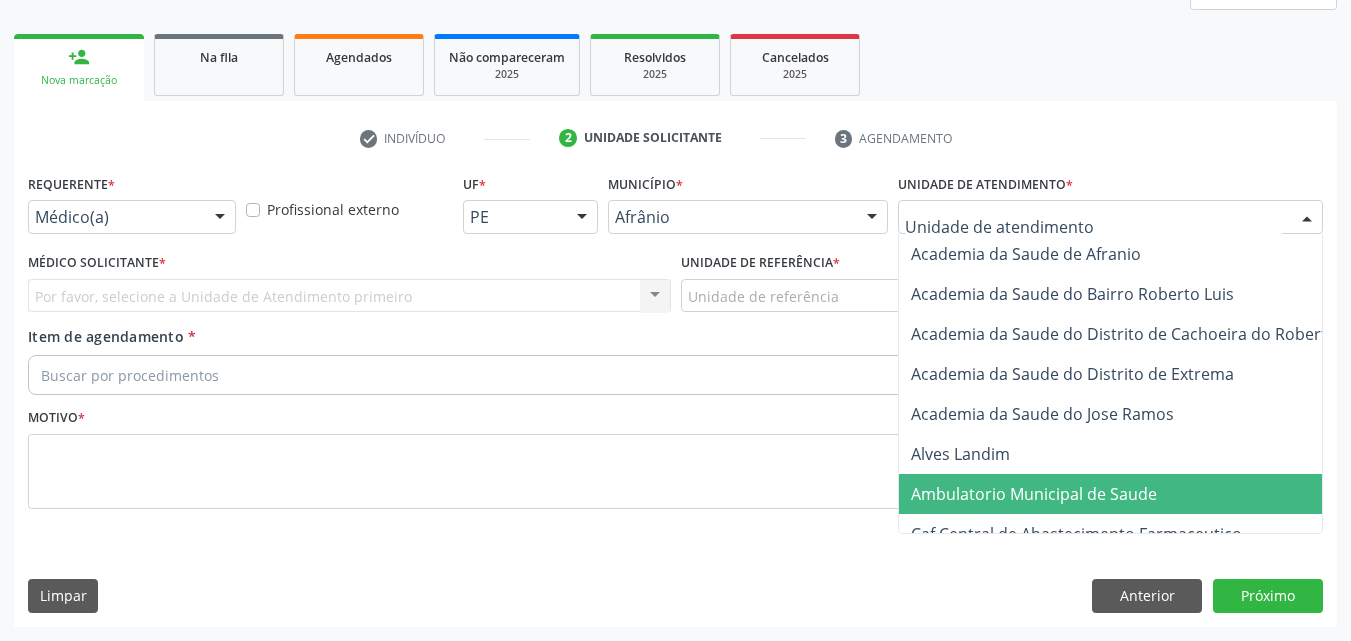 click on "Ambulatorio Municipal de Saude" at bounding box center [1034, 494] 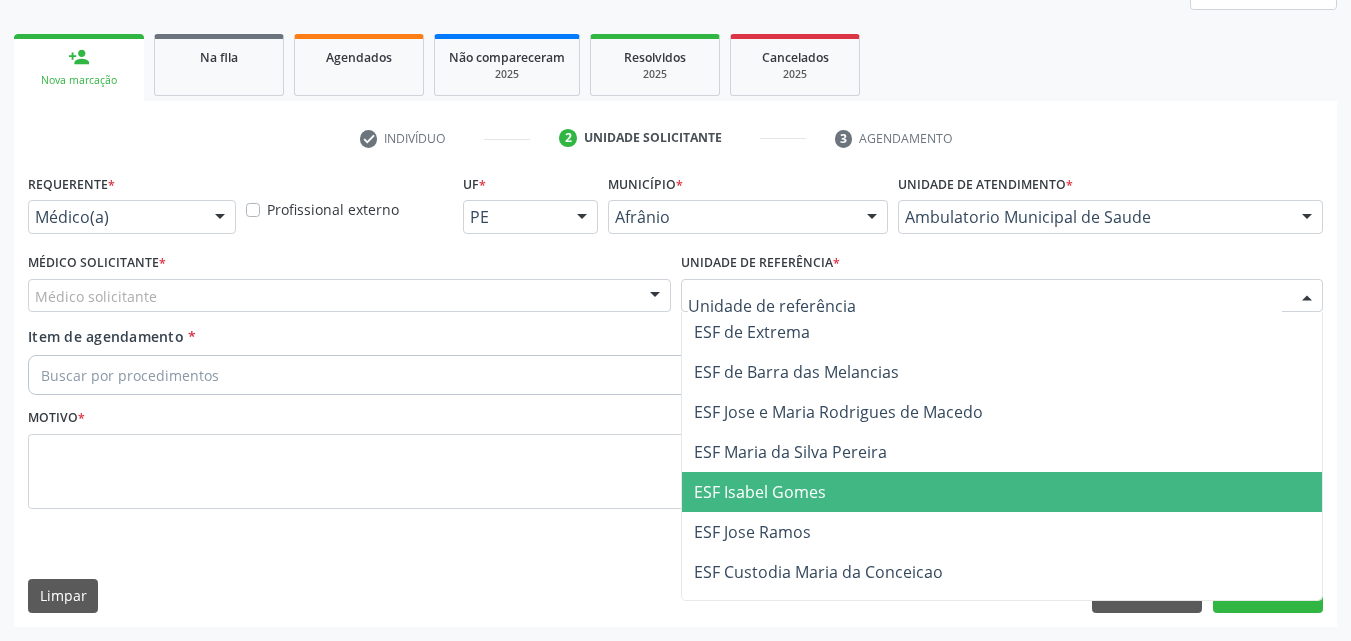 click on "ESF Isabel Gomes" at bounding box center [760, 492] 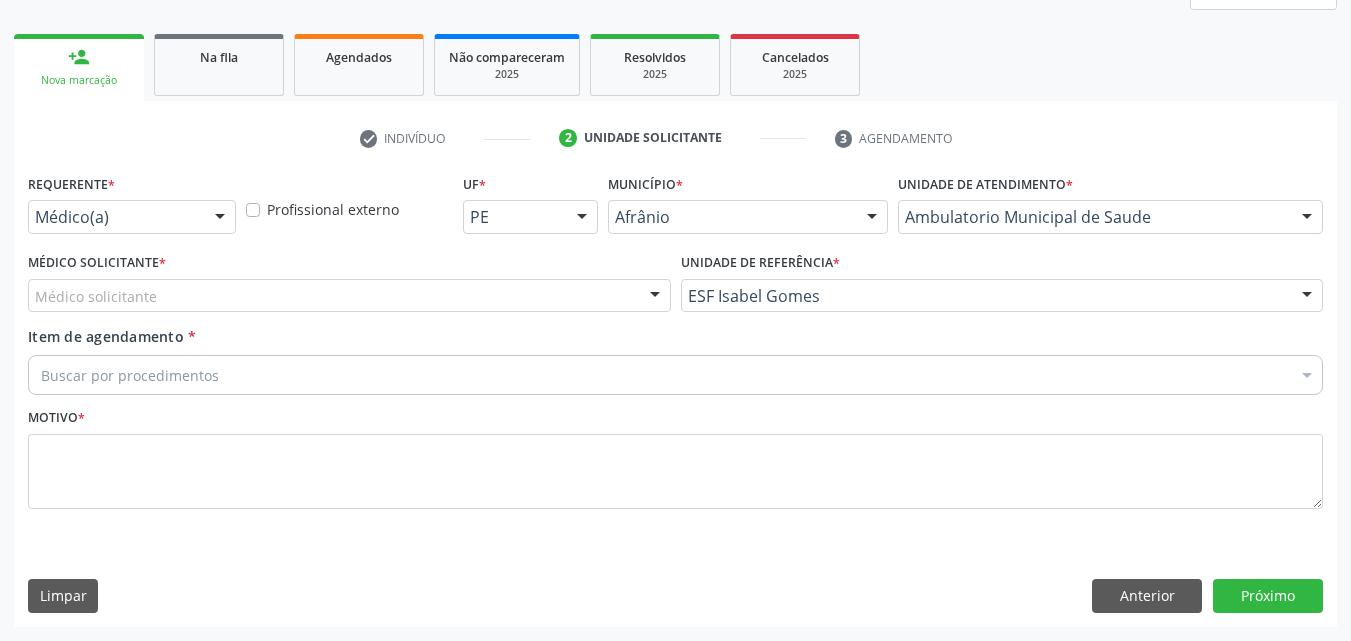 click on "Médico solicitante" at bounding box center (349, 296) 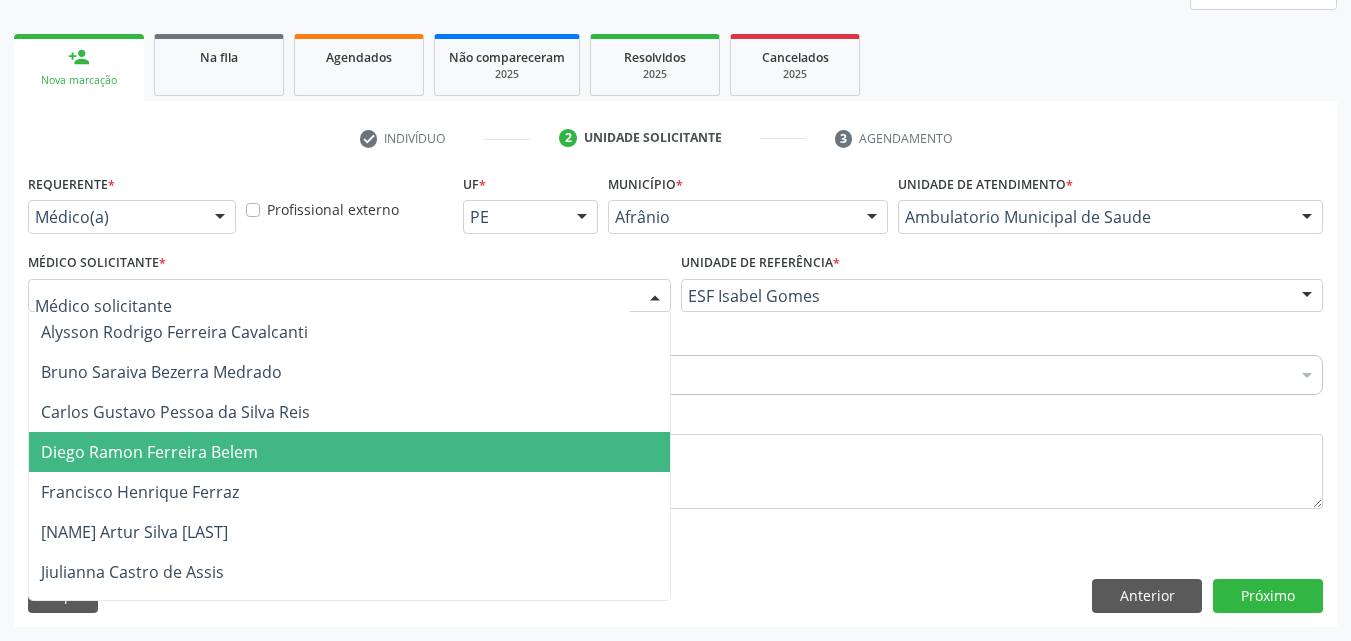 drag, startPoint x: 420, startPoint y: 458, endPoint x: 371, endPoint y: 450, distance: 49.648766 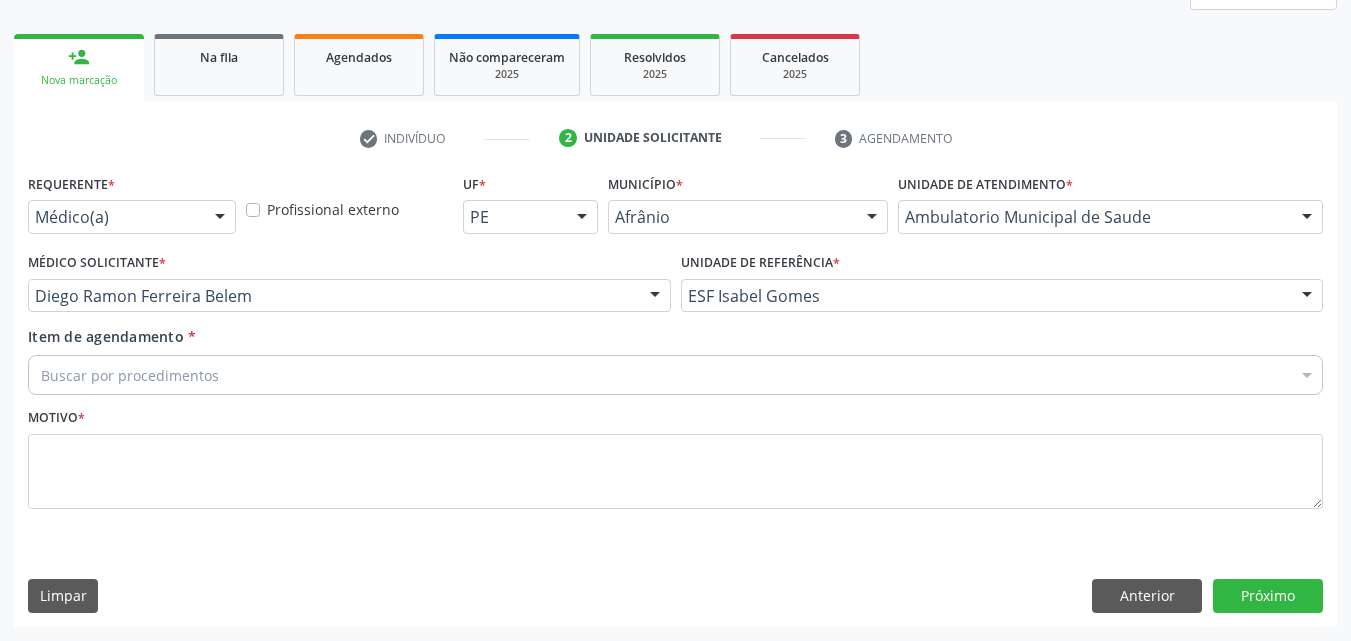 click on "Buscar por procedimentos" at bounding box center [675, 375] 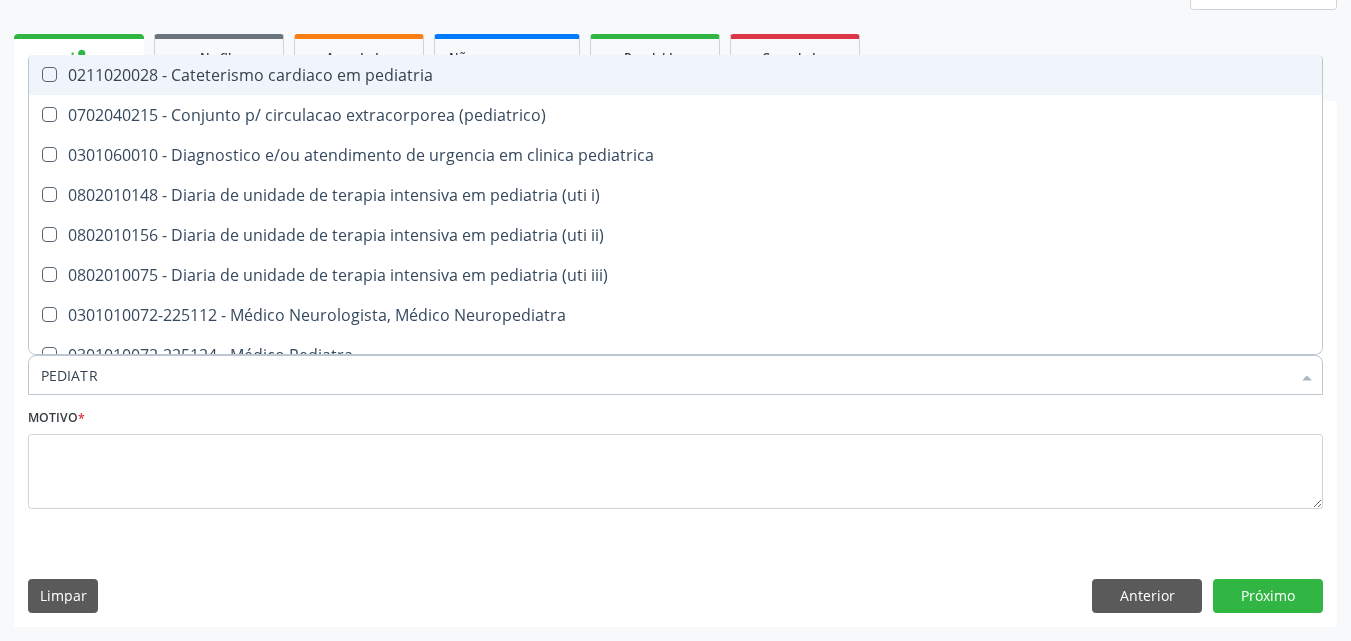 type on "PEDIATRA" 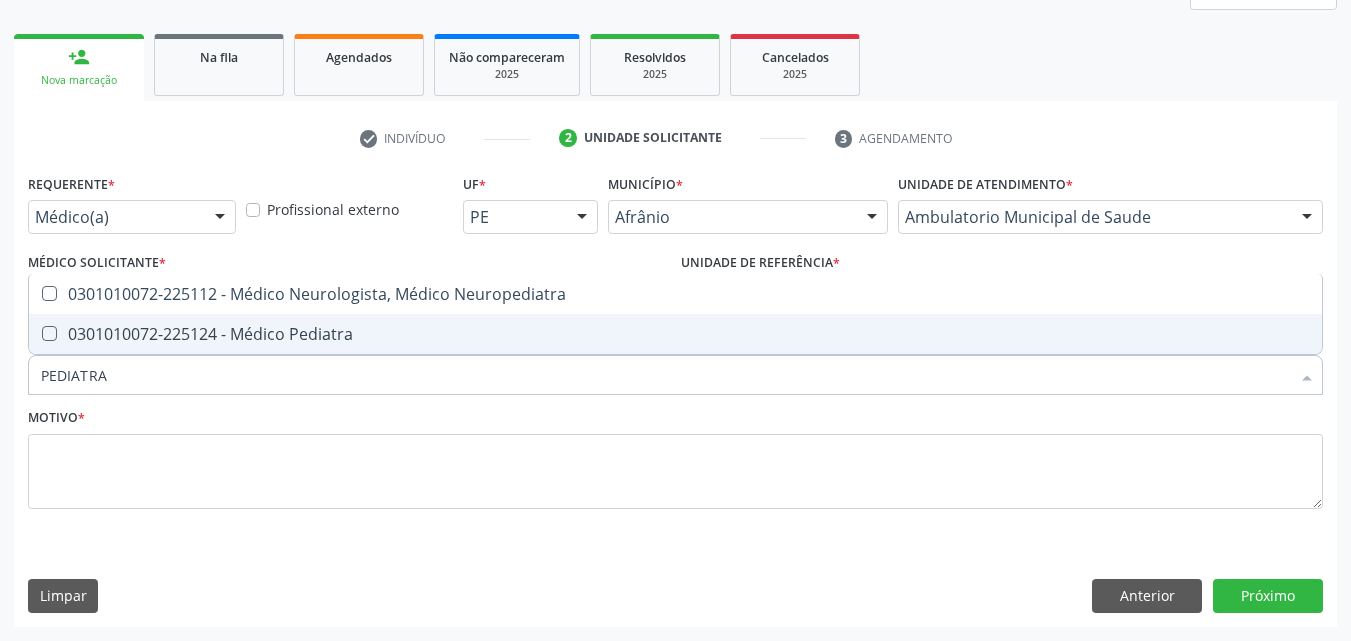 click on "0301010072-225124 - Médico Pediatra" at bounding box center [675, 334] 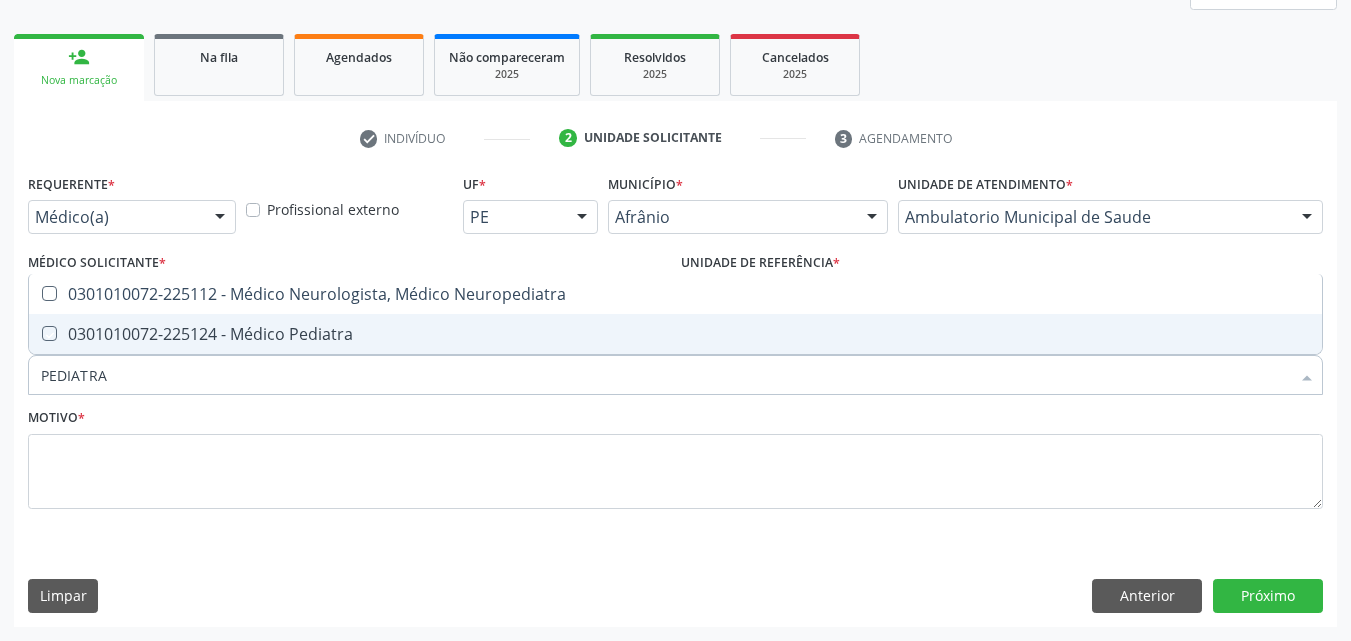checkbox on "true" 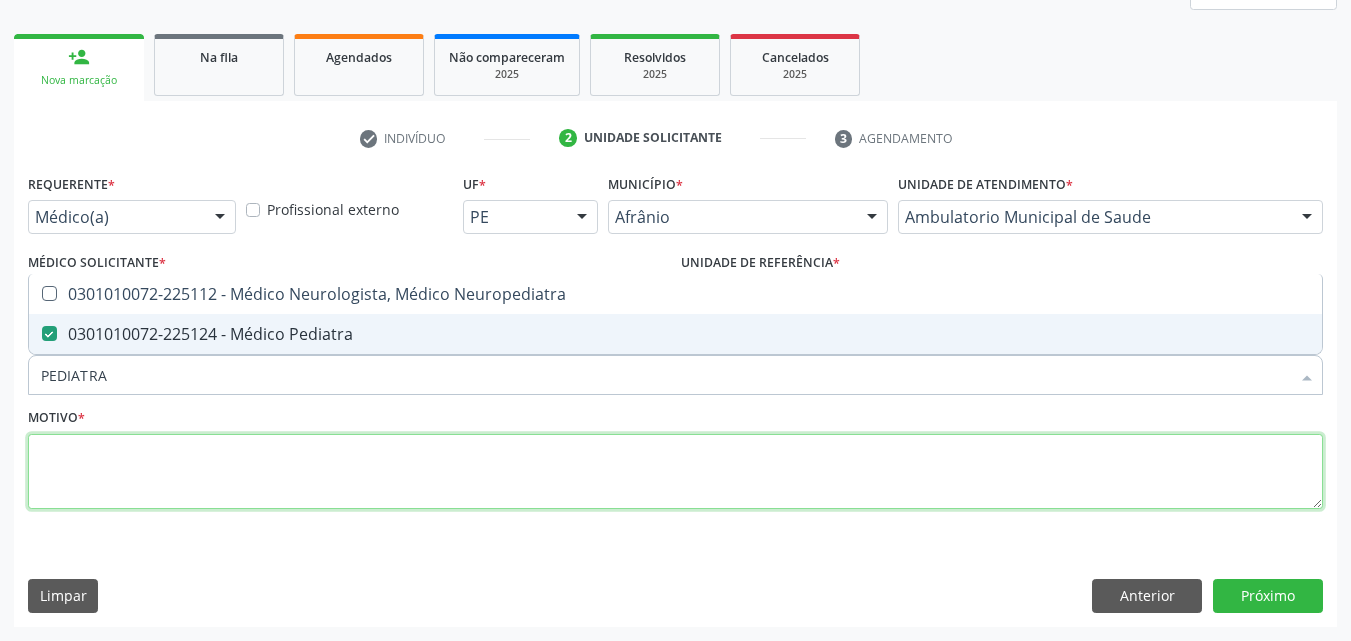click at bounding box center [675, 472] 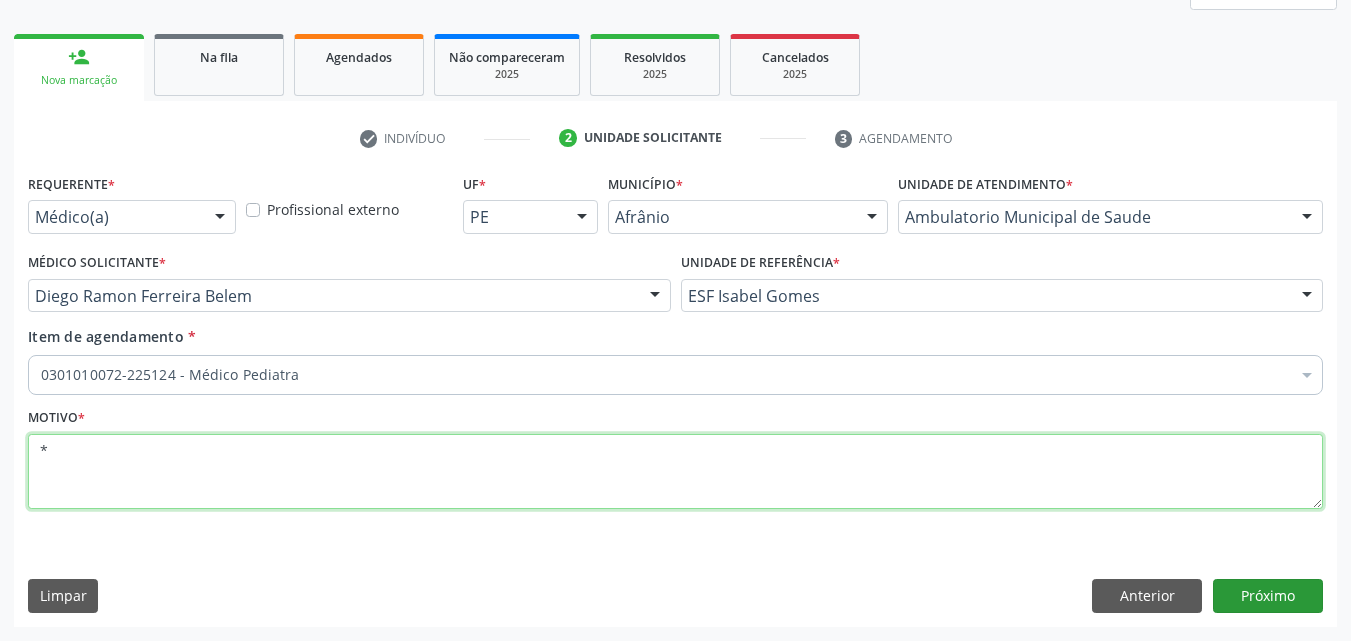 type on "*" 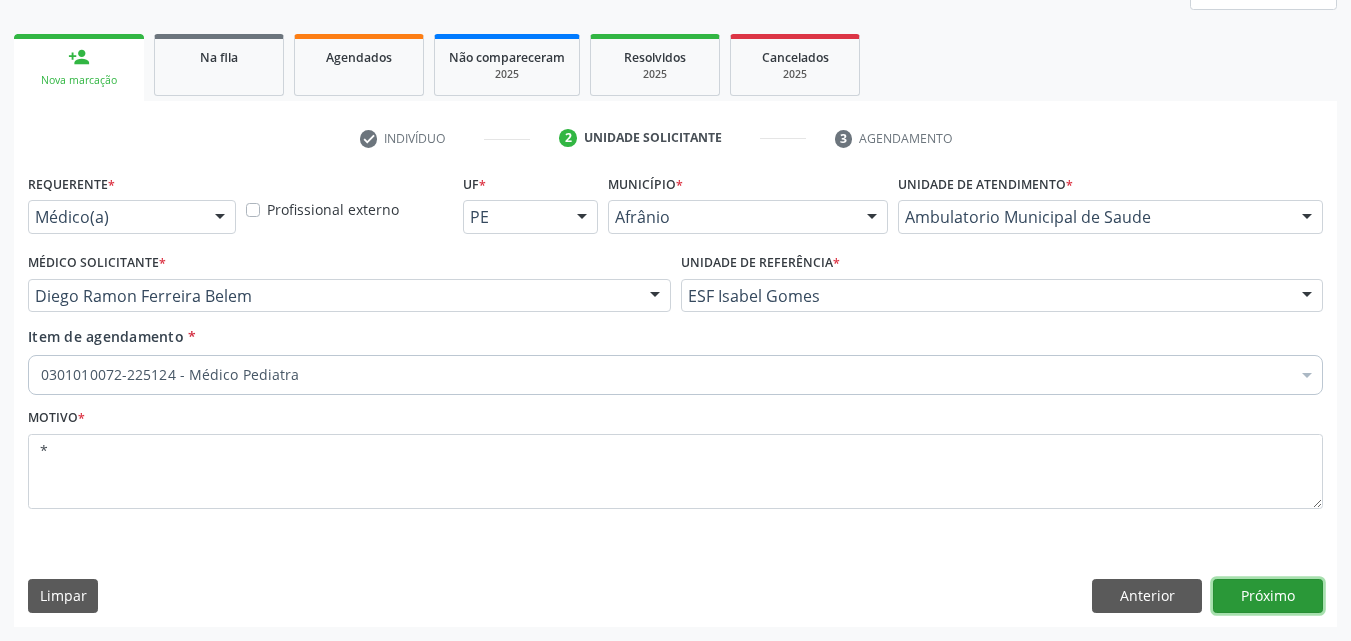 click on "Próximo" at bounding box center (1268, 596) 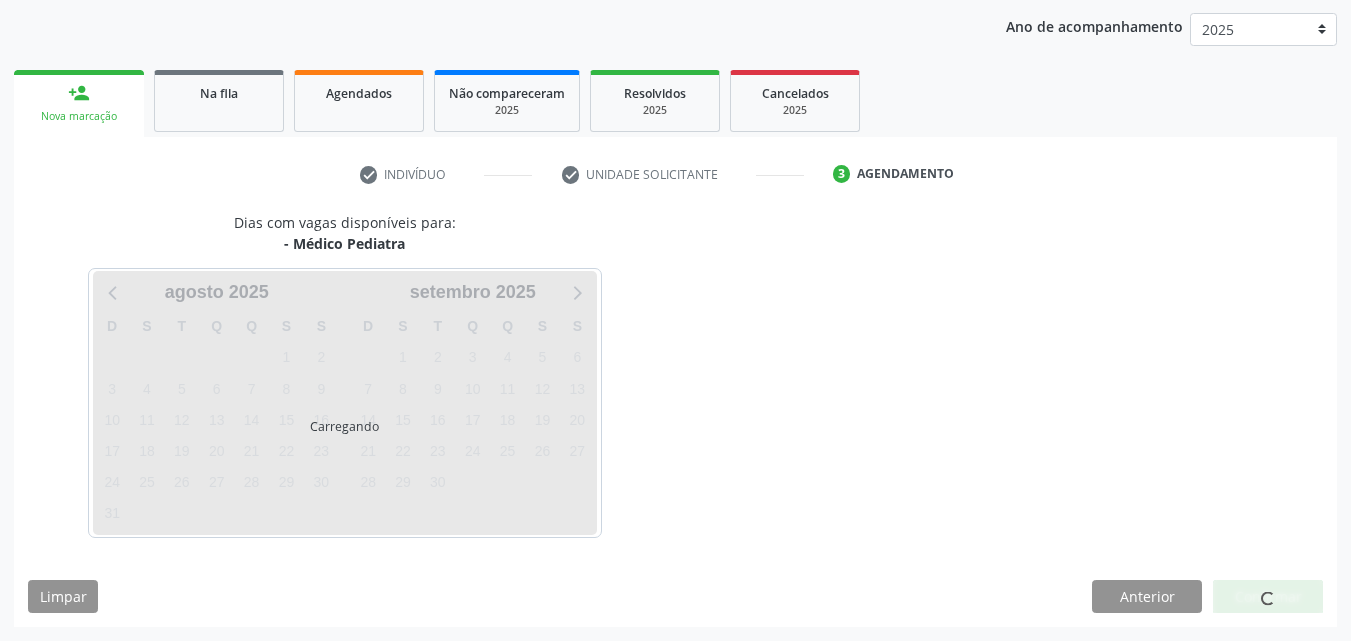 scroll, scrollTop: 229, scrollLeft: 0, axis: vertical 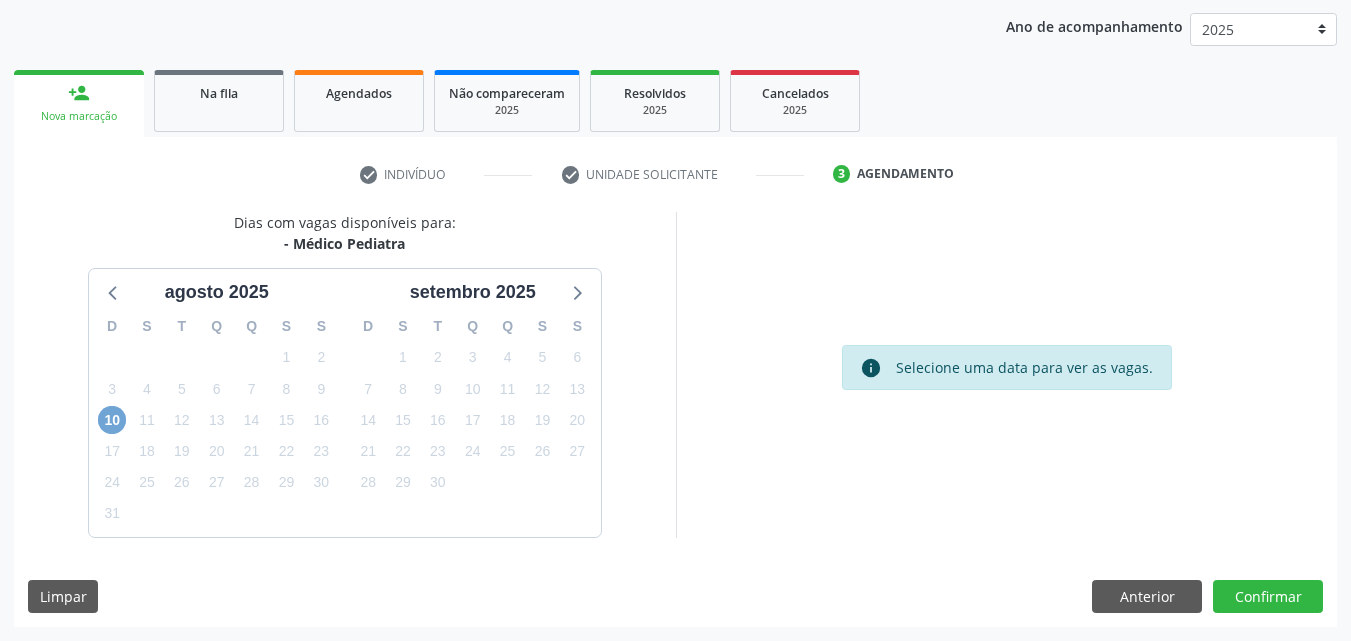 click on "10" at bounding box center [112, 420] 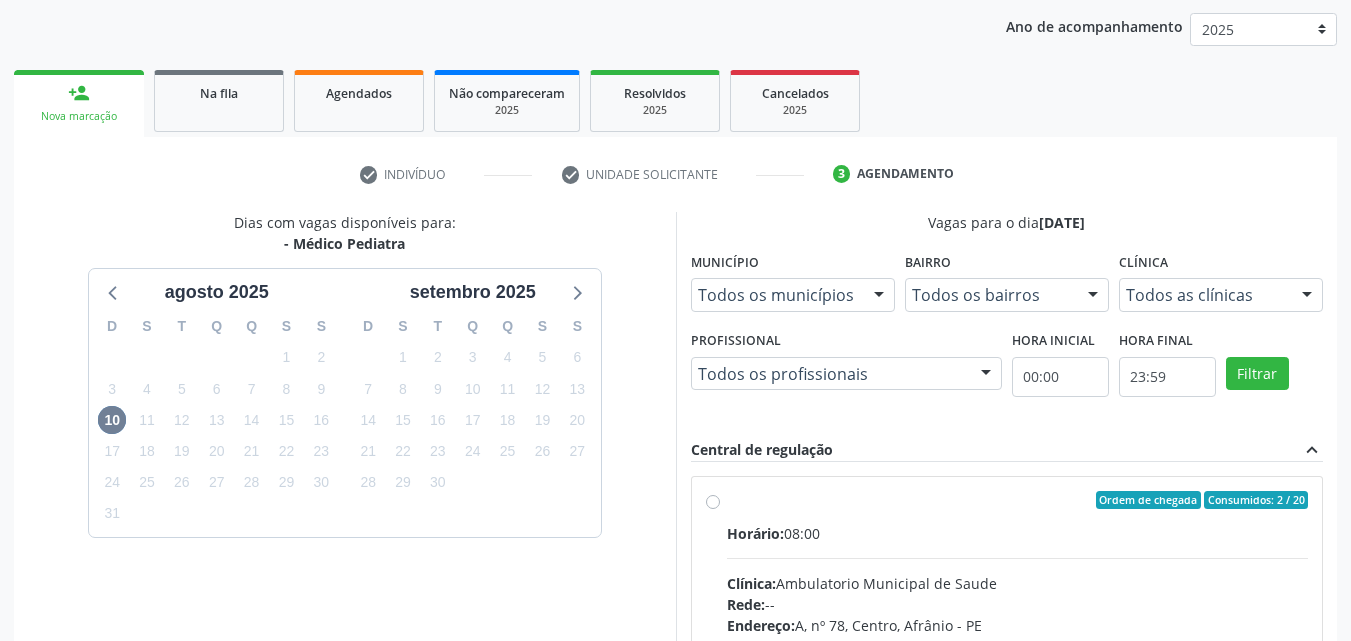 click on "Ordem de chegada
Consumidos: 2 / 20
Horário:   08:00
Clínica:  Ambulatorio Municipal de Saude
Rede:
--
Endereço:   A, nº 78, Centro, Afrânio - PE
Telefone:   --
Profissional:
--
Informações adicionais sobre o atendimento
Idade de atendimento:
Sem restrição
Gênero(s) atendido(s):
Sem restrição
Informações adicionais:
--" at bounding box center [1018, 644] 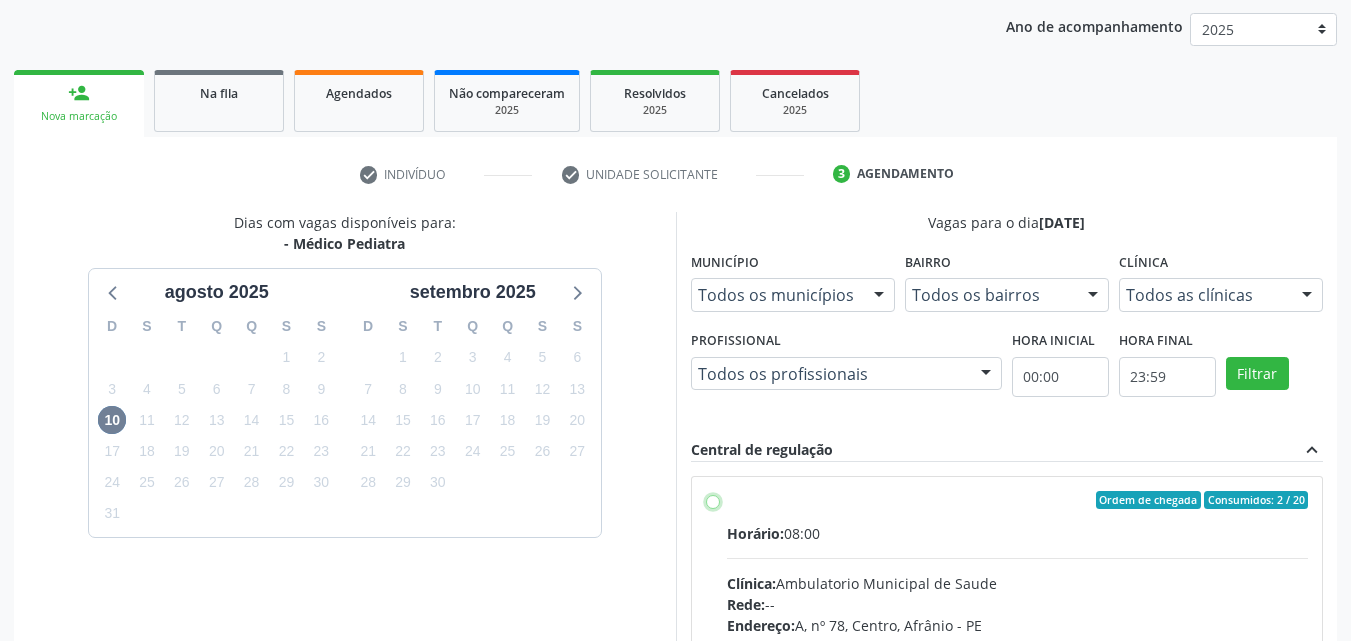 click on "Ordem de chegada
Consumidos: 2 / 20
Horário:   08:00
Clínica:  Ambulatorio Municipal de Saude
Rede:
--
Endereço:   A, nº 78, Centro, Afrânio - PE
Telefone:   --
Profissional:
--
Informações adicionais sobre o atendimento
Idade de atendimento:
Sem restrição
Gênero(s) atendido(s):
Sem restrição
Informações adicionais:
--" at bounding box center [713, 500] 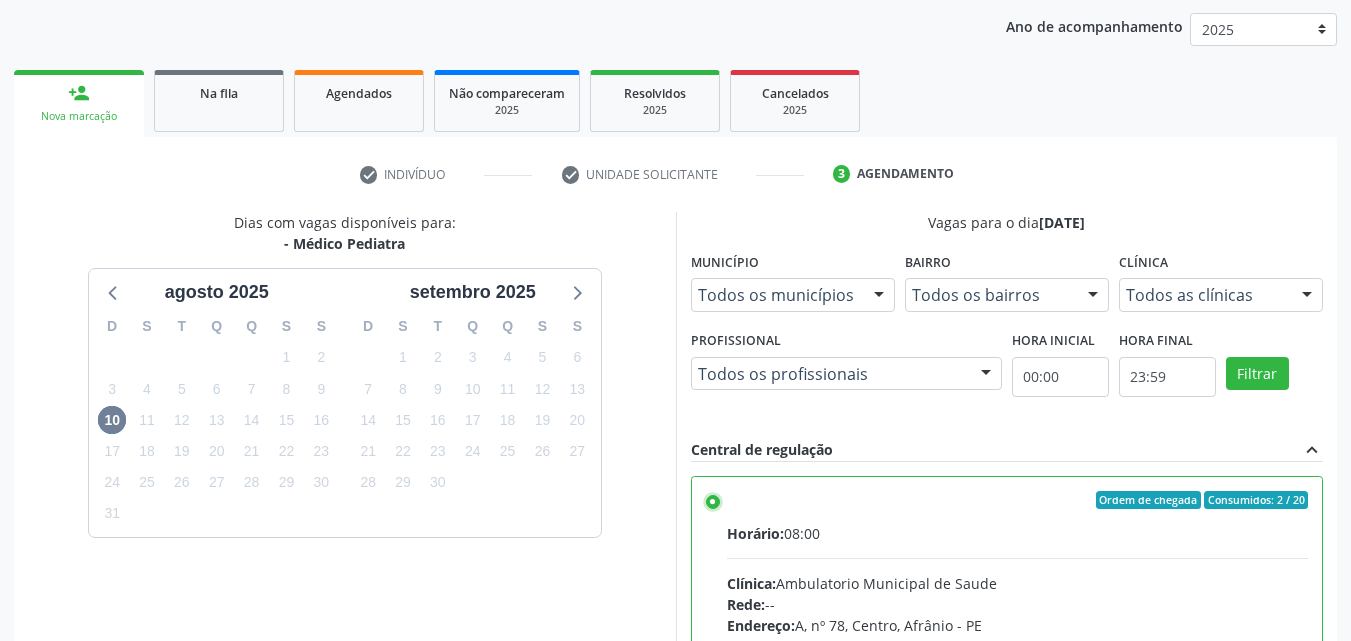 scroll, scrollTop: 99, scrollLeft: 0, axis: vertical 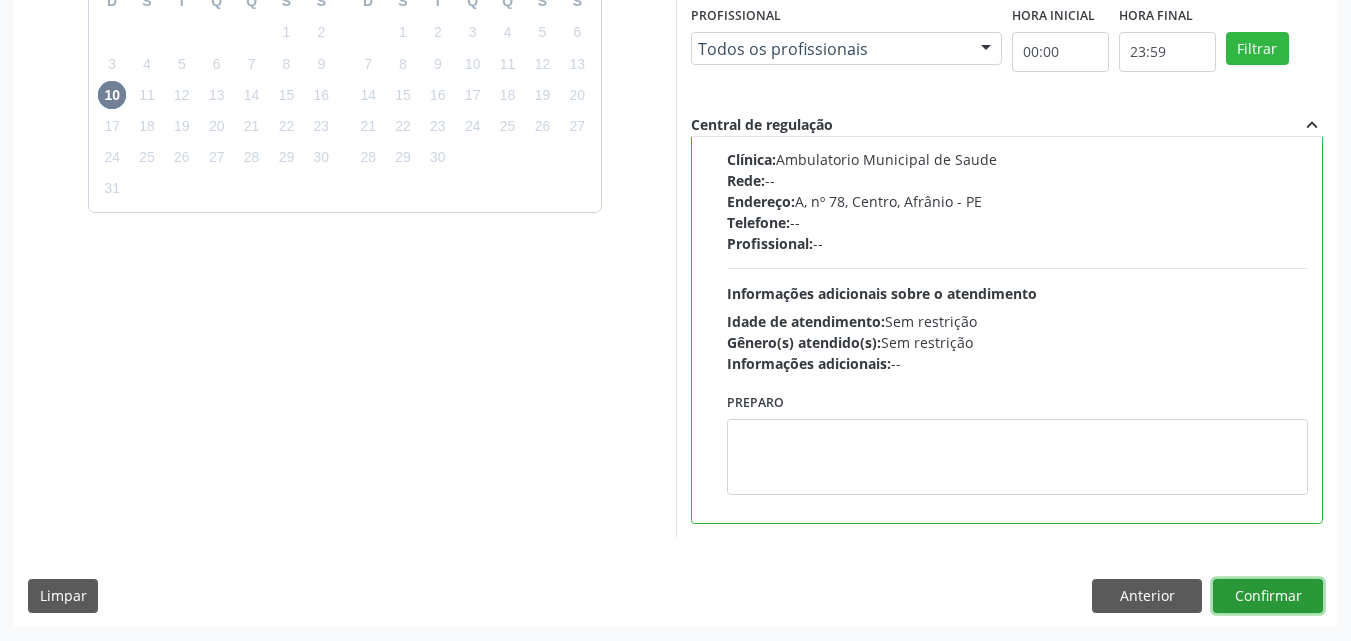 click on "Confirmar" at bounding box center [1268, 596] 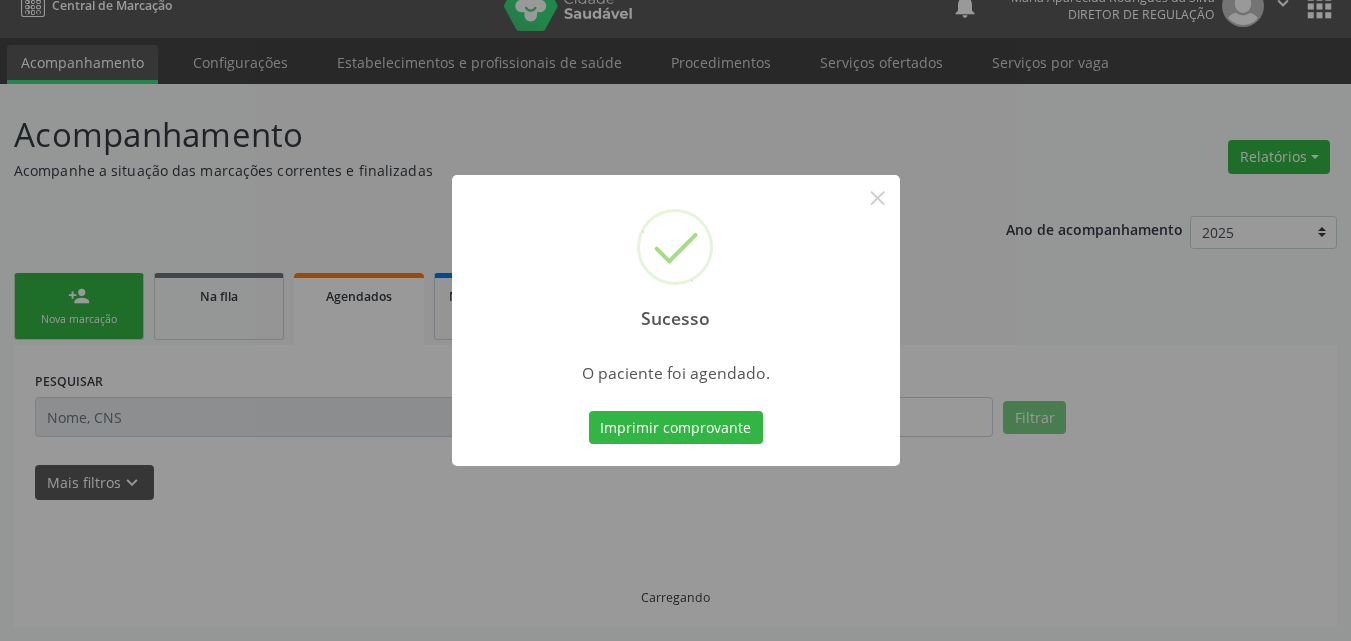 scroll, scrollTop: 26, scrollLeft: 0, axis: vertical 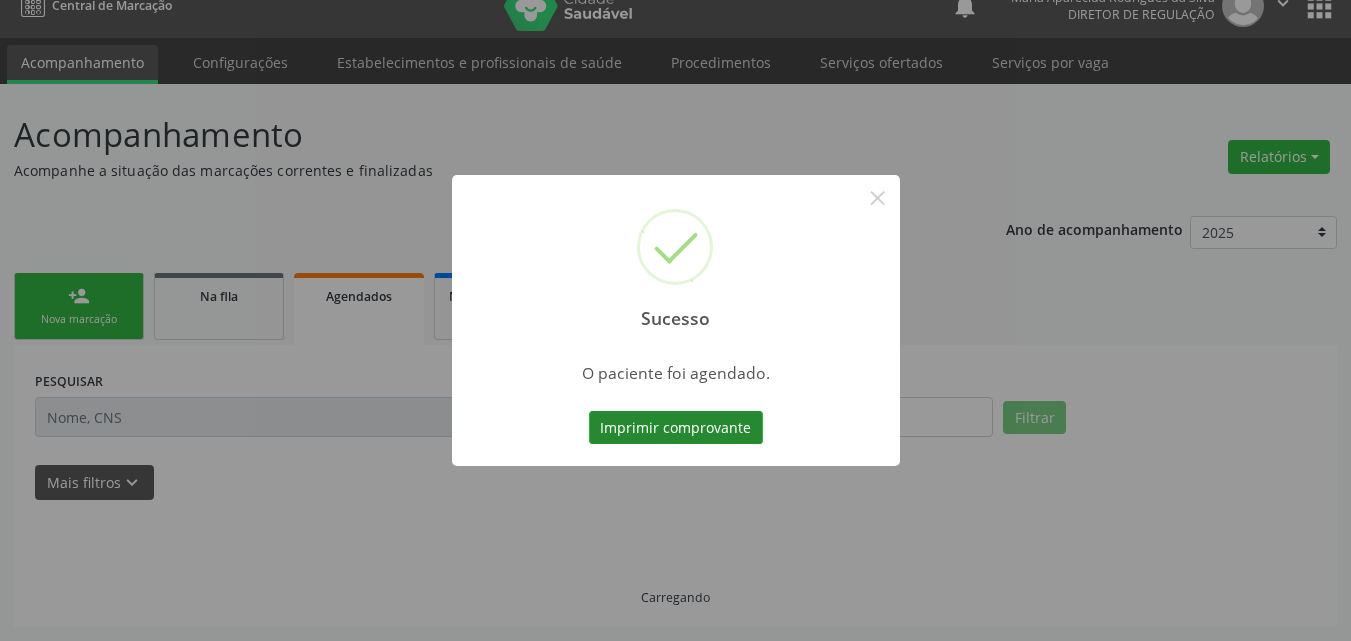 click on "Imprimir comprovante" at bounding box center (676, 428) 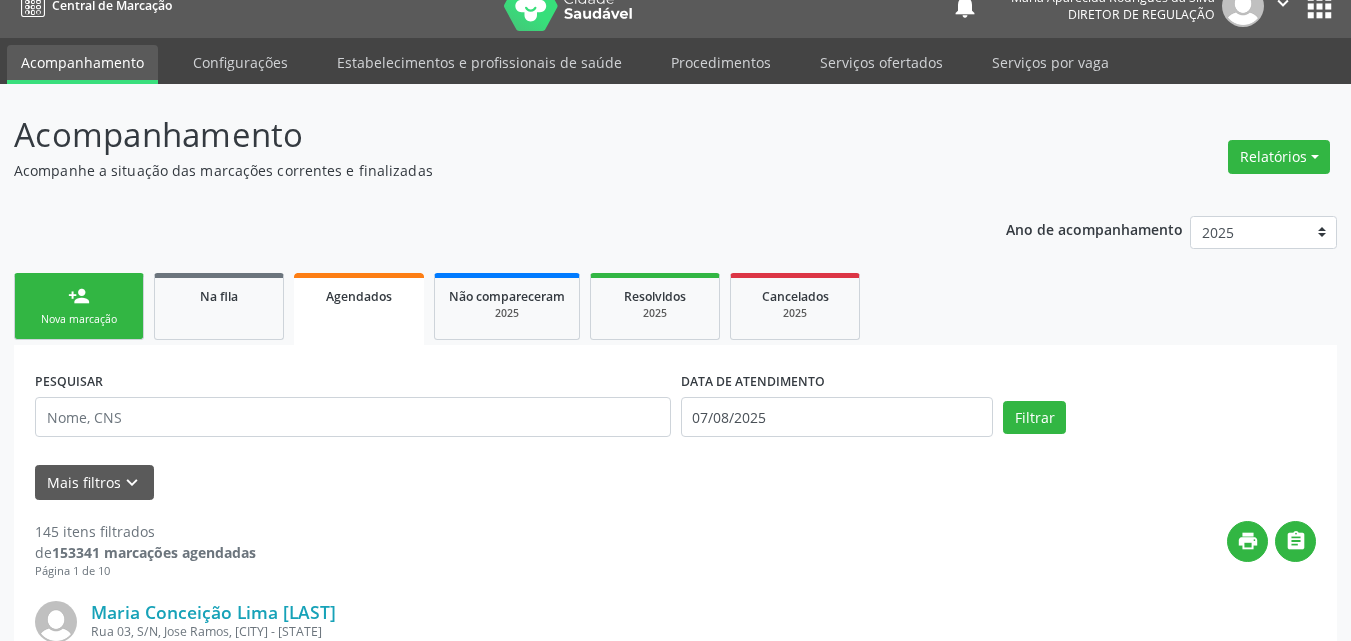 click on "Serviços ofertados" at bounding box center (881, 62) 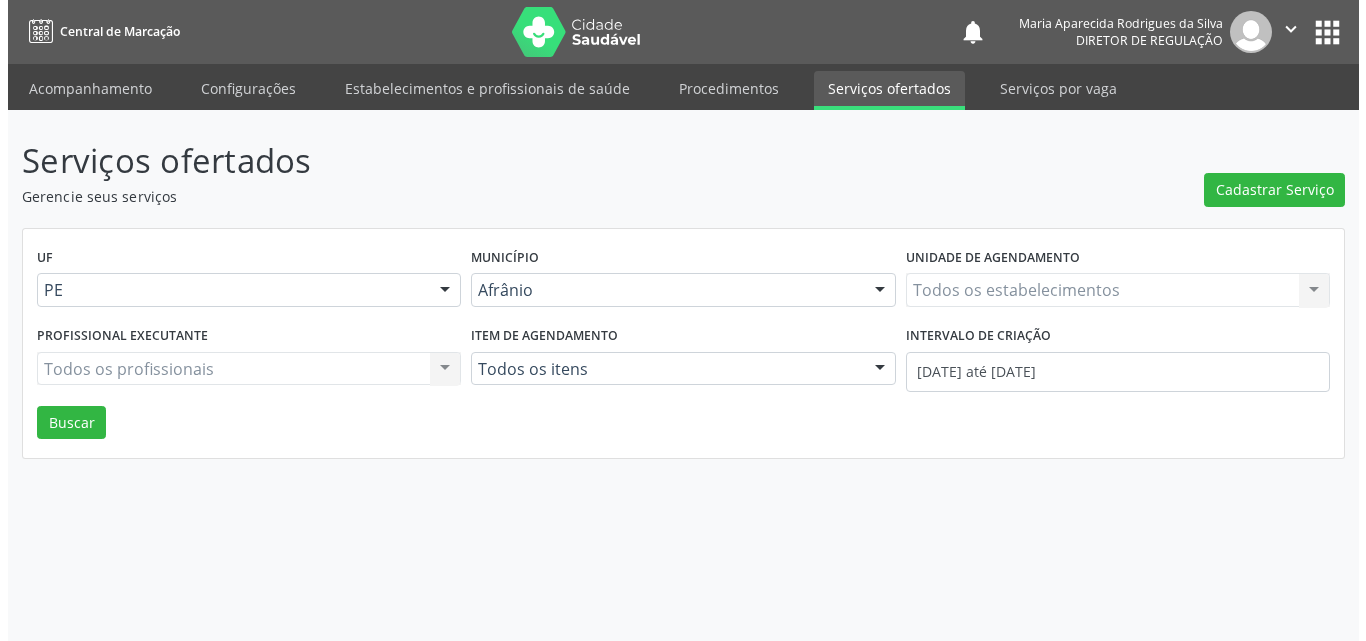 scroll, scrollTop: 0, scrollLeft: 0, axis: both 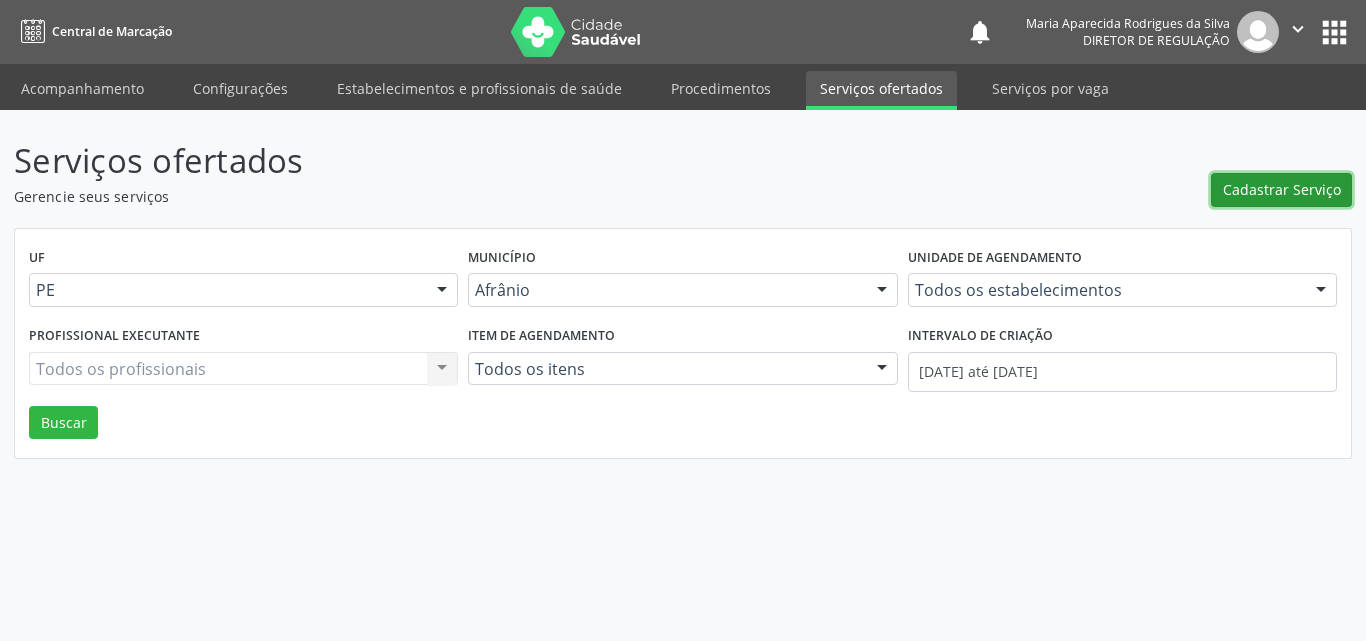 click on "Cadastrar Serviço" at bounding box center (1282, 189) 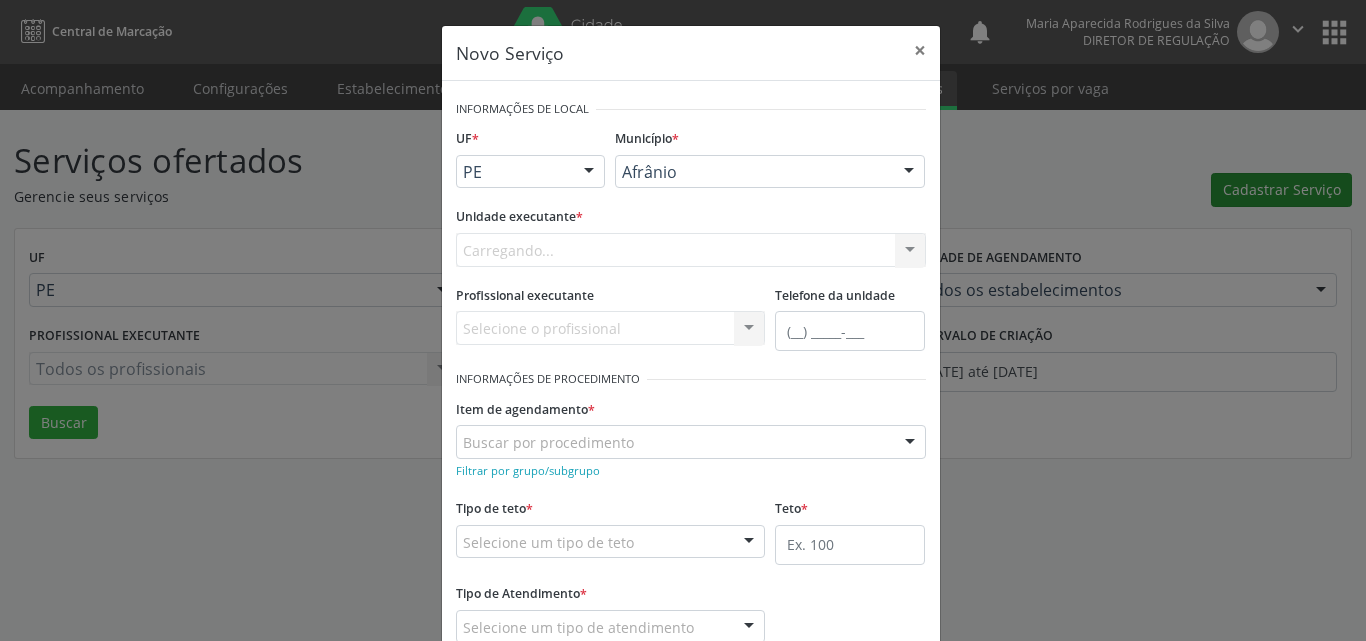 scroll, scrollTop: 0, scrollLeft: 0, axis: both 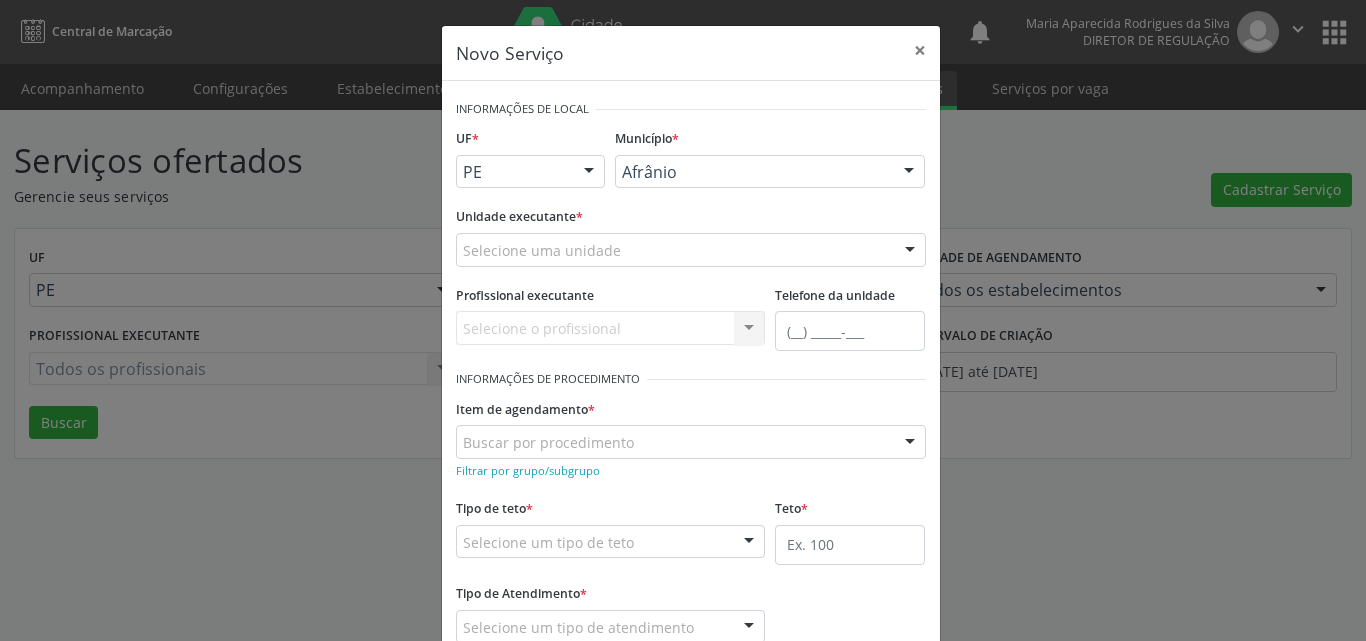 click on "Selecione uma unidade" at bounding box center (691, 250) 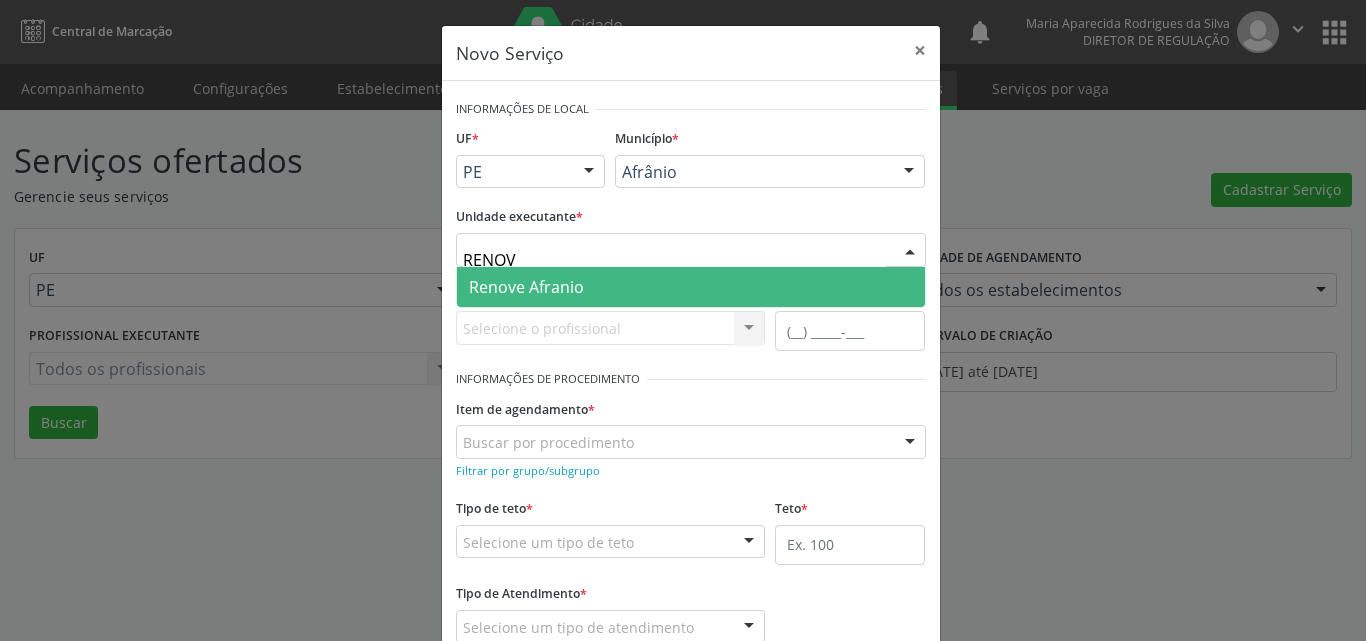 type on "RENOVE" 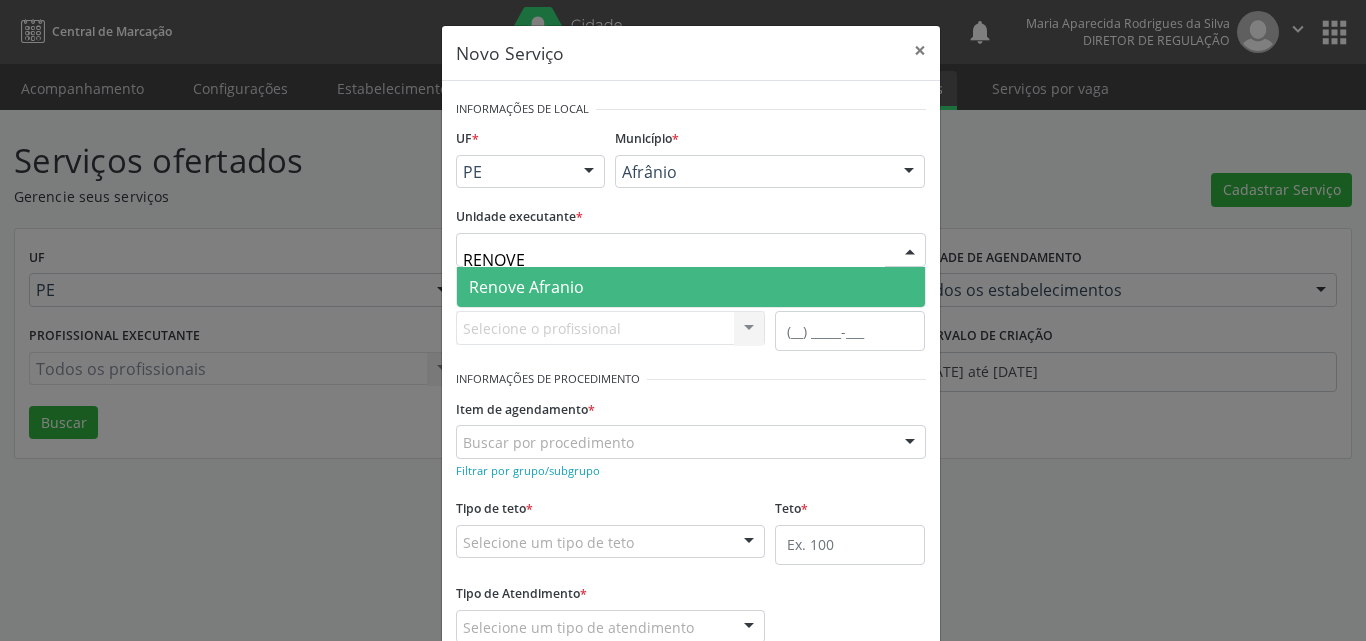 click on "Renove Afranio" at bounding box center (691, 287) 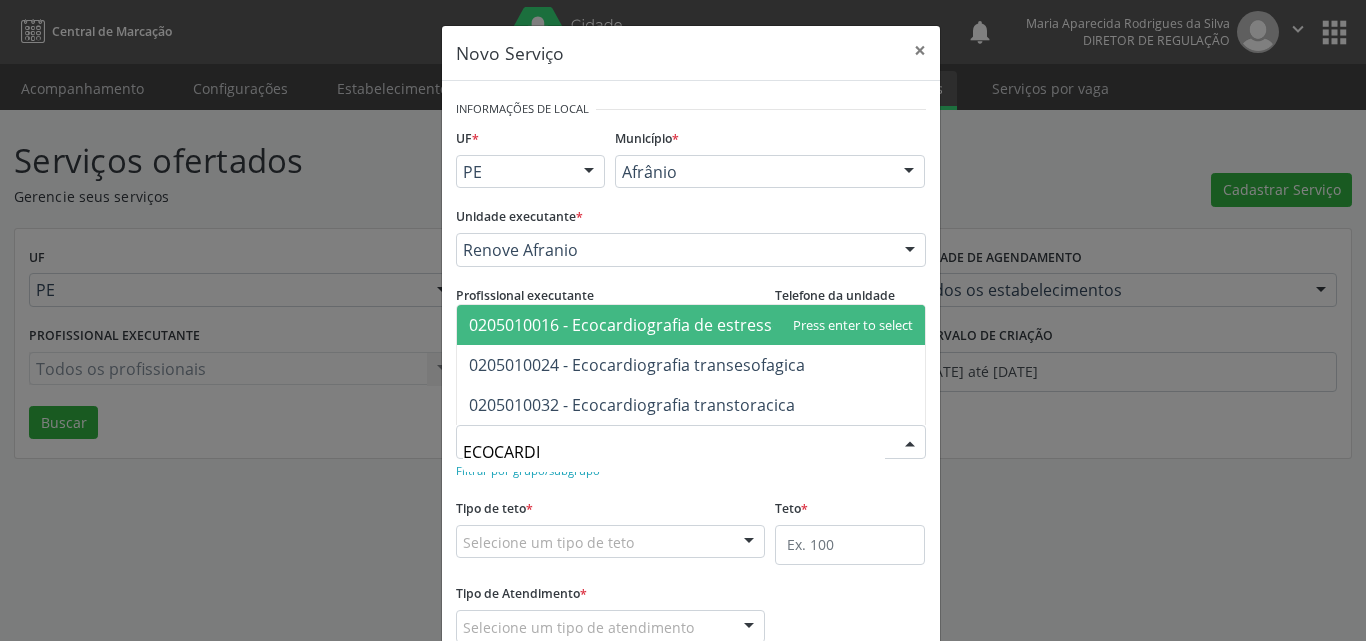 type on "ECOCARDIO" 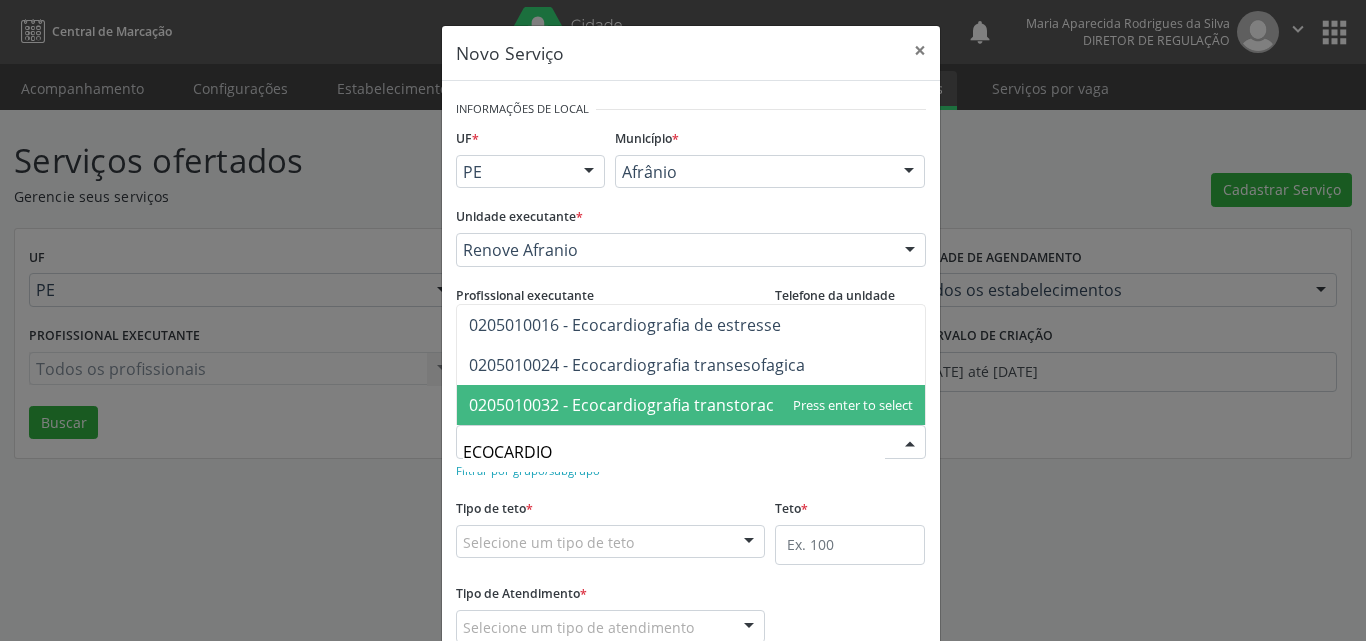 click on "0205010032 - Ecocardiografia transtoracica" at bounding box center [632, 405] 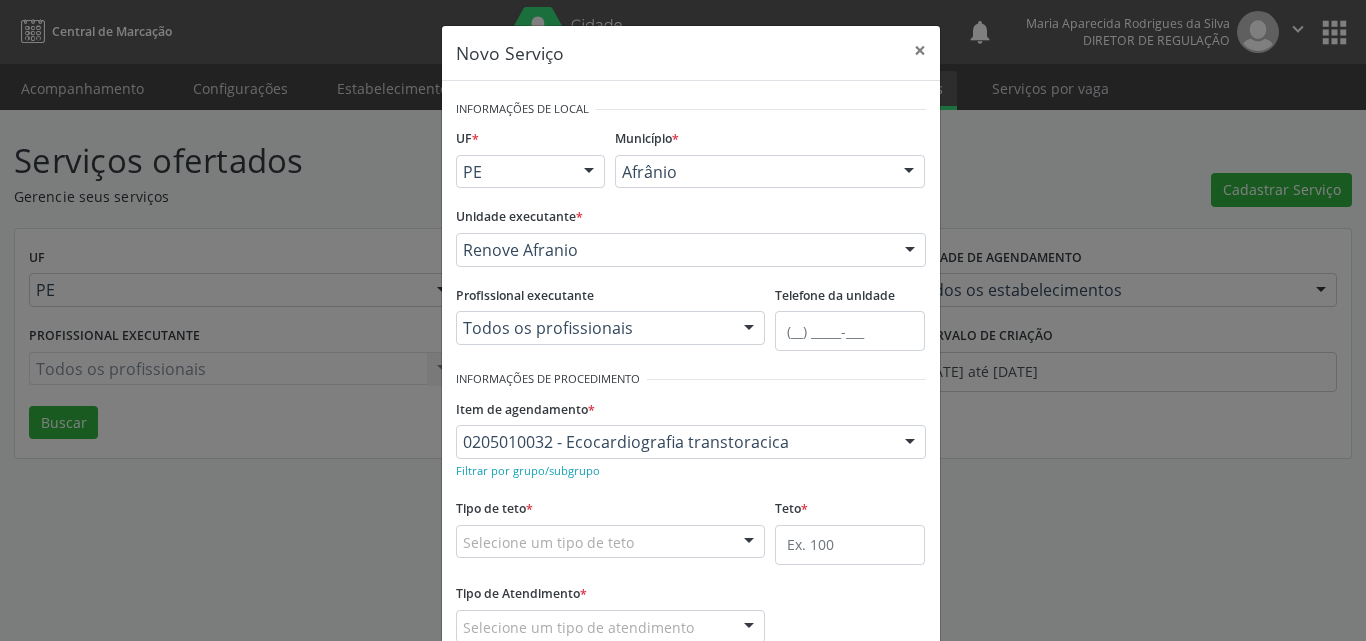 click on "Selecione um tipo de teto" at bounding box center [611, 542] 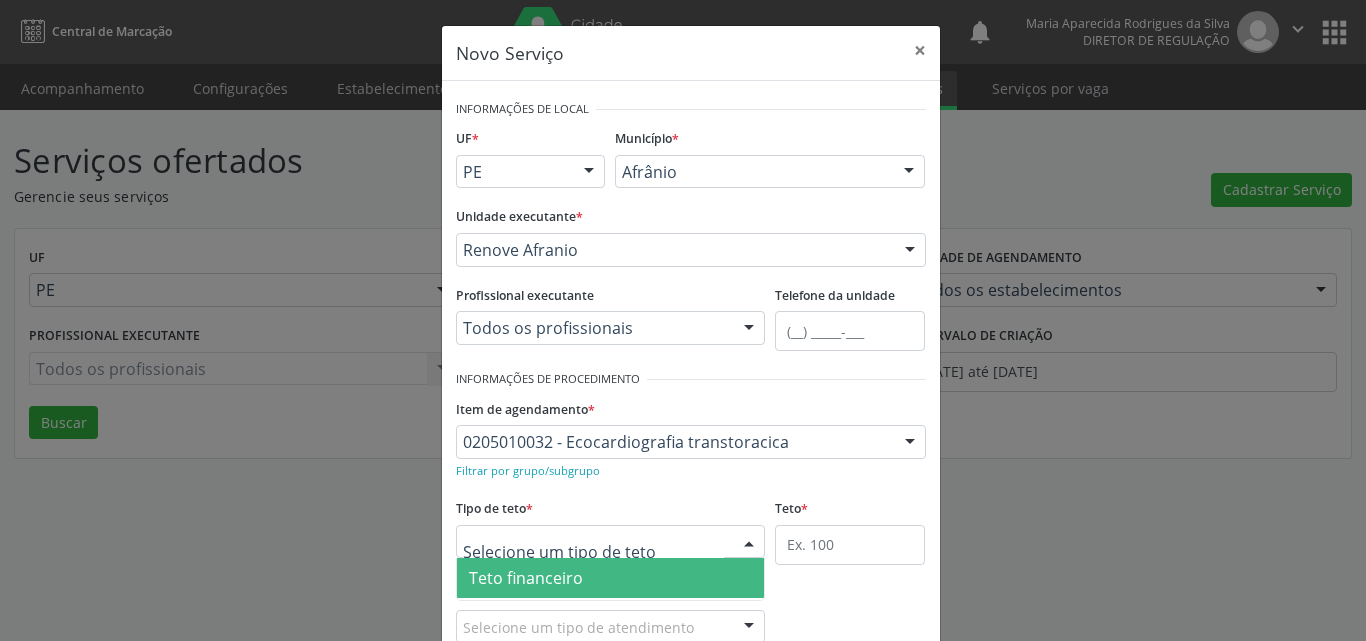 scroll, scrollTop: 132, scrollLeft: 0, axis: vertical 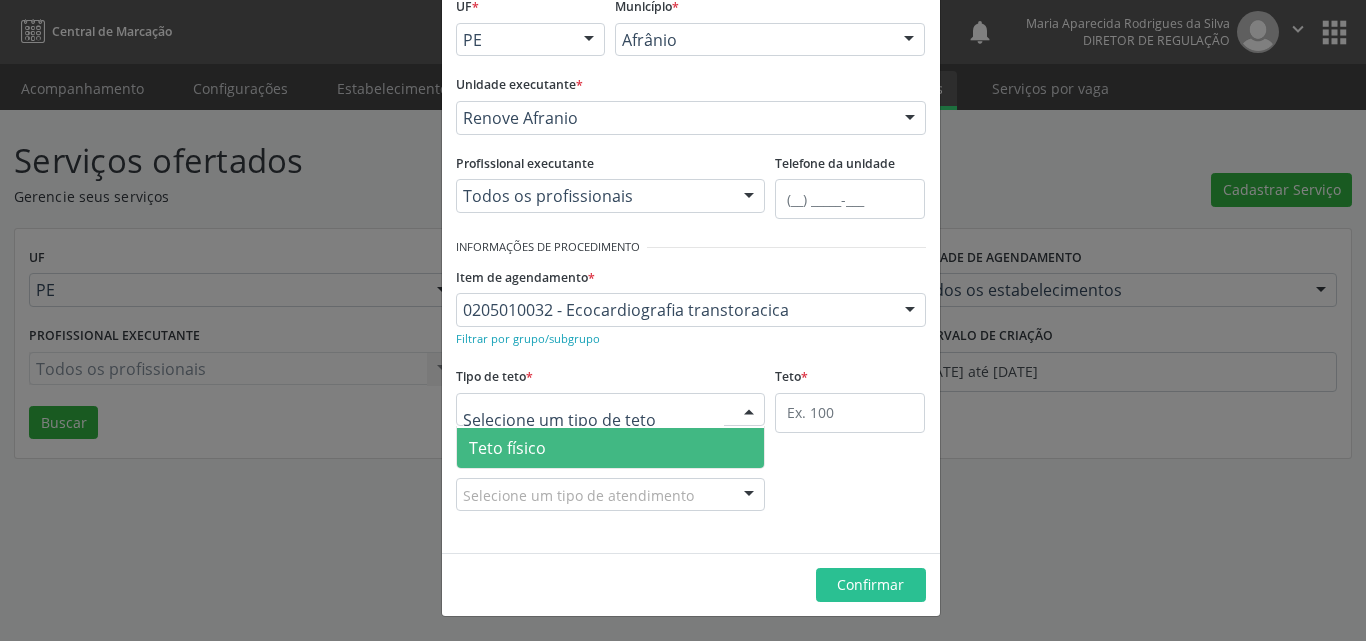 click on "Teto físico" at bounding box center (611, 448) 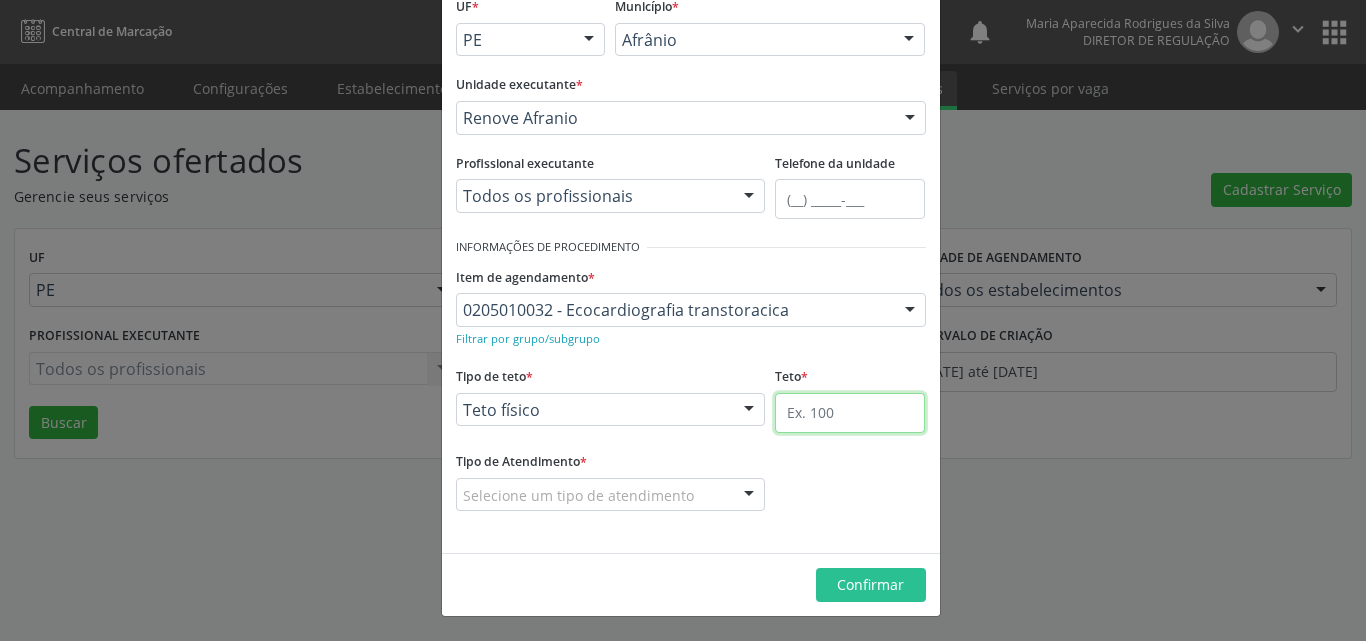 click at bounding box center [850, 413] 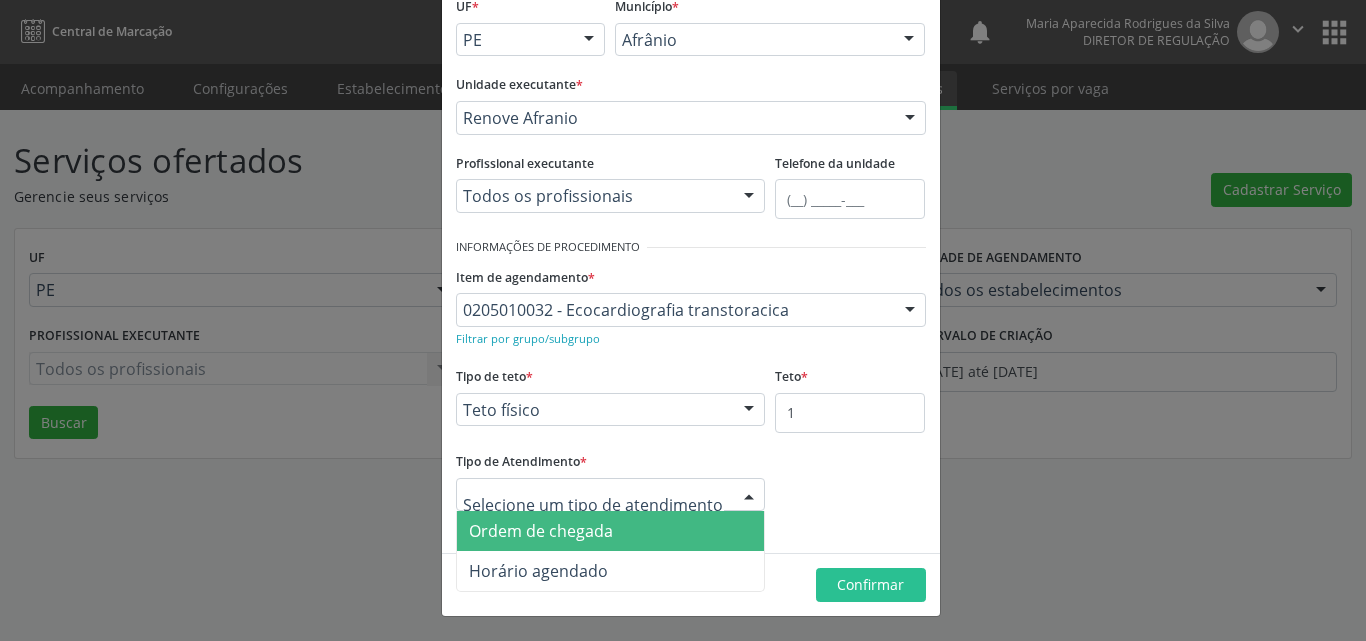 click at bounding box center (611, 495) 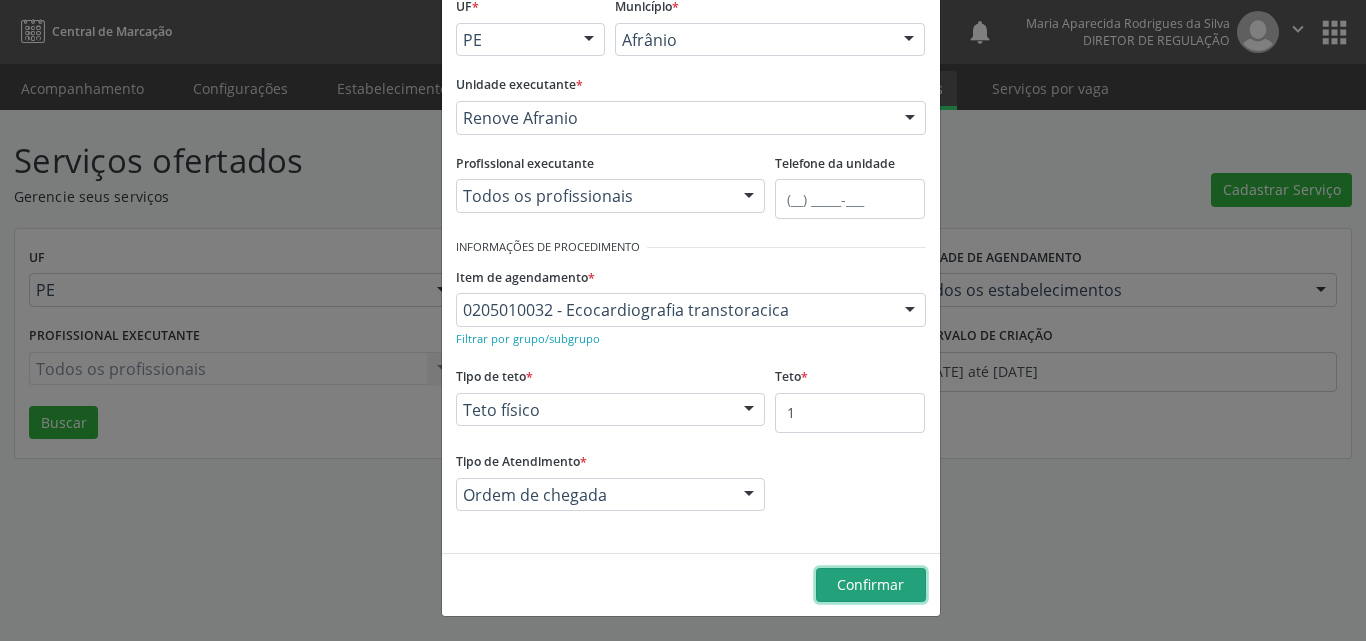 click on "Confirmar" at bounding box center (870, 584) 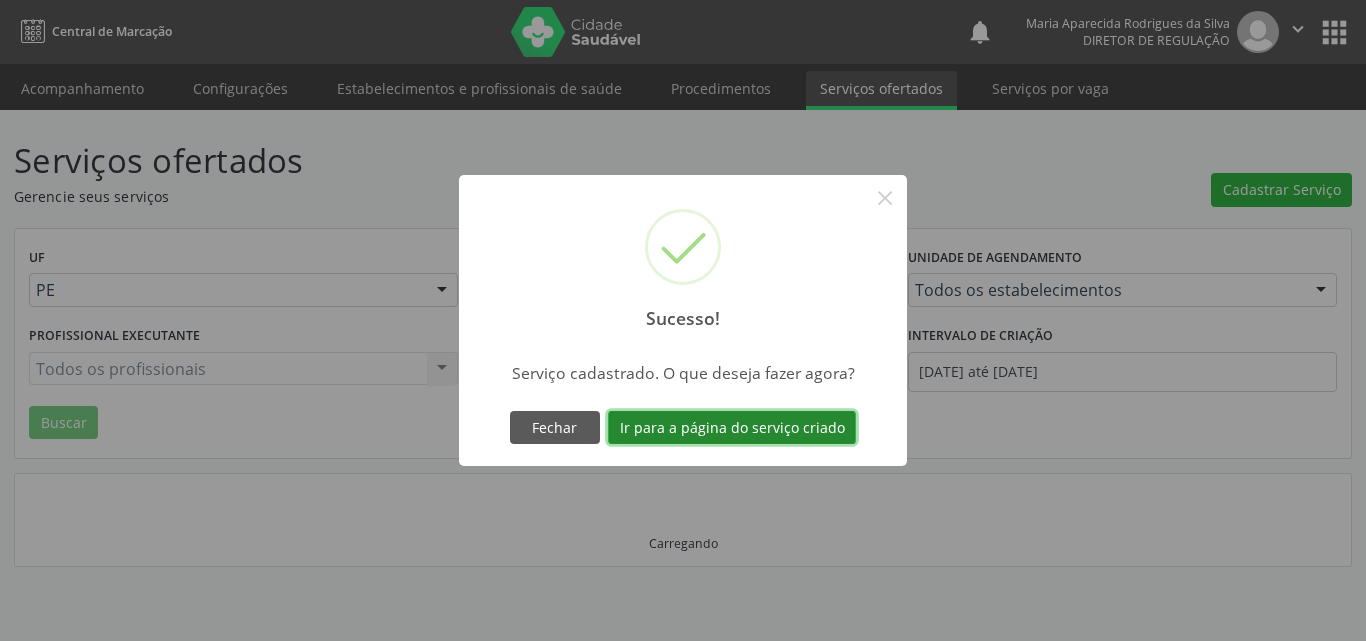 click on "Ir para a página do serviço criado" at bounding box center (732, 428) 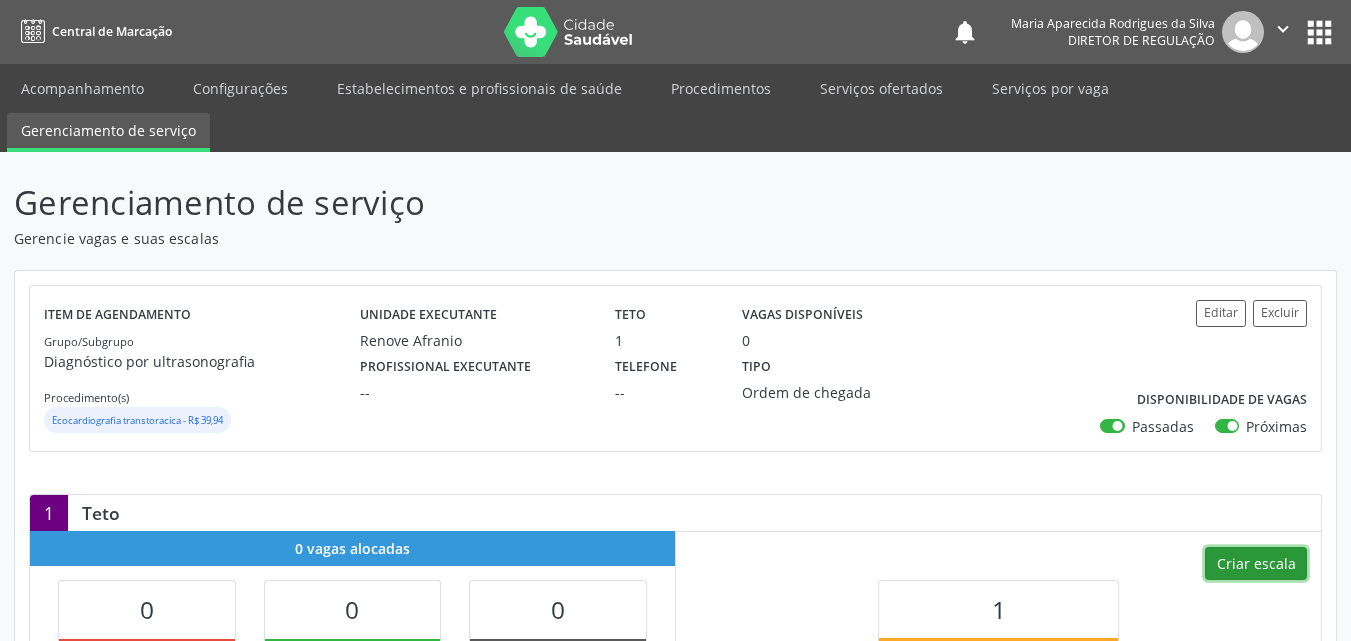 click on "Criar escala" at bounding box center [1256, 564] 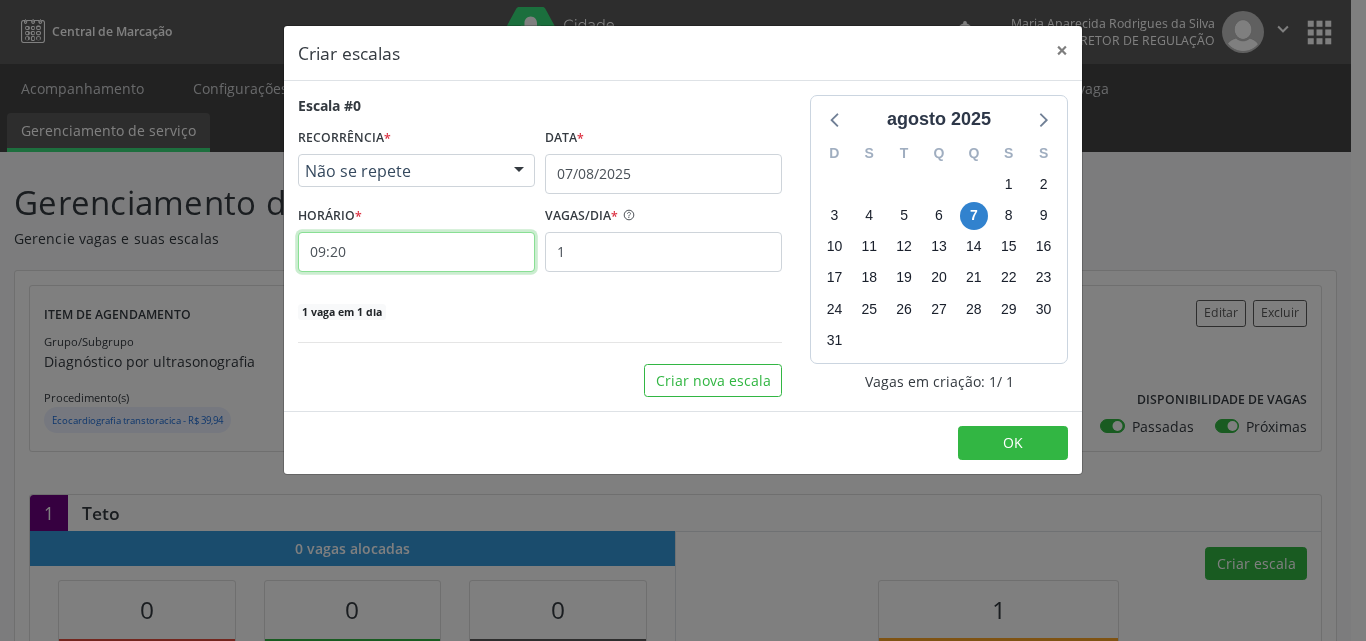 click on "09:20" at bounding box center (416, 252) 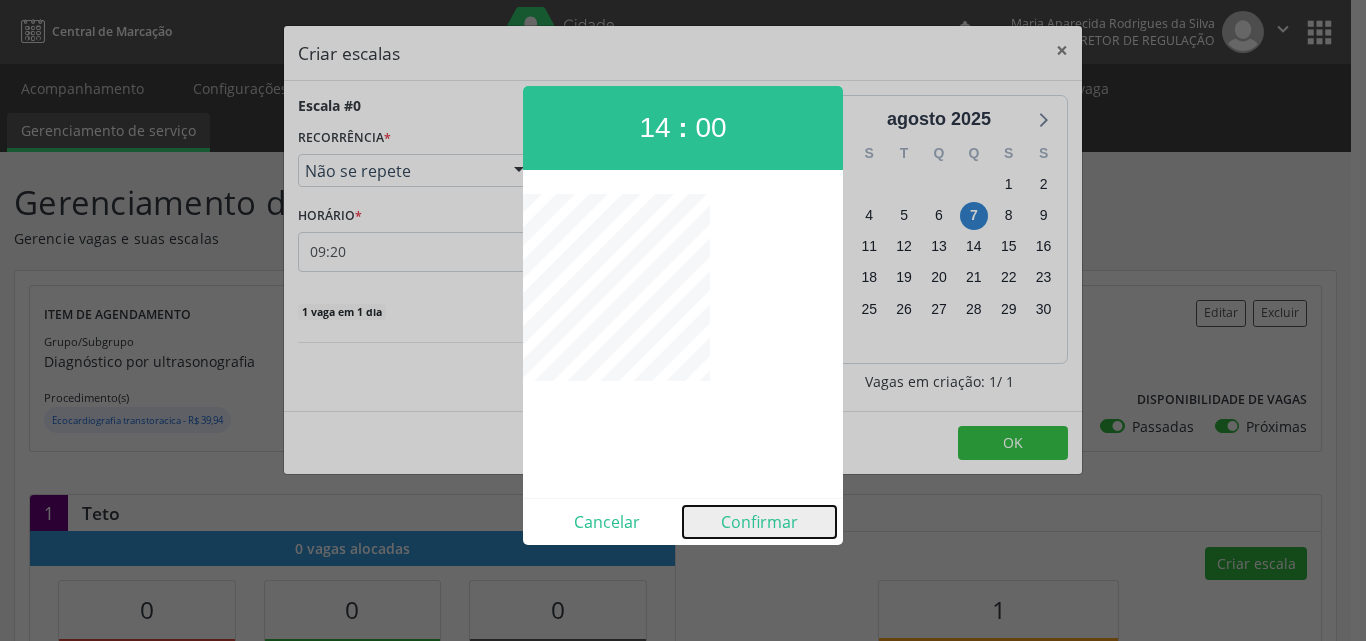 click on "Confirmar" at bounding box center (759, 522) 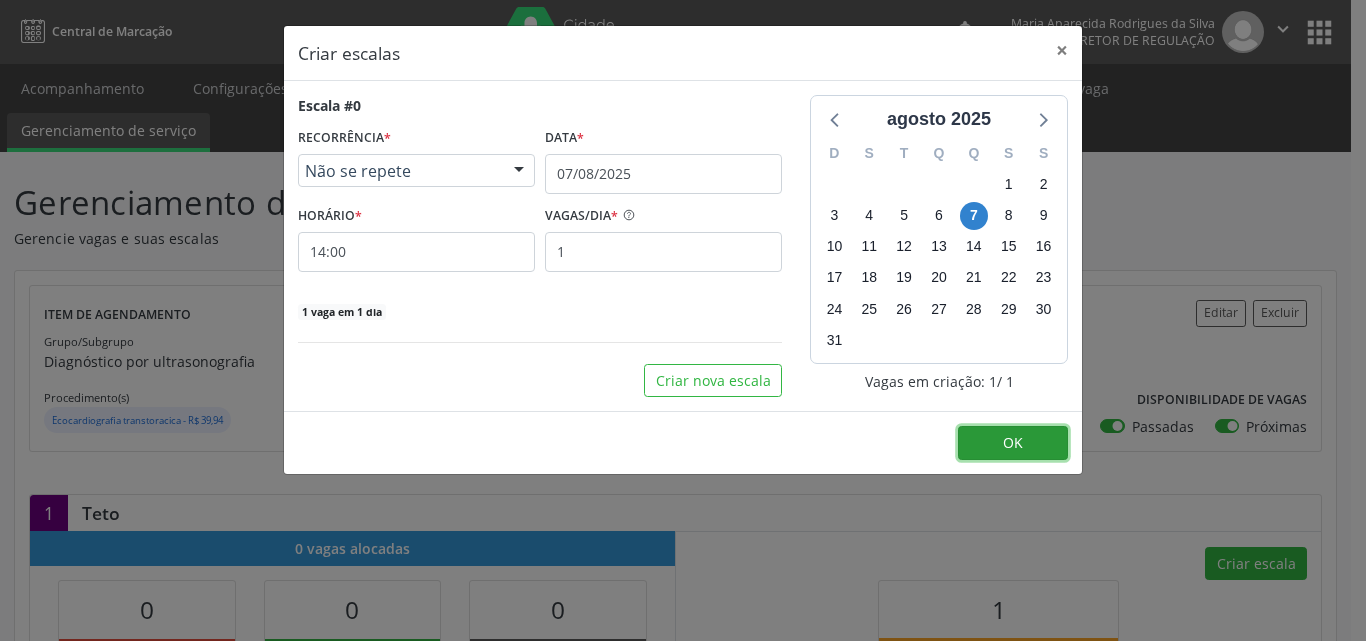 click on "OK" at bounding box center [1013, 442] 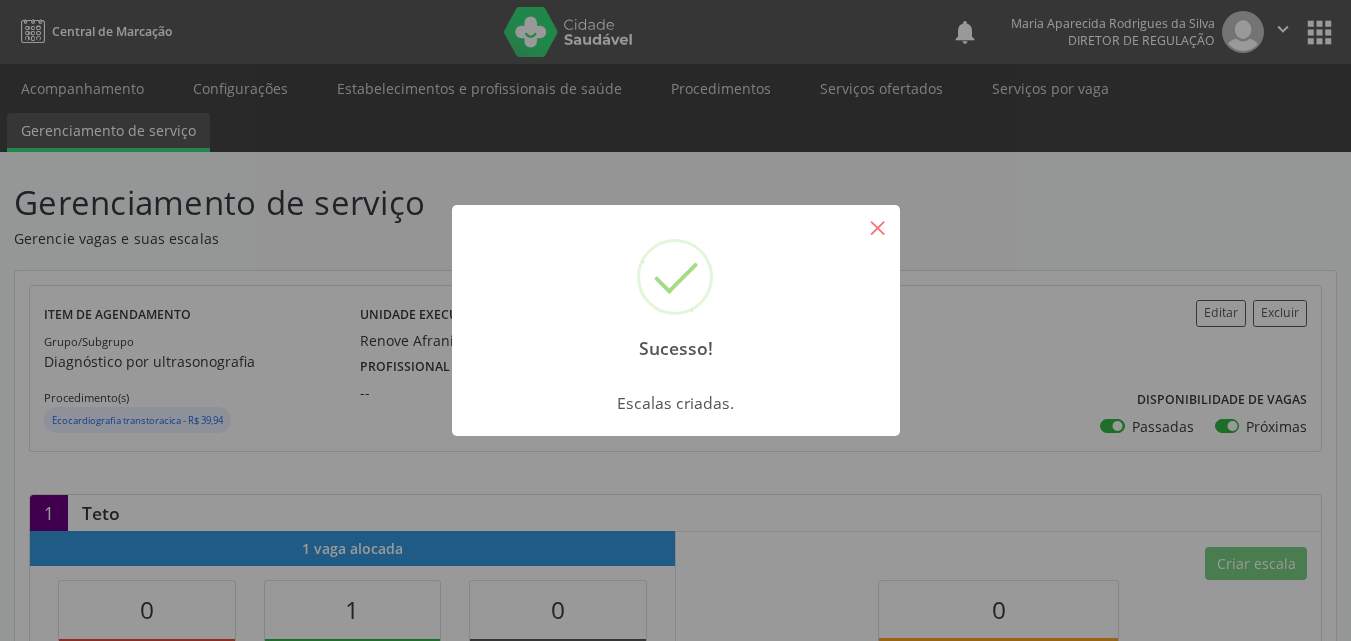 click on "×" at bounding box center [878, 227] 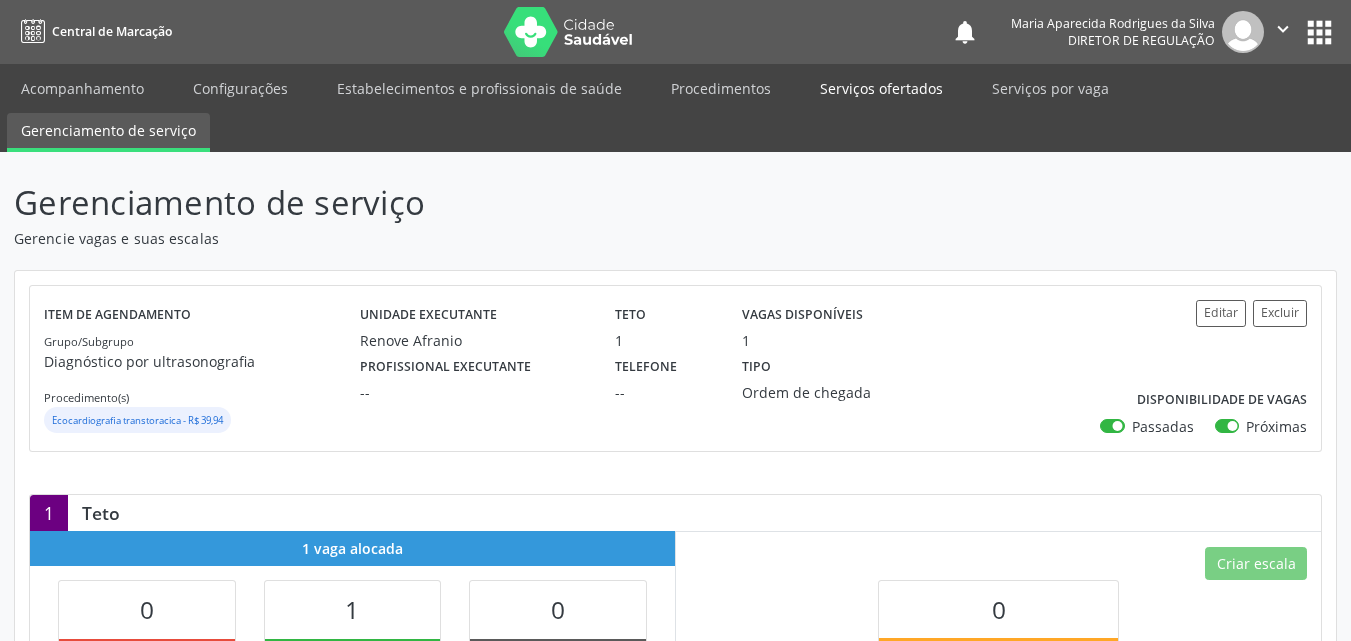 click on "Serviços ofertados" at bounding box center (881, 88) 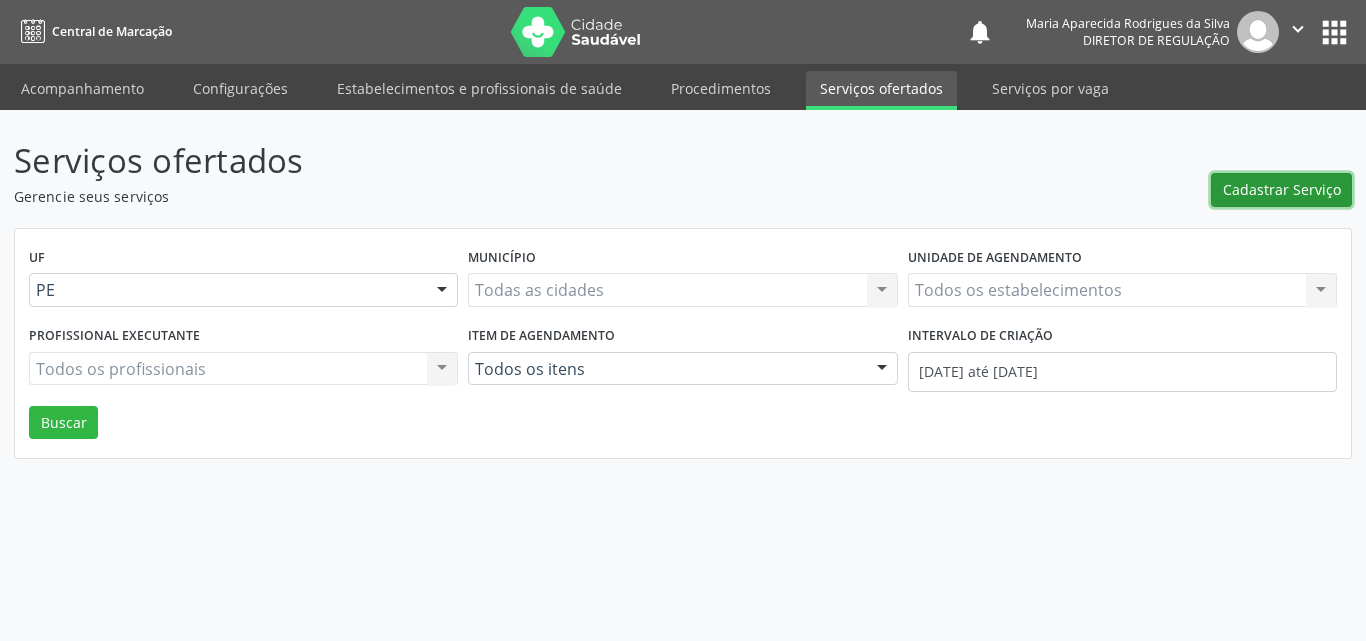 click on "Cadastrar Serviço" at bounding box center (1282, 189) 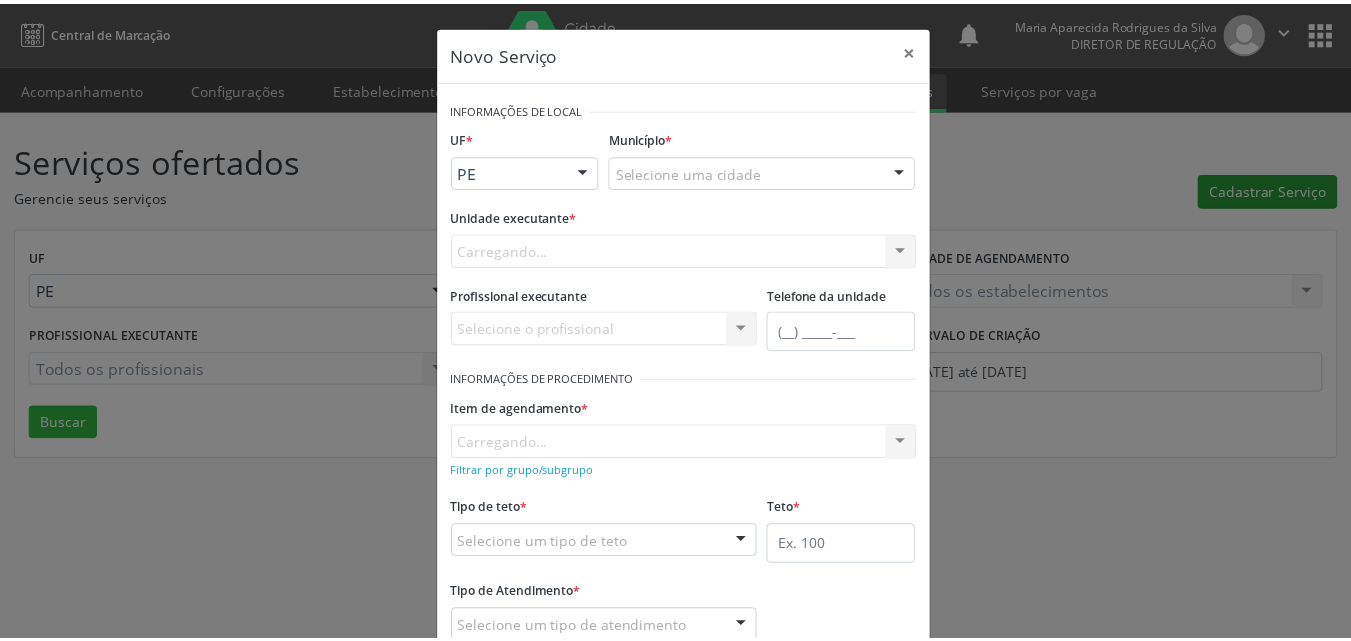 scroll, scrollTop: 0, scrollLeft: 0, axis: both 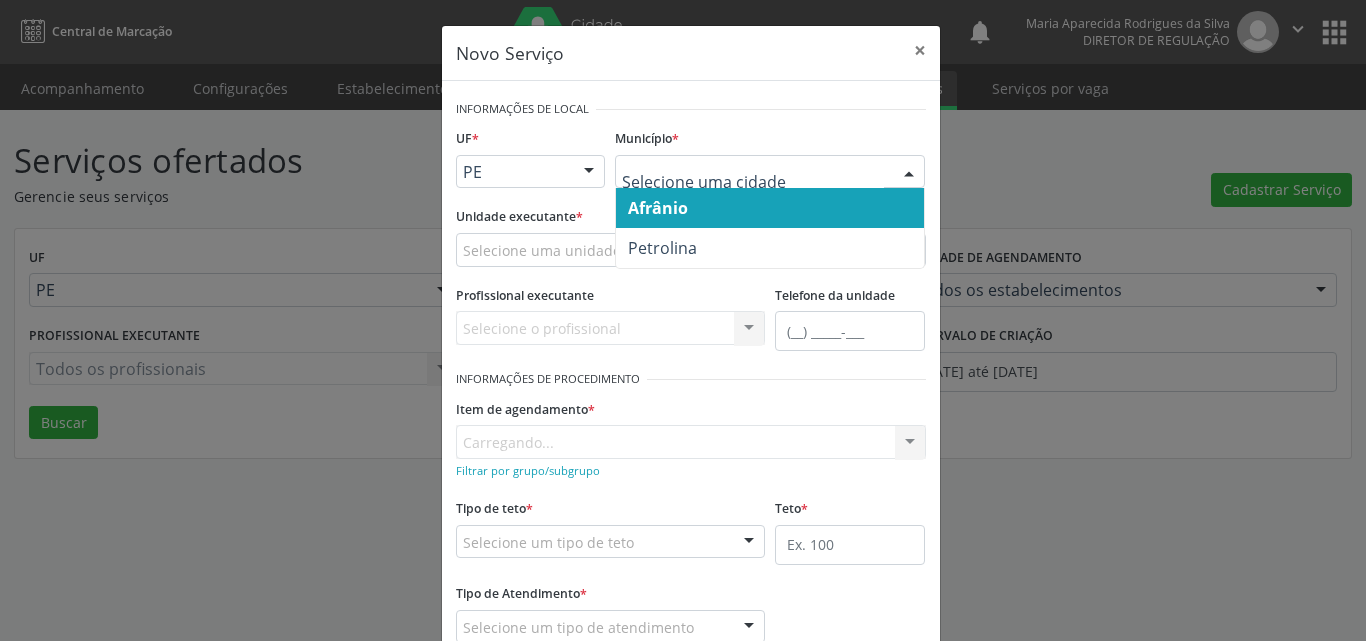 click on "Afrânio" at bounding box center [770, 208] 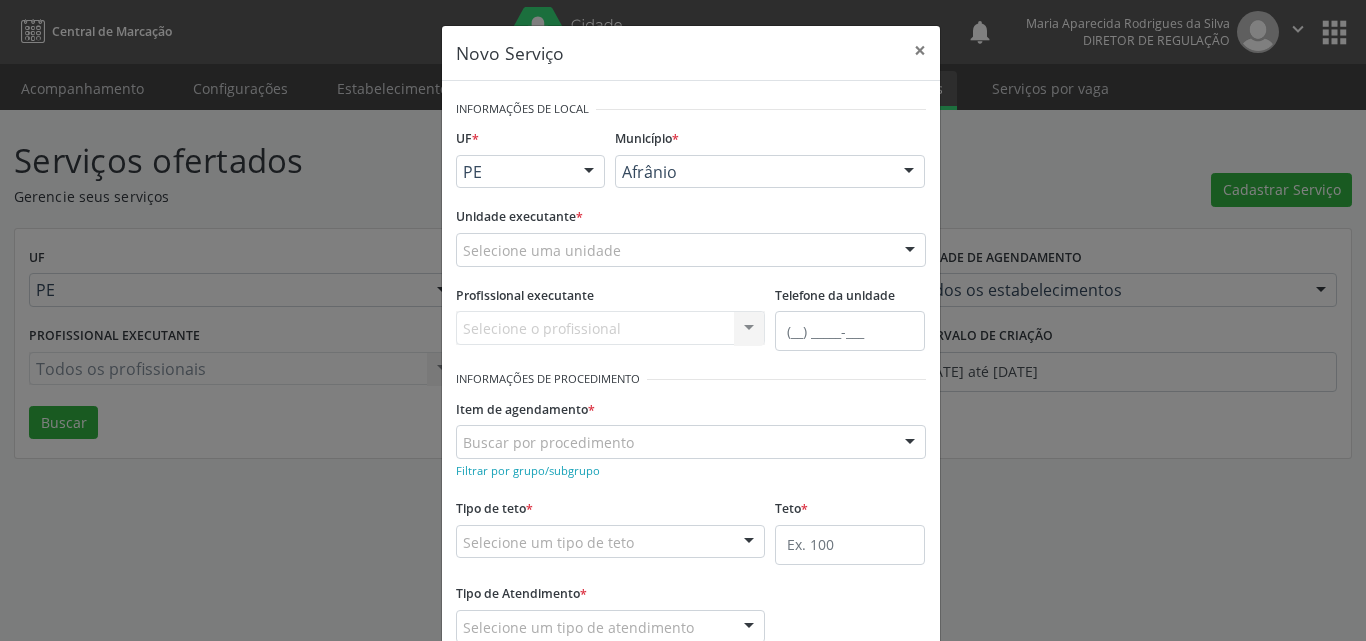 click on "Selecione uma unidade" at bounding box center [691, 250] 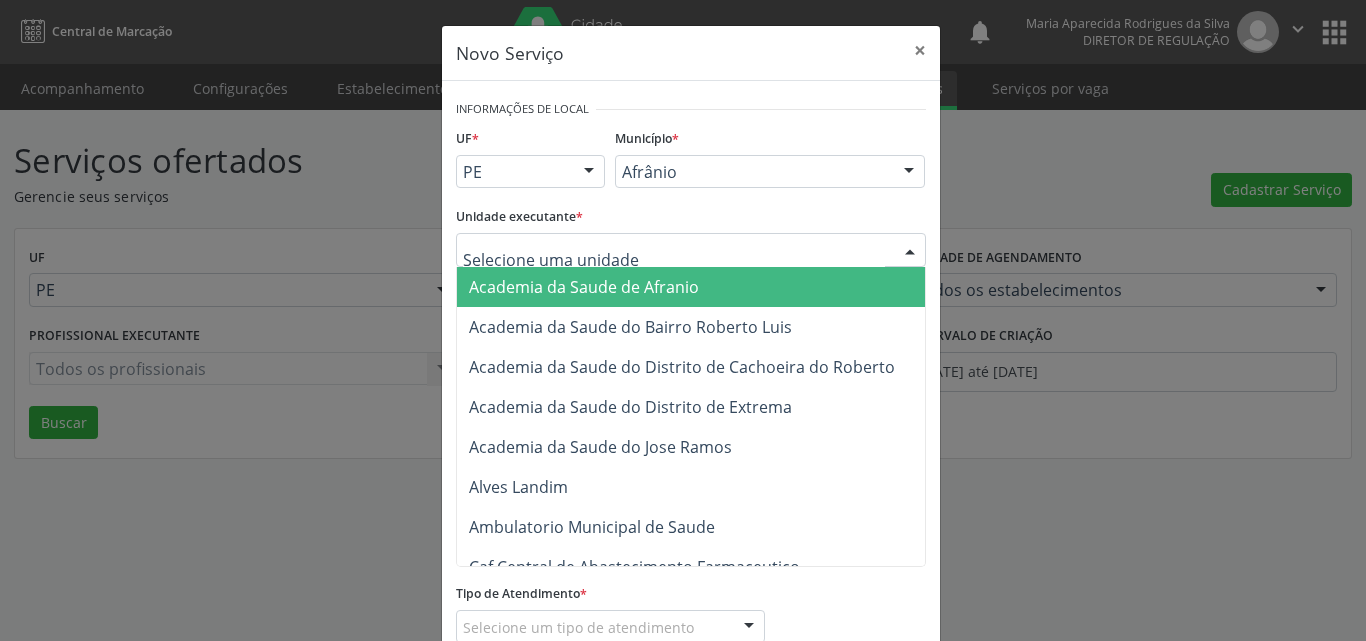 click on "Novo Serviço × Informações de Local
UF
*
PE         BA   PE
Nenhum resultado encontrado para: "   "
Não há nenhuma opção para ser exibida.
Município
*
Afrânio         Afrânio   Petrolina
Nenhum resultado encontrado para: "   "
Não há nenhuma opção para ser exibida.
Unidade executante
*
Academia da Saude de Afranio   Academia da Saude do Bairro Roberto Luis   Academia da Saude do Distrito de Cachoeira do Roberto   Academia da Saude do Distrito de Extrema   Academia da Saude do Jose Ramos   Alves Landim   Ambulatorio Municipal de Saude   Caf Central de Abastecimento Farmaceutico   Centro de Atencao Psicossocial de Afranio Pe   Centro de Especialidades   Cime   Cuidar   Equipe de Atencao Basica Prisional Tipo I com Saude Mental   Esf Ana Coelho Nonato   Esf Custodia Maria da Conceicao   Esf Isabel Gomes   Esf Jose Ramos             Esf de Extrema" at bounding box center [683, 320] 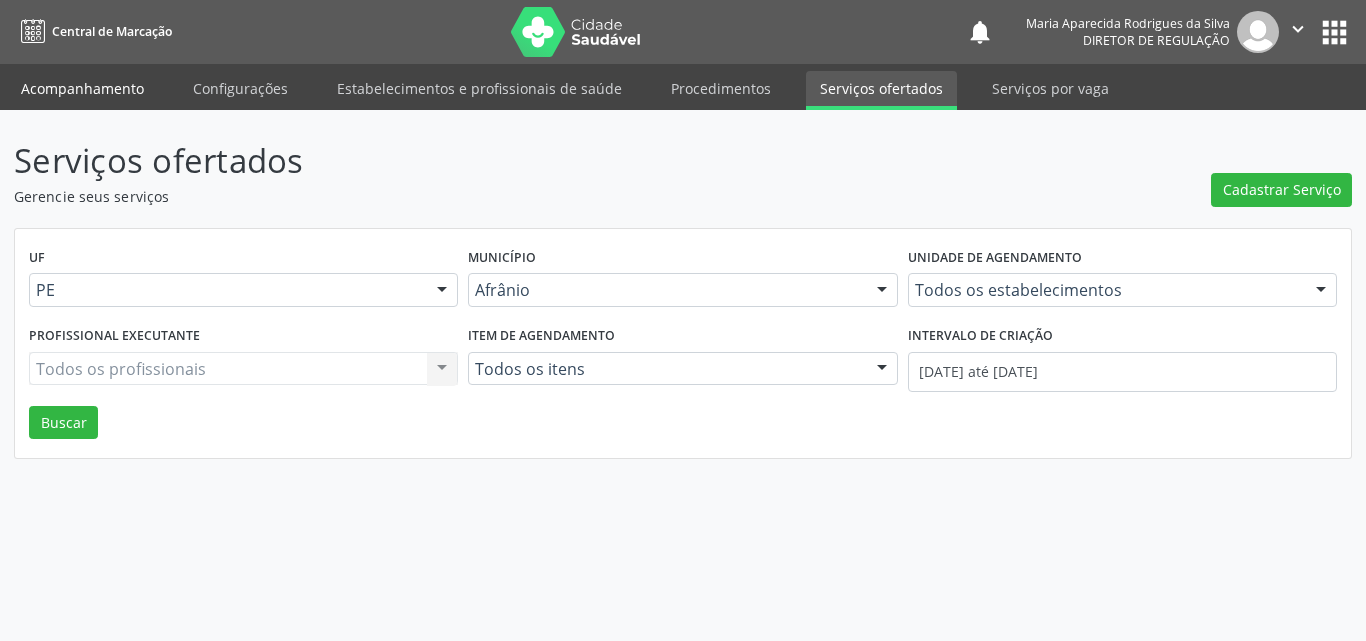 click on "Acompanhamento" at bounding box center (82, 88) 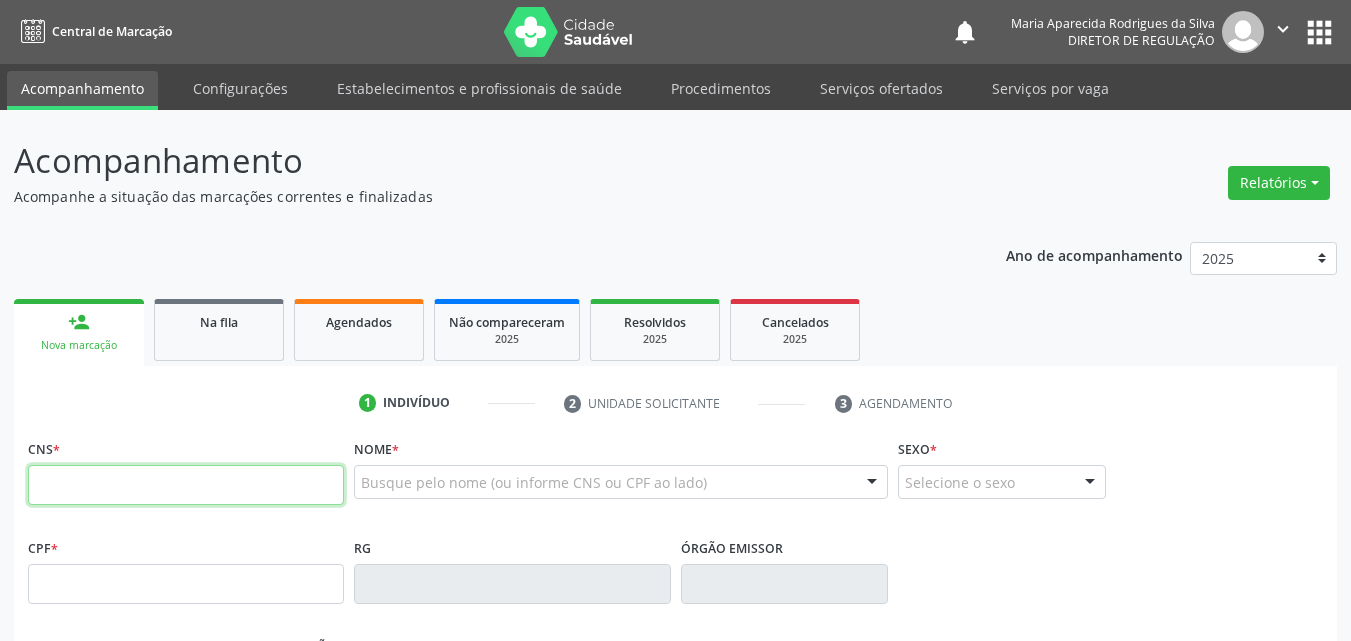 click at bounding box center (186, 485) 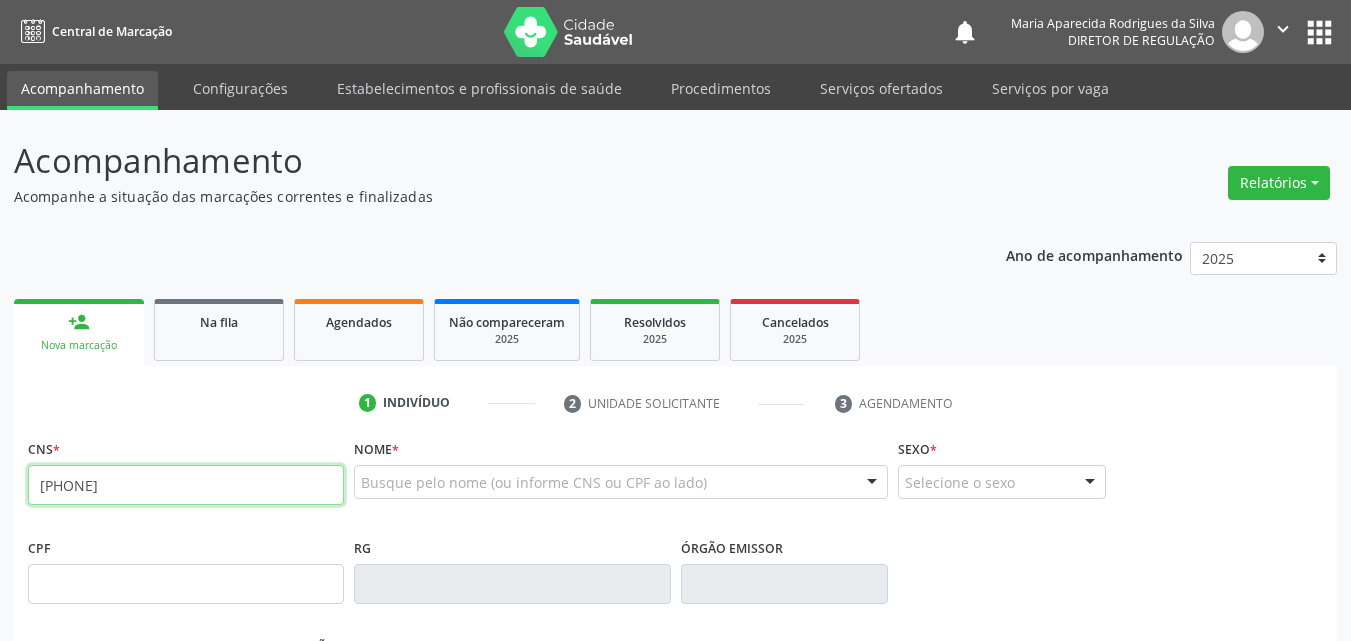 type on "707 6062 0445 0898" 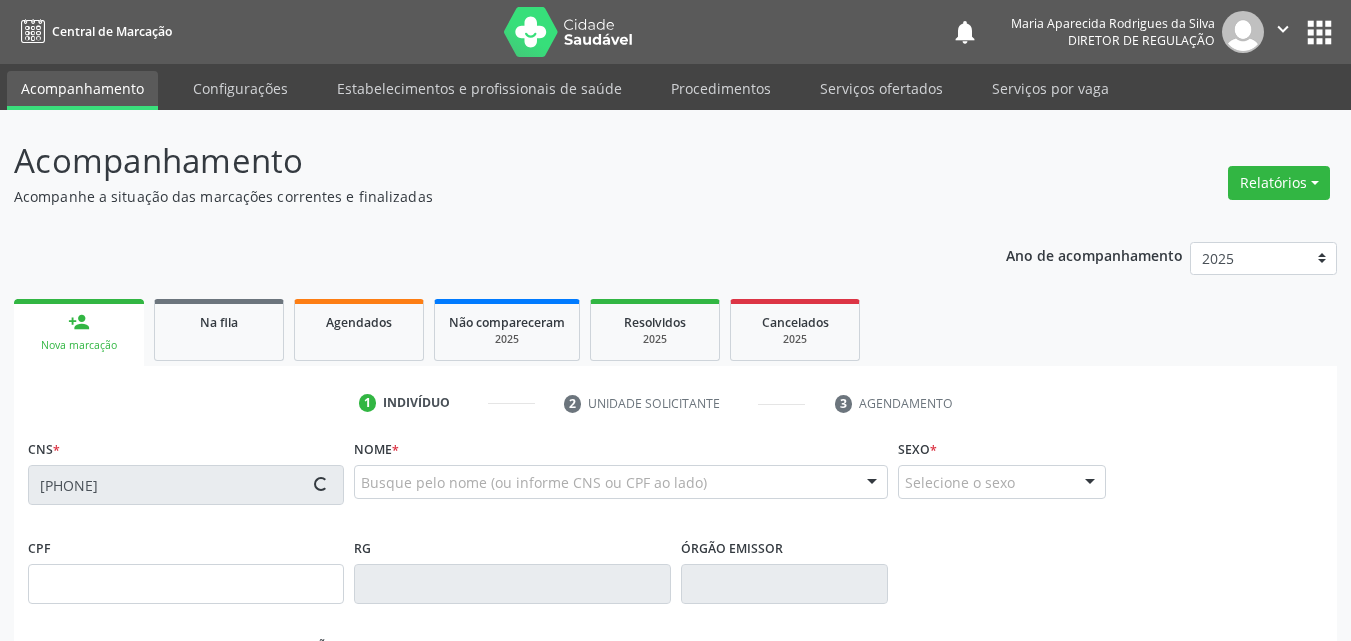 type on "03/08/1940" 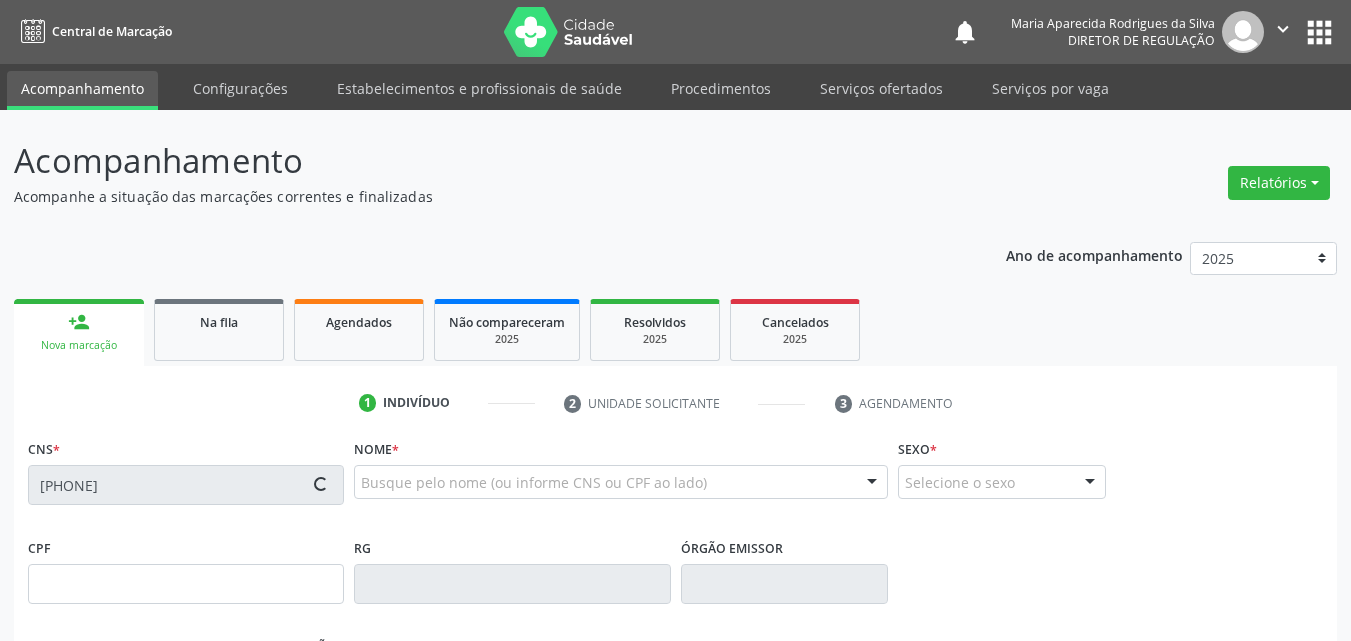 type on "Josefa Francisca do Espirito Santo" 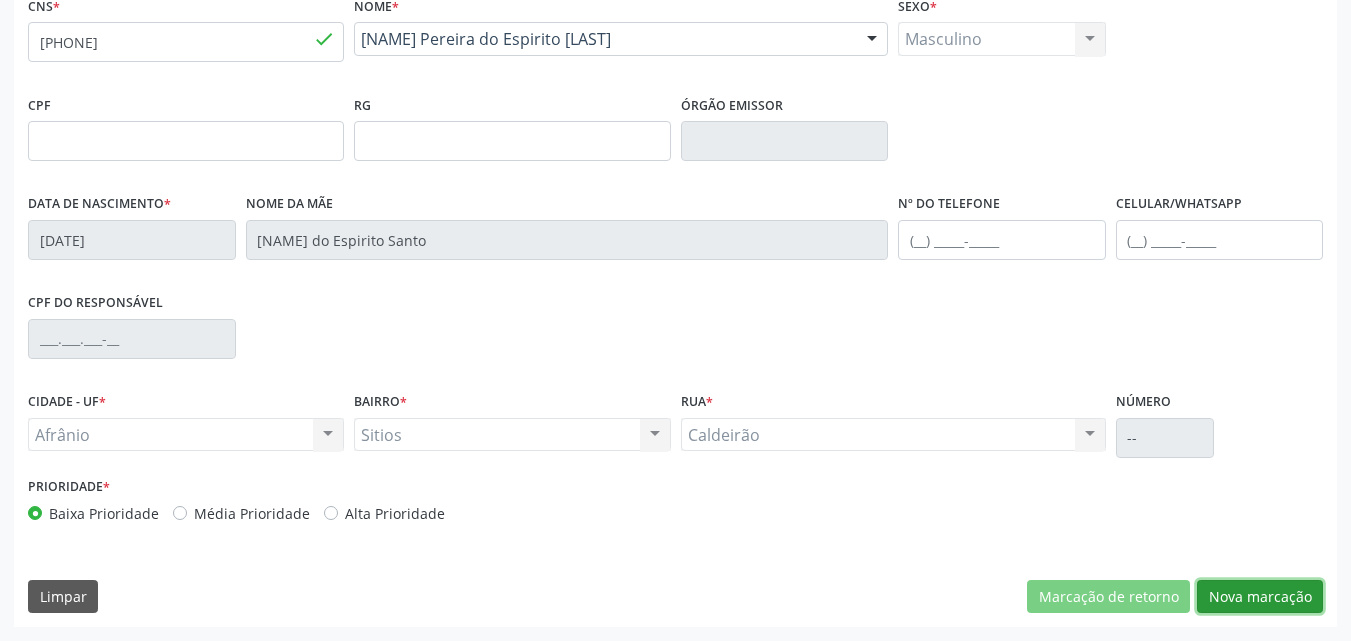 click on "Nova marcação" at bounding box center (1260, 597) 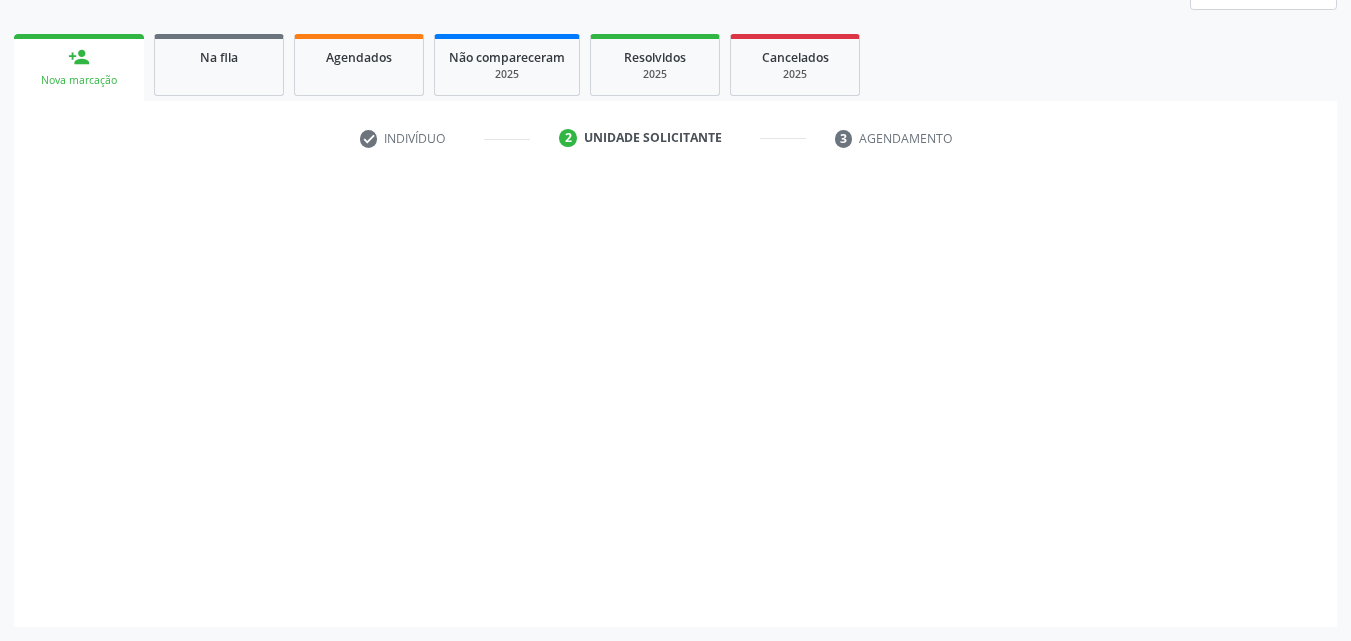 scroll, scrollTop: 265, scrollLeft: 0, axis: vertical 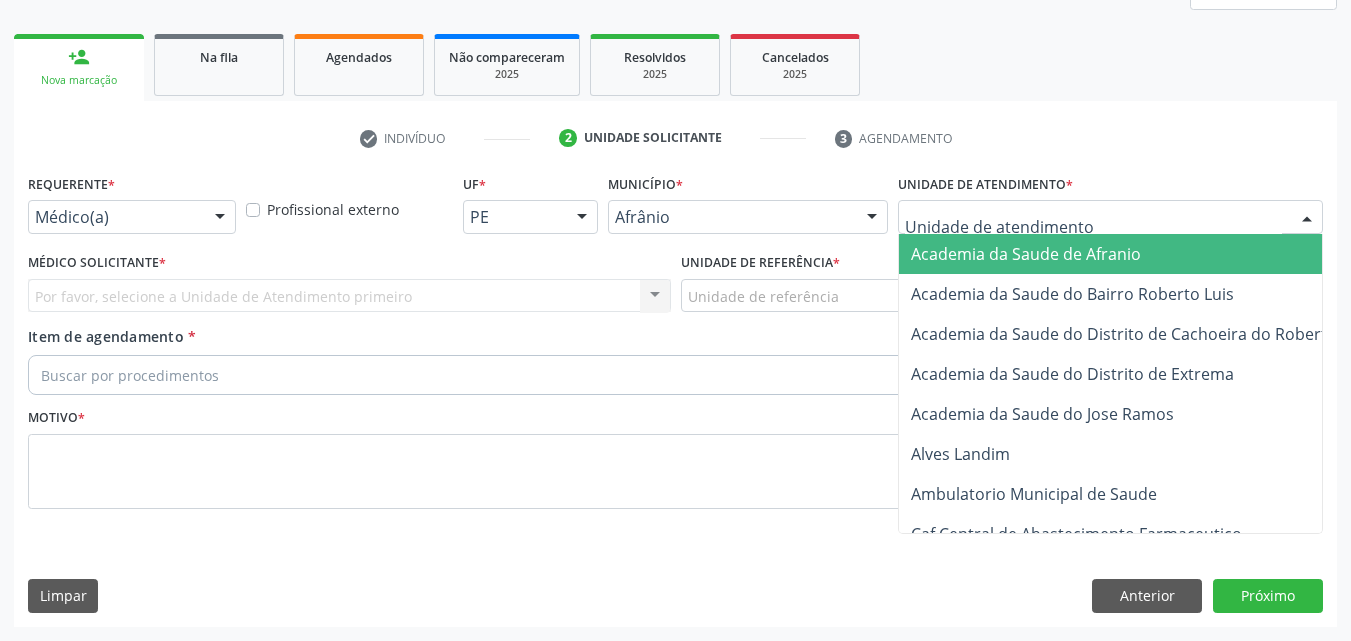 click at bounding box center (1110, 217) 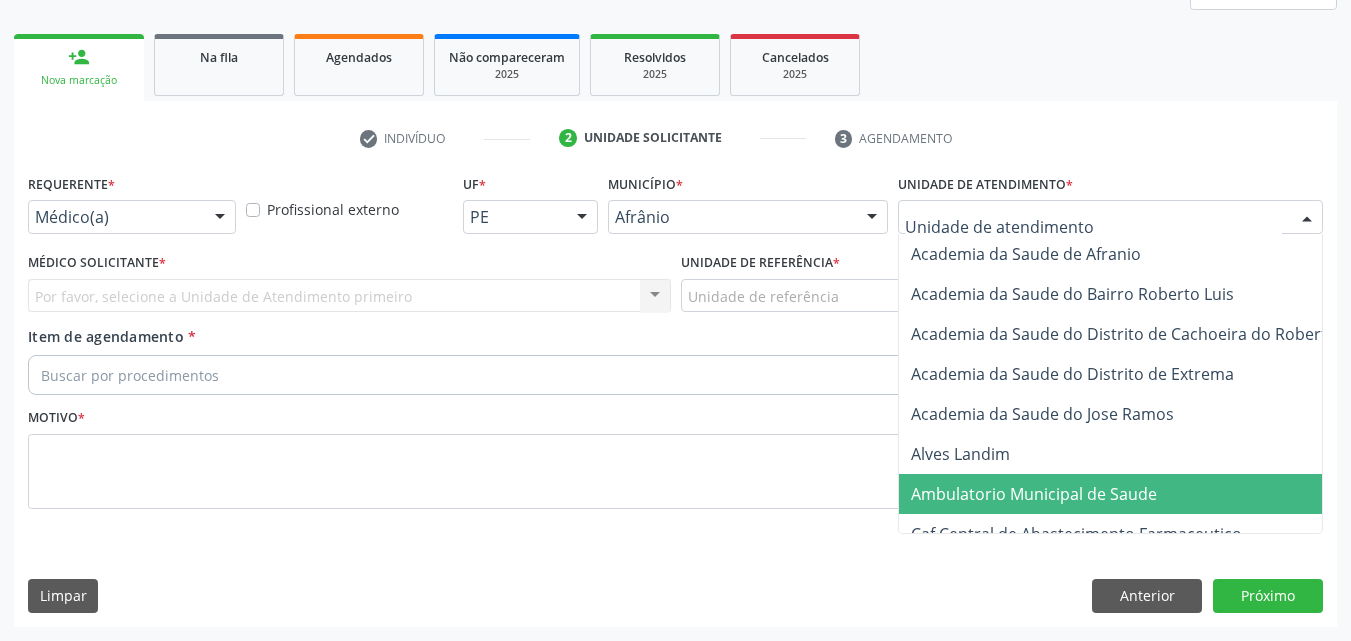 drag, startPoint x: 1121, startPoint y: 486, endPoint x: 973, endPoint y: 419, distance: 162.45923 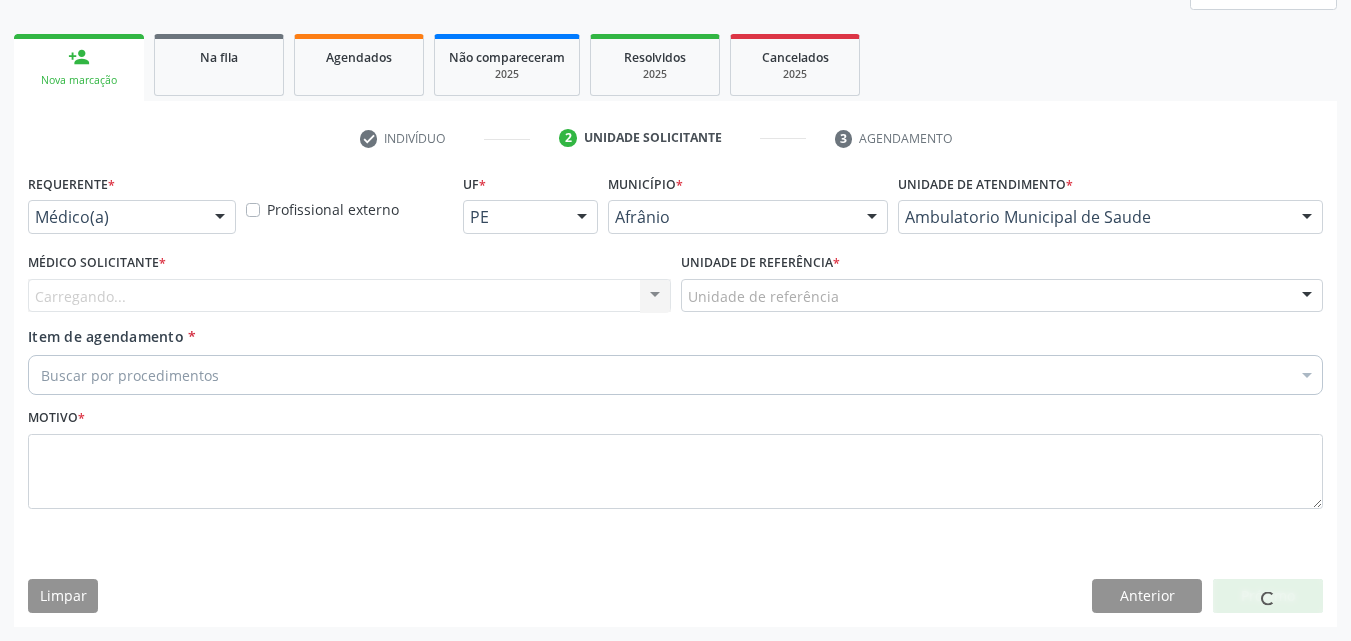 click on "Unidade de referência" at bounding box center (1002, 296) 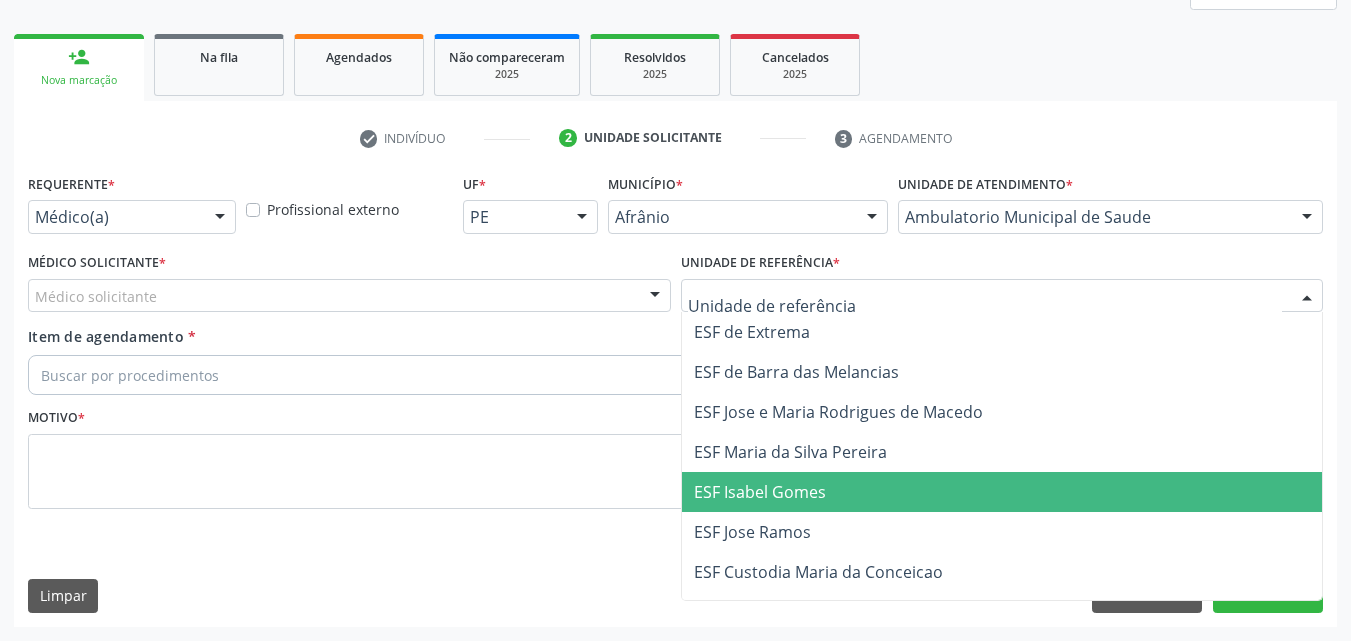 click on "ESF Isabel Gomes" at bounding box center (1002, 492) 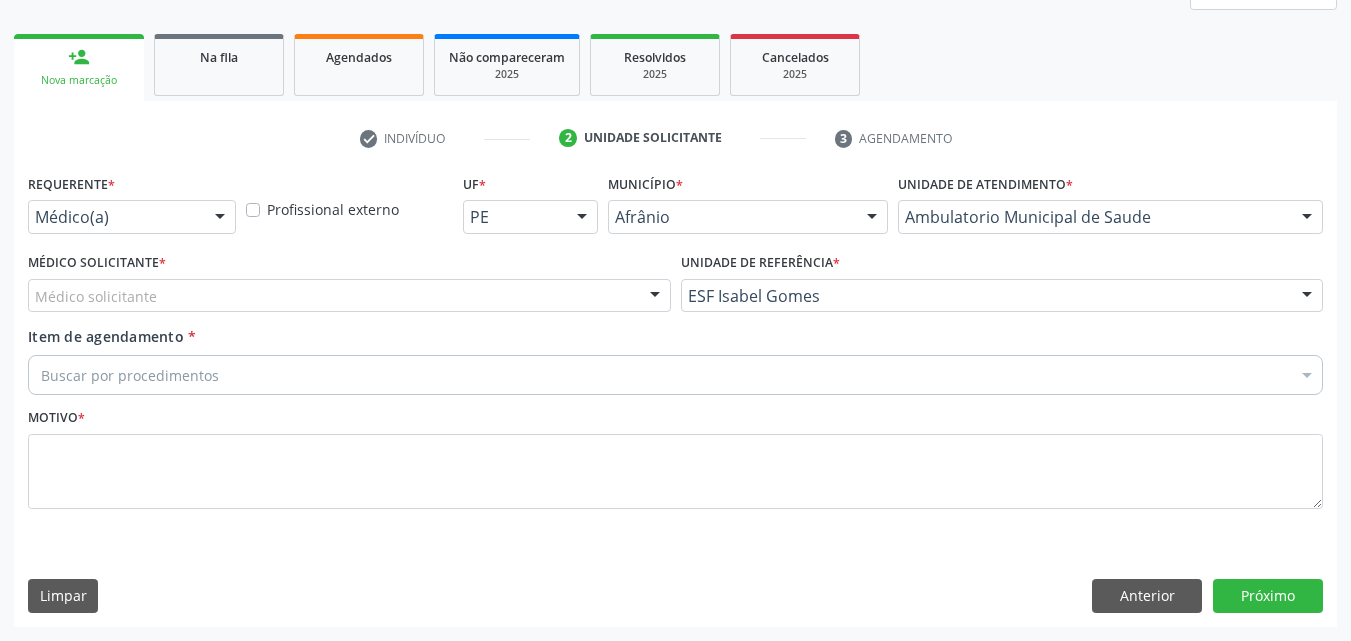 click on "Médico solicitante" at bounding box center [349, 296] 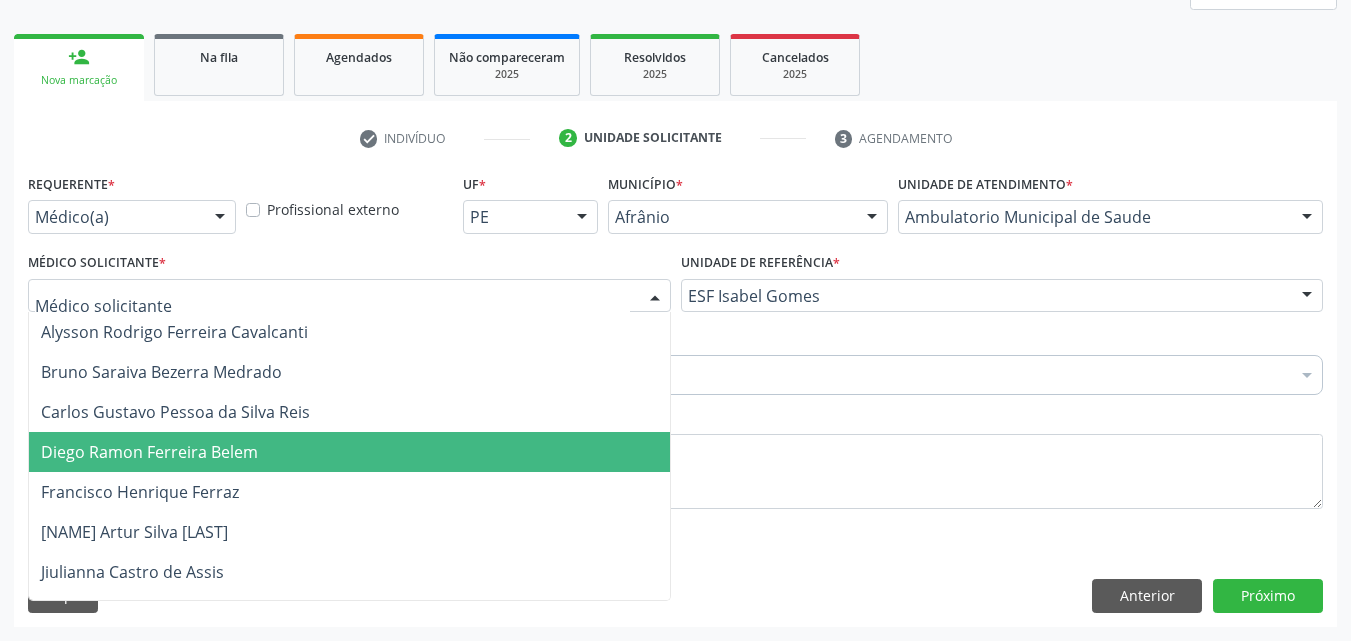 click on "Diego Ramon Ferreira Belem" at bounding box center (349, 452) 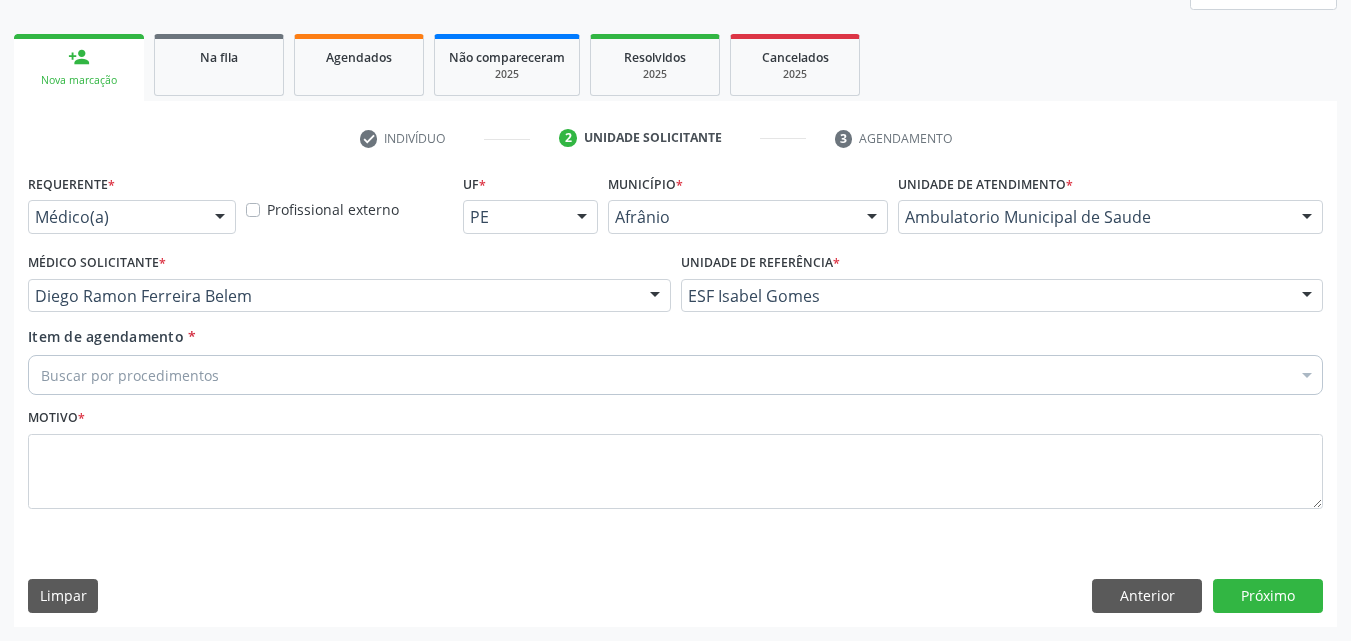 click on "Buscar por procedimentos" at bounding box center (675, 375) 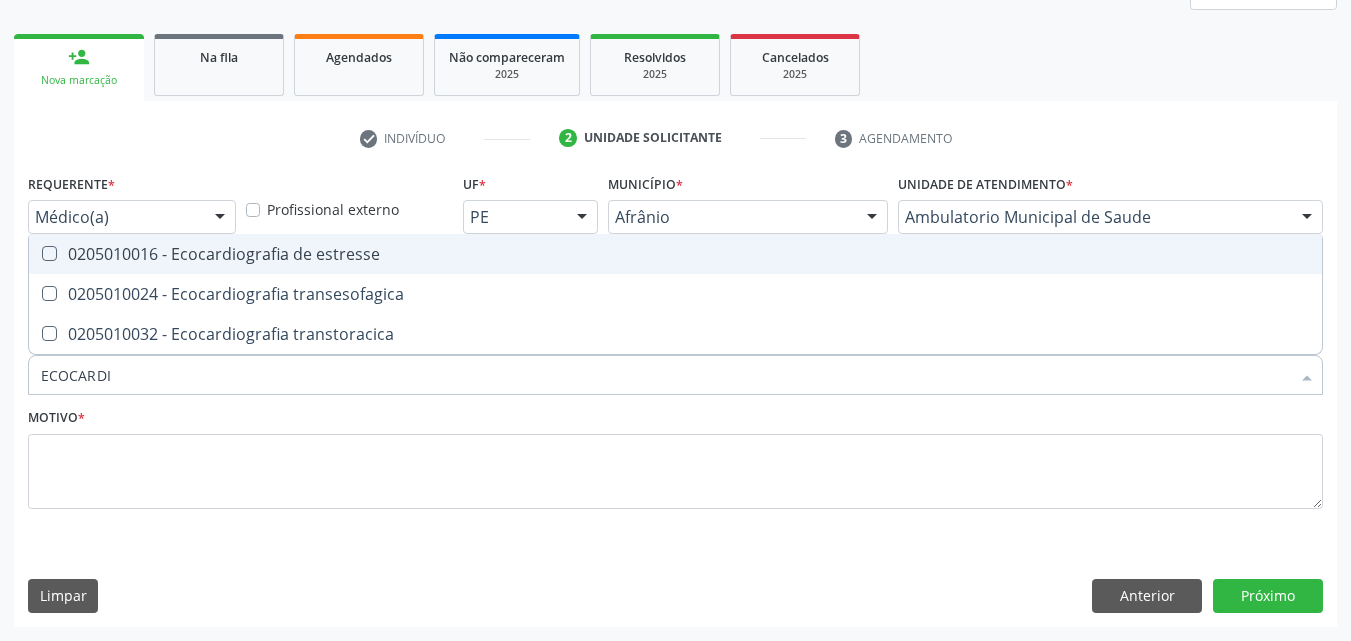 type on "ECOCARDIO" 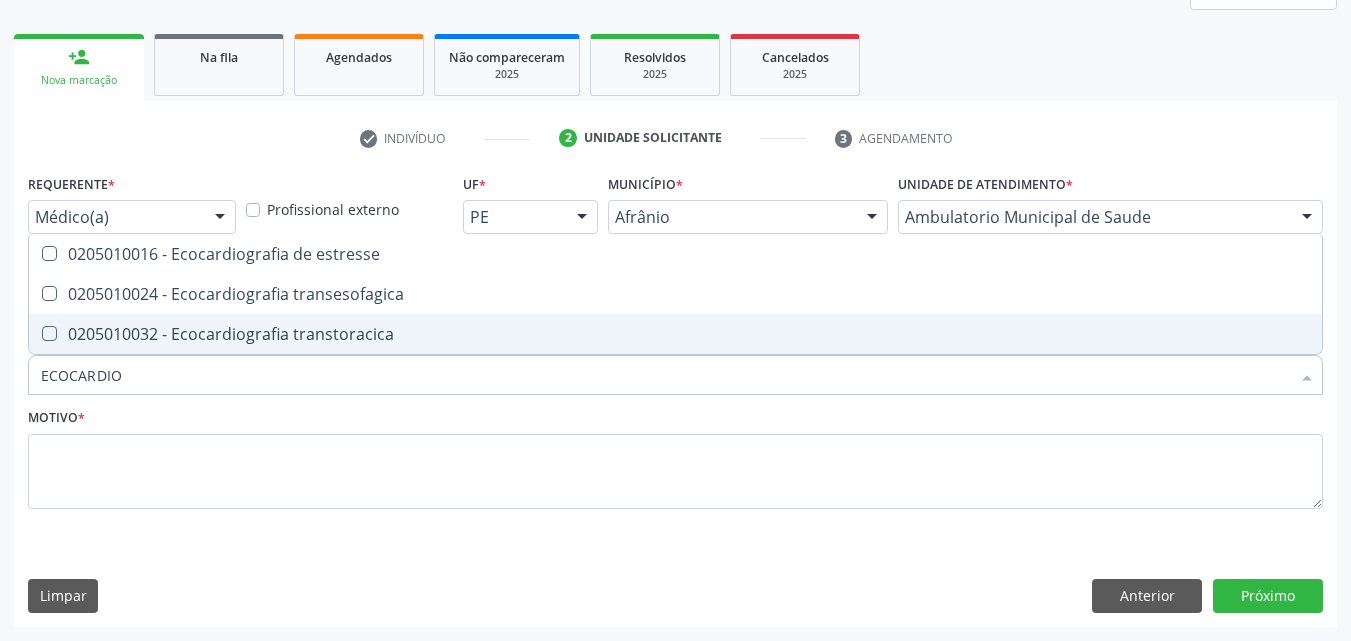 click on "0205010032 - Ecocardiografia transtoracica" at bounding box center [675, 334] 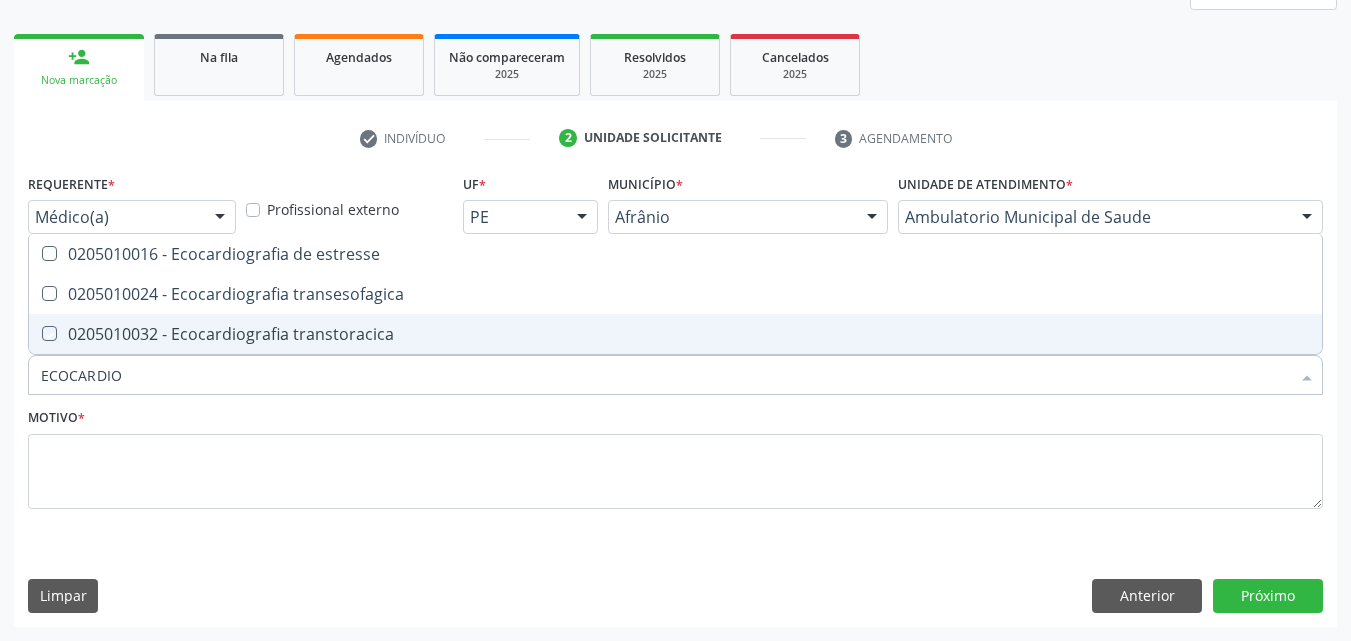 checkbox on "true" 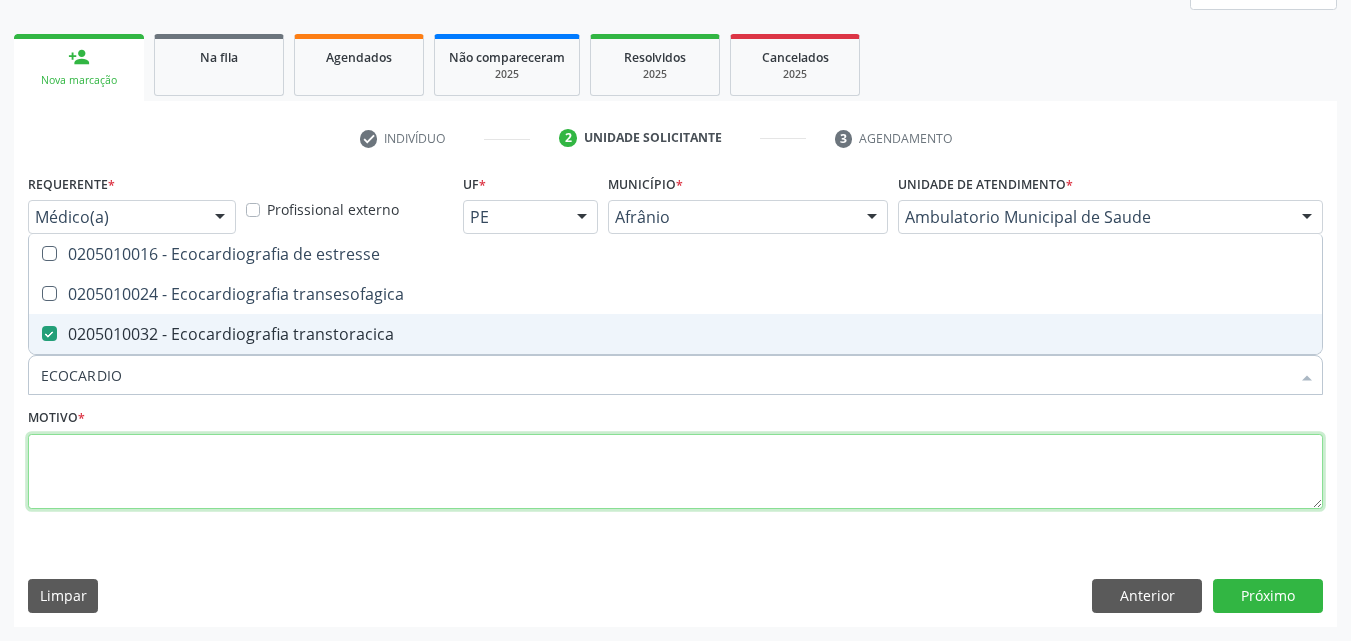 click at bounding box center [675, 472] 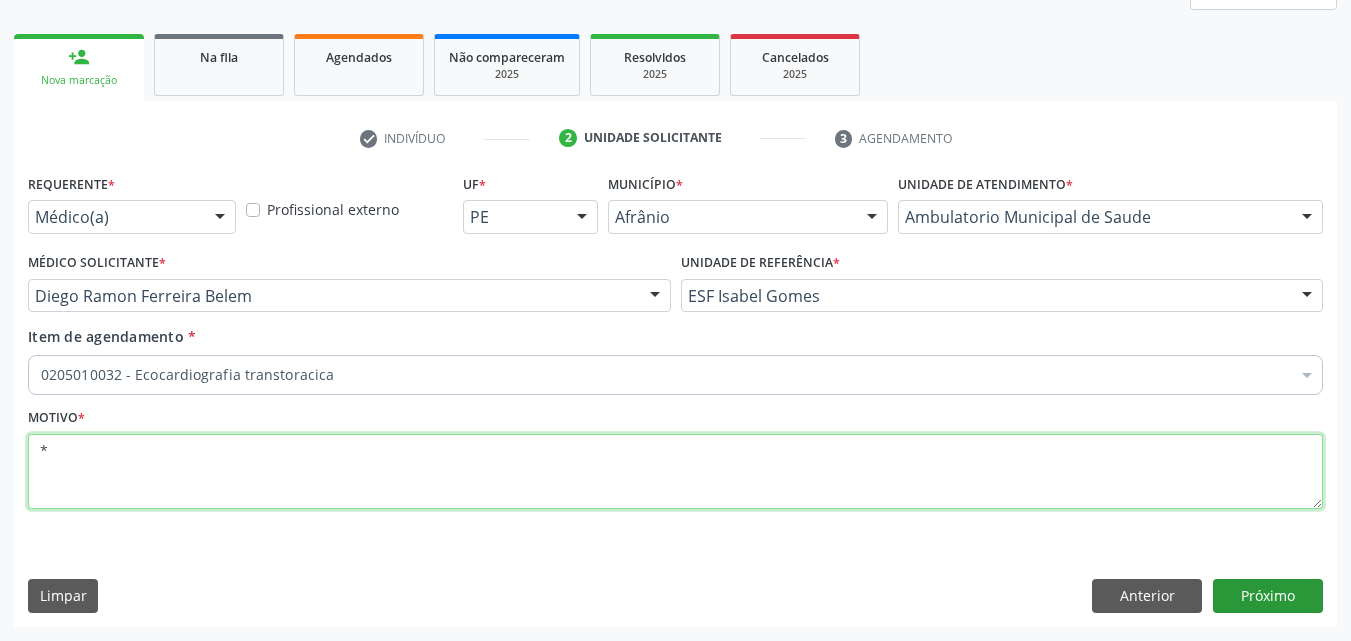 type on "*" 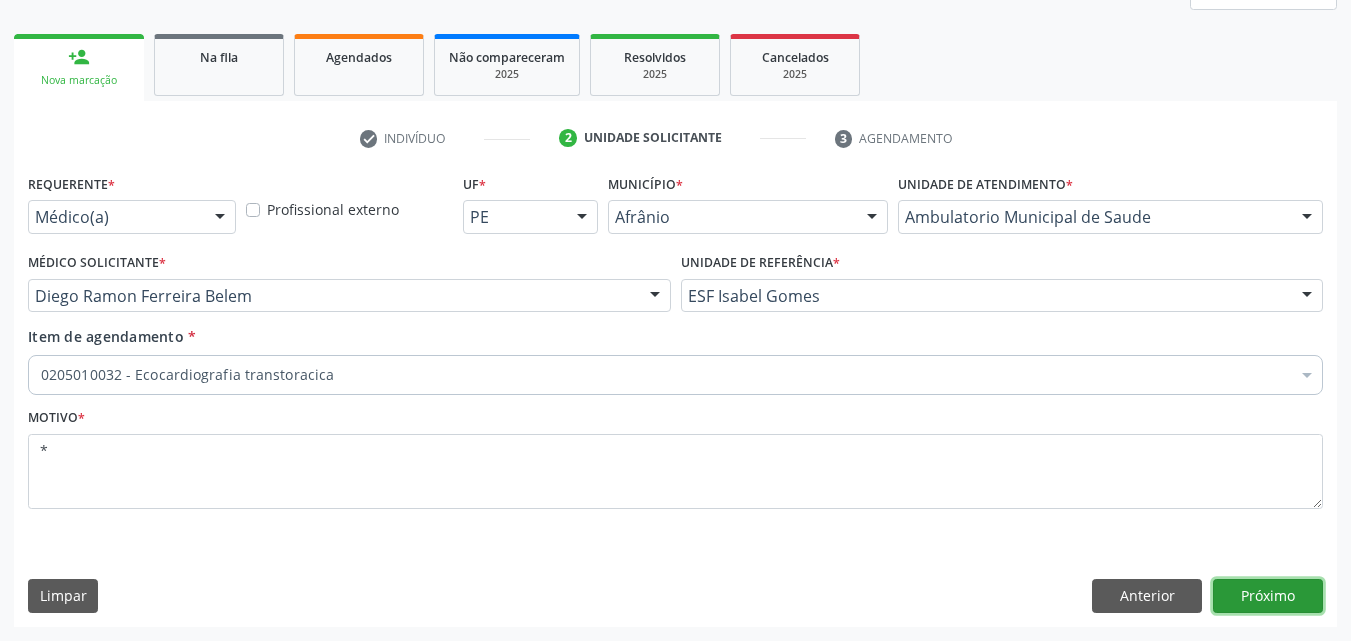 click on "Próximo" at bounding box center [1268, 596] 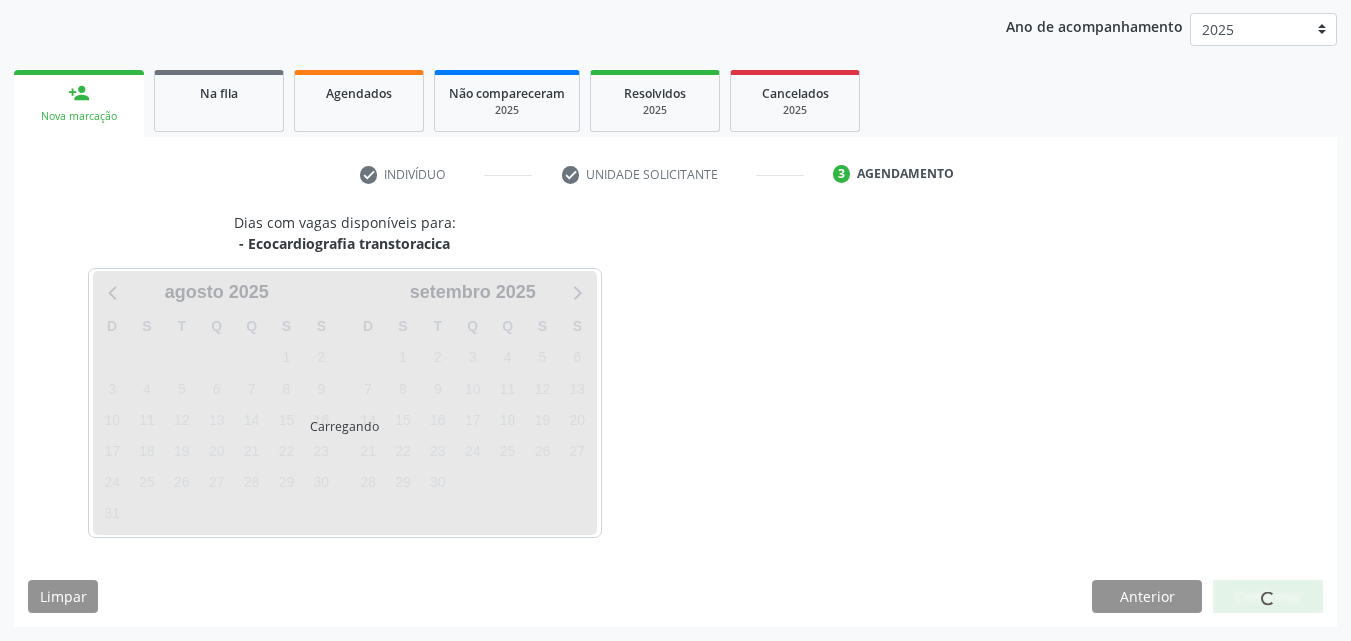scroll, scrollTop: 229, scrollLeft: 0, axis: vertical 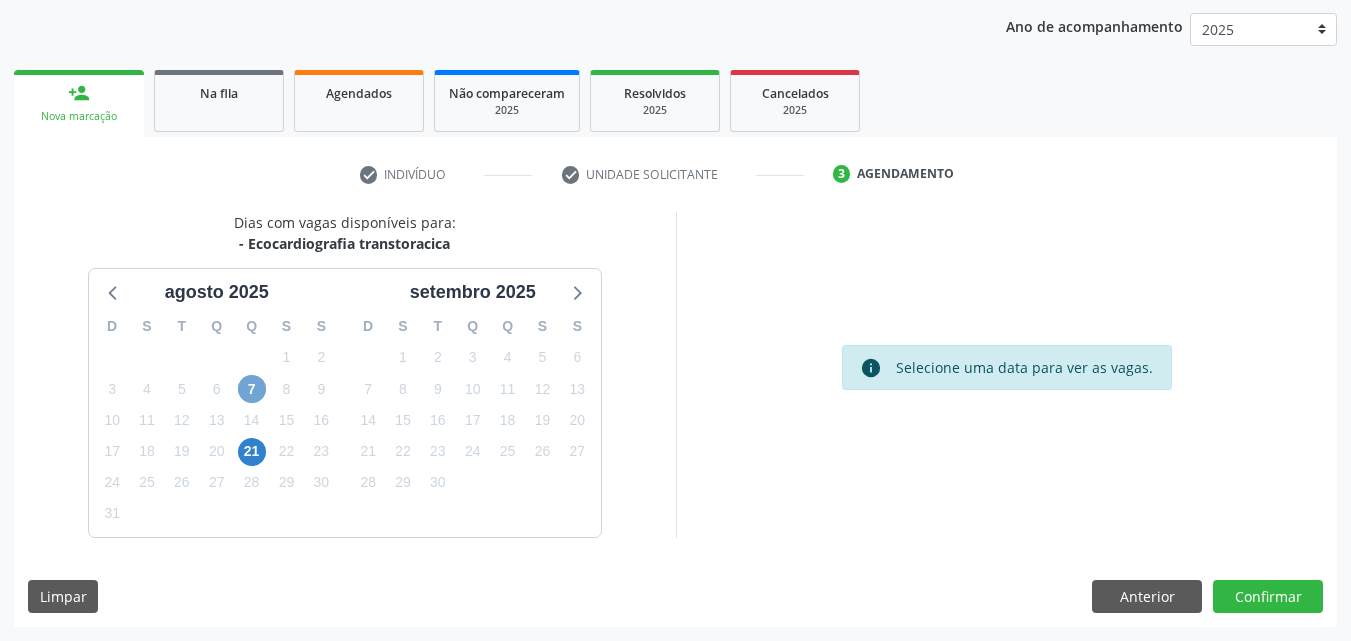 click on "7" at bounding box center [252, 389] 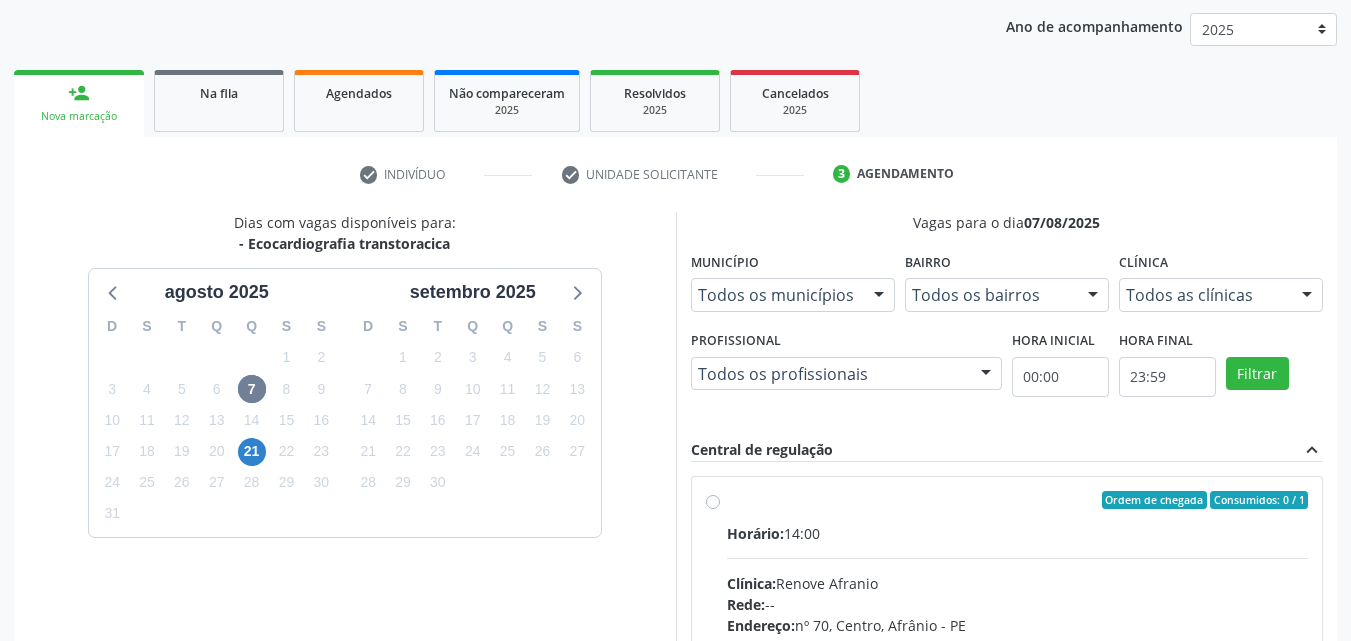 click on "Ordem de chegada
Consumidos: 0 / 1
Horário:   14:00
Clínica:  Renove Afranio
Rede:
--
Endereço:   nº 70, Centro, Afrânio - PE
Telefone:   (87) 981458040
Profissional:
--
Informações adicionais sobre o atendimento
Idade de atendimento:
Sem restrição
Gênero(s) atendido(s):
Sem restrição
Informações adicionais:
--" at bounding box center (1018, 644) 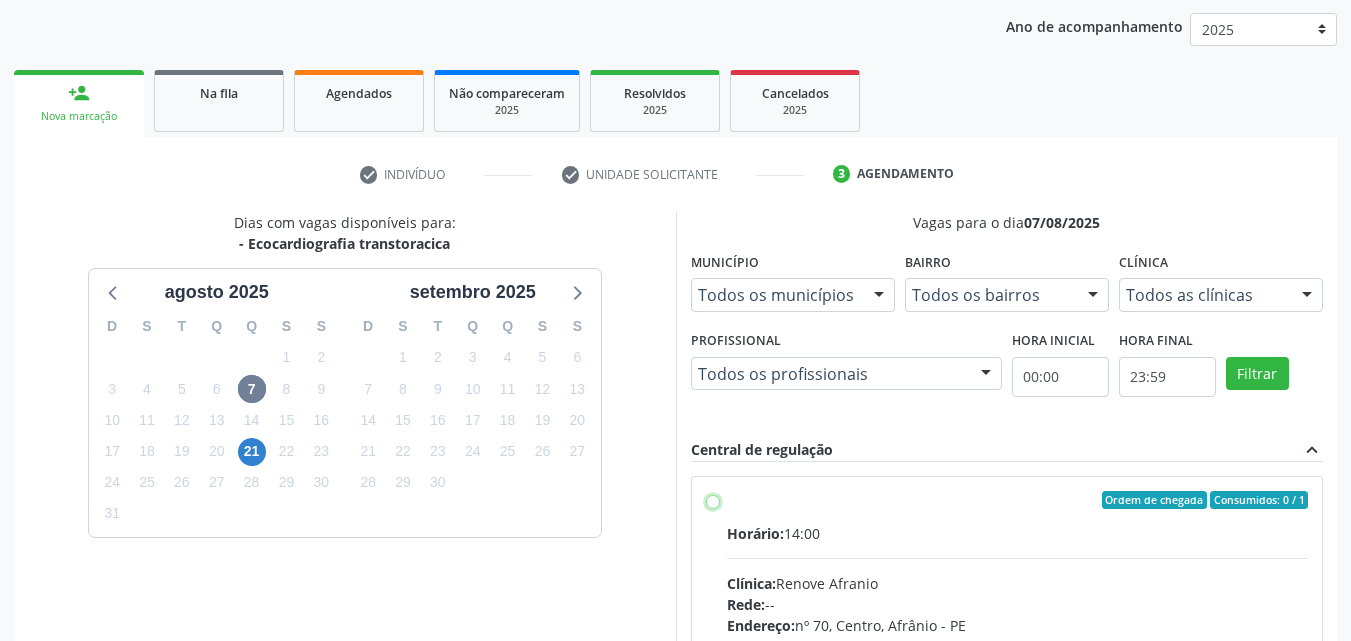 click on "Ordem de chegada
Consumidos: 0 / 1
Horário:   14:00
Clínica:  Renove Afranio
Rede:
--
Endereço:   nº 70, Centro, Afrânio - PE
Telefone:   (87) 981458040
Profissional:
--
Informações adicionais sobre o atendimento
Idade de atendimento:
Sem restrição
Gênero(s) atendido(s):
Sem restrição
Informações adicionais:
--" at bounding box center [713, 500] 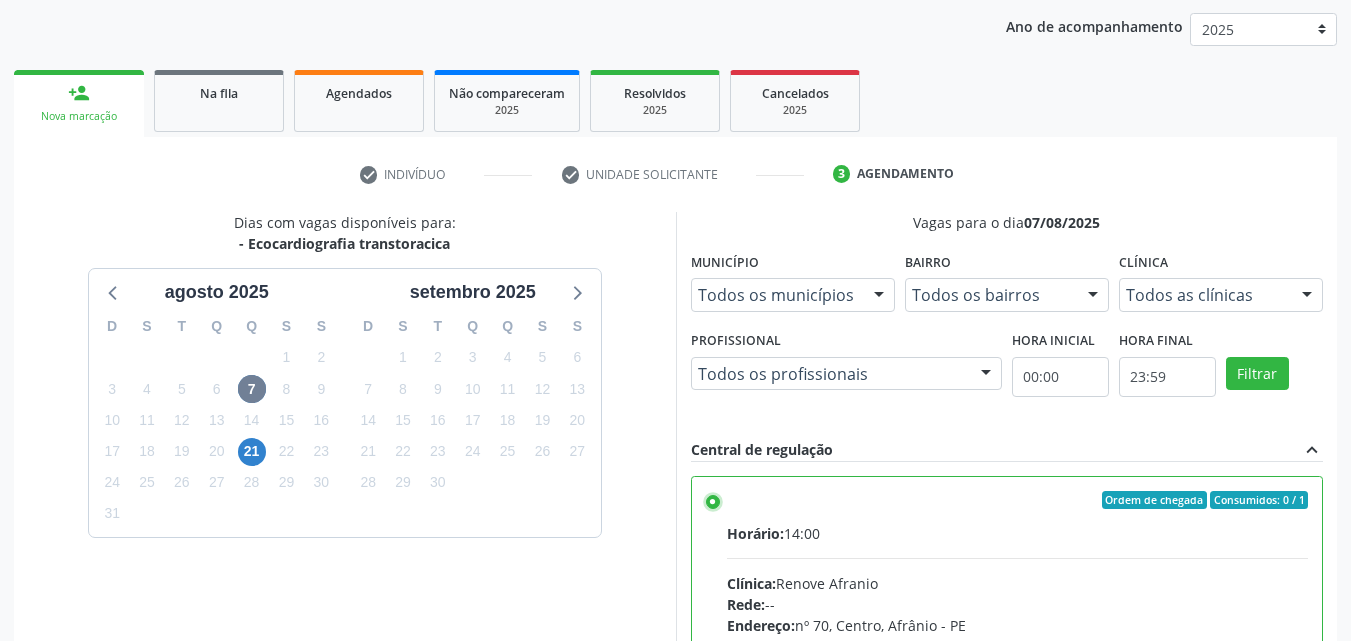 scroll, scrollTop: 99, scrollLeft: 0, axis: vertical 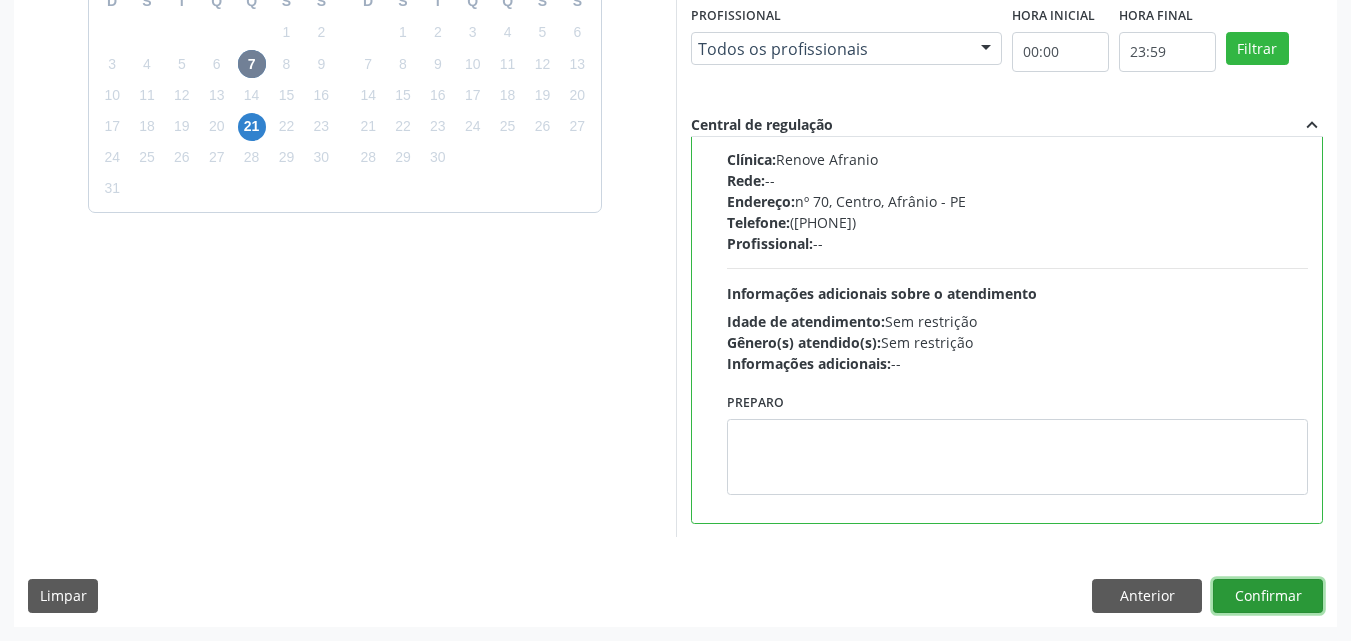 click on "Confirmar" at bounding box center (1268, 596) 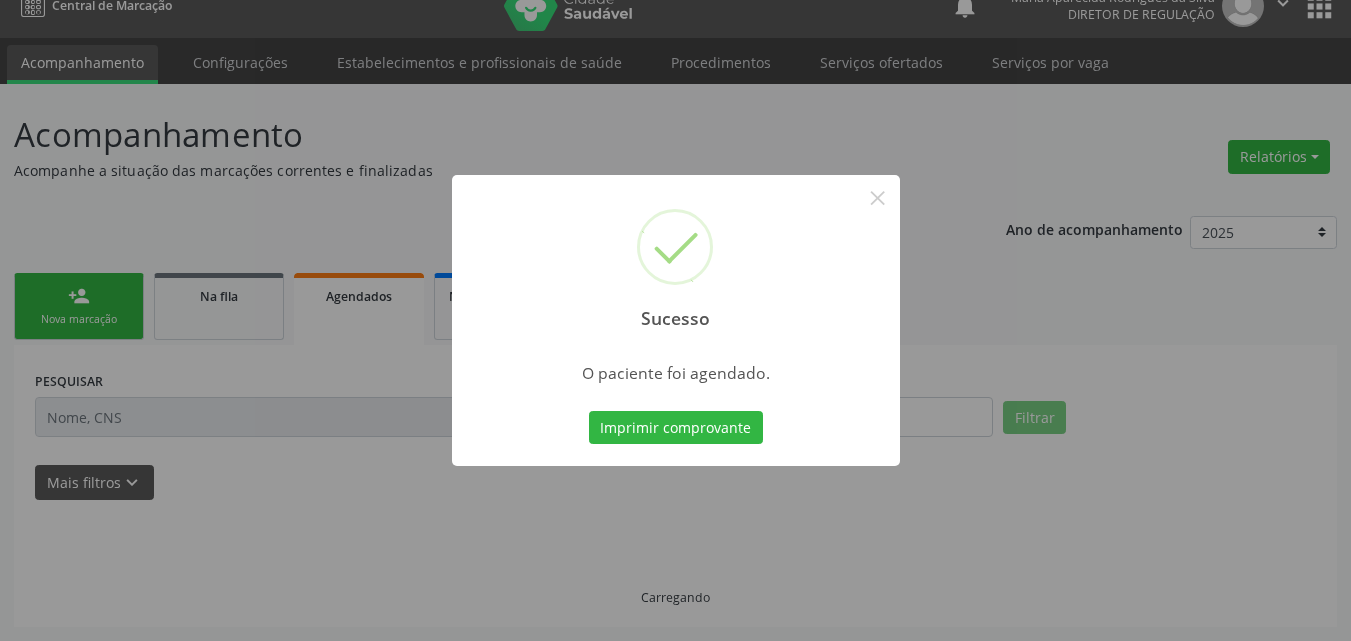 scroll, scrollTop: 26, scrollLeft: 0, axis: vertical 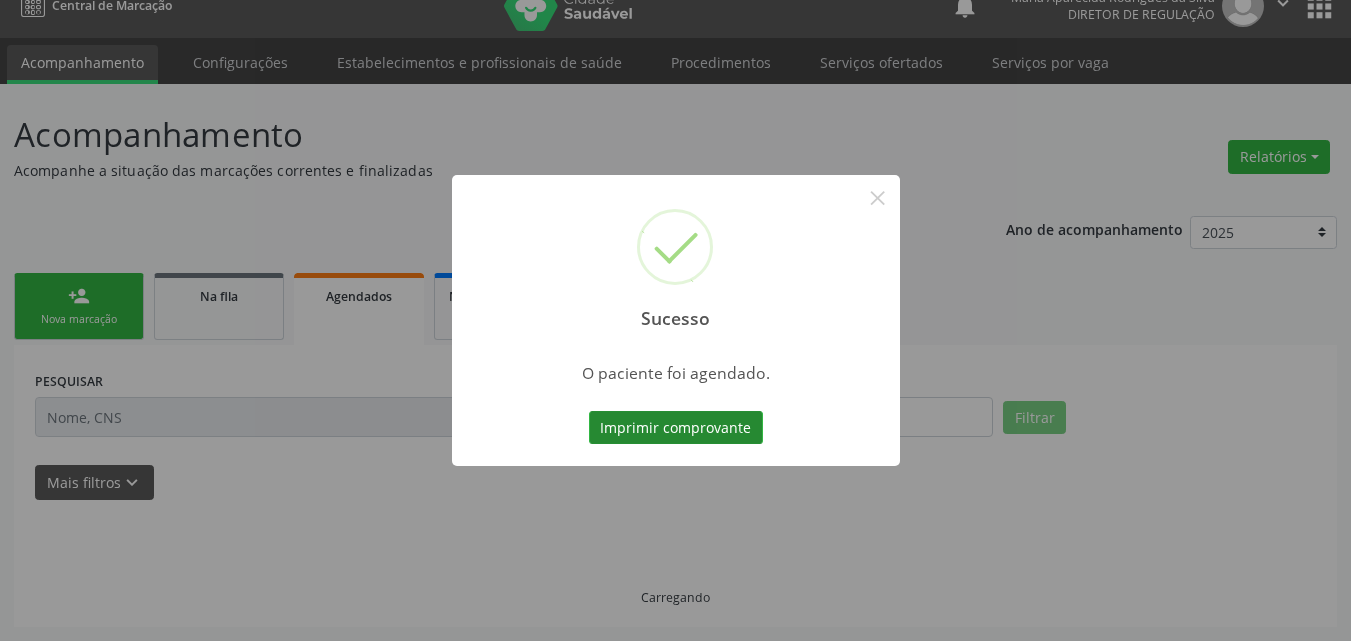 click on "Imprimir comprovante" at bounding box center [676, 428] 